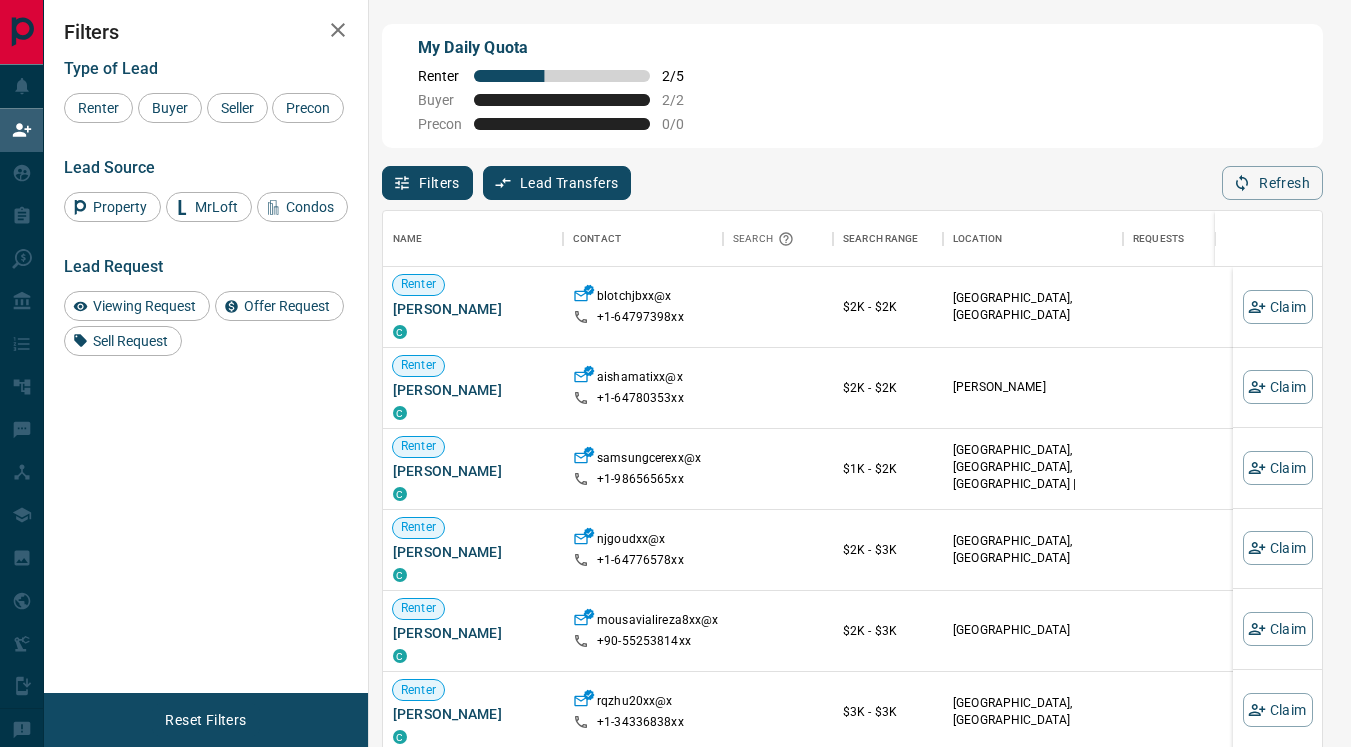 scroll, scrollTop: 0, scrollLeft: 0, axis: both 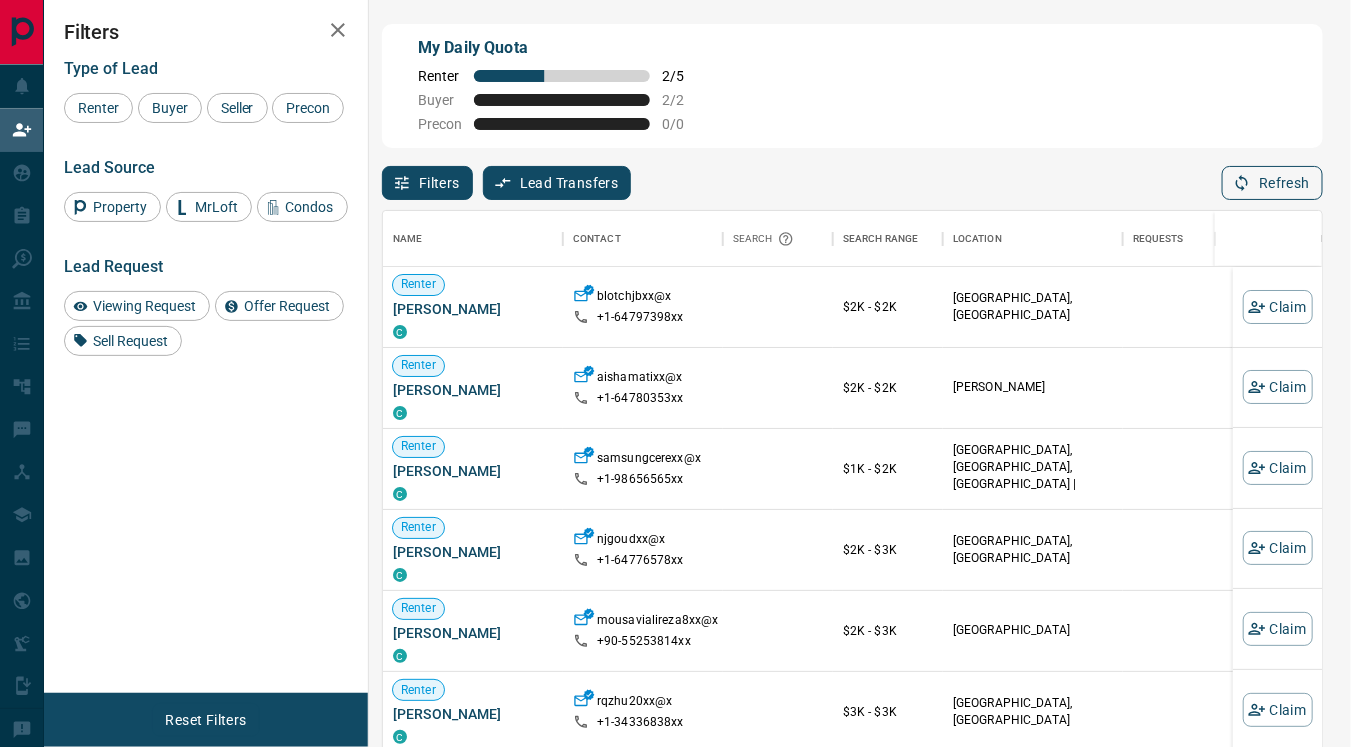 click 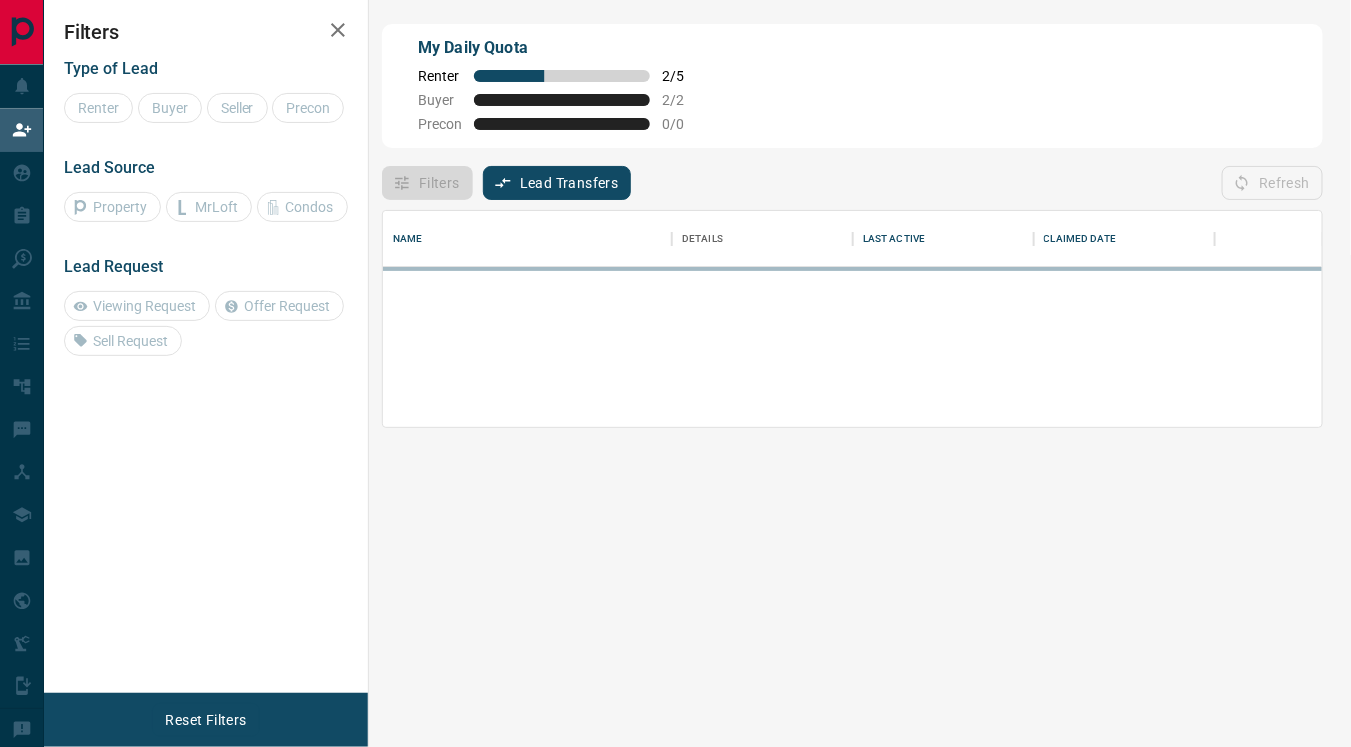 scroll, scrollTop: 0, scrollLeft: 0, axis: both 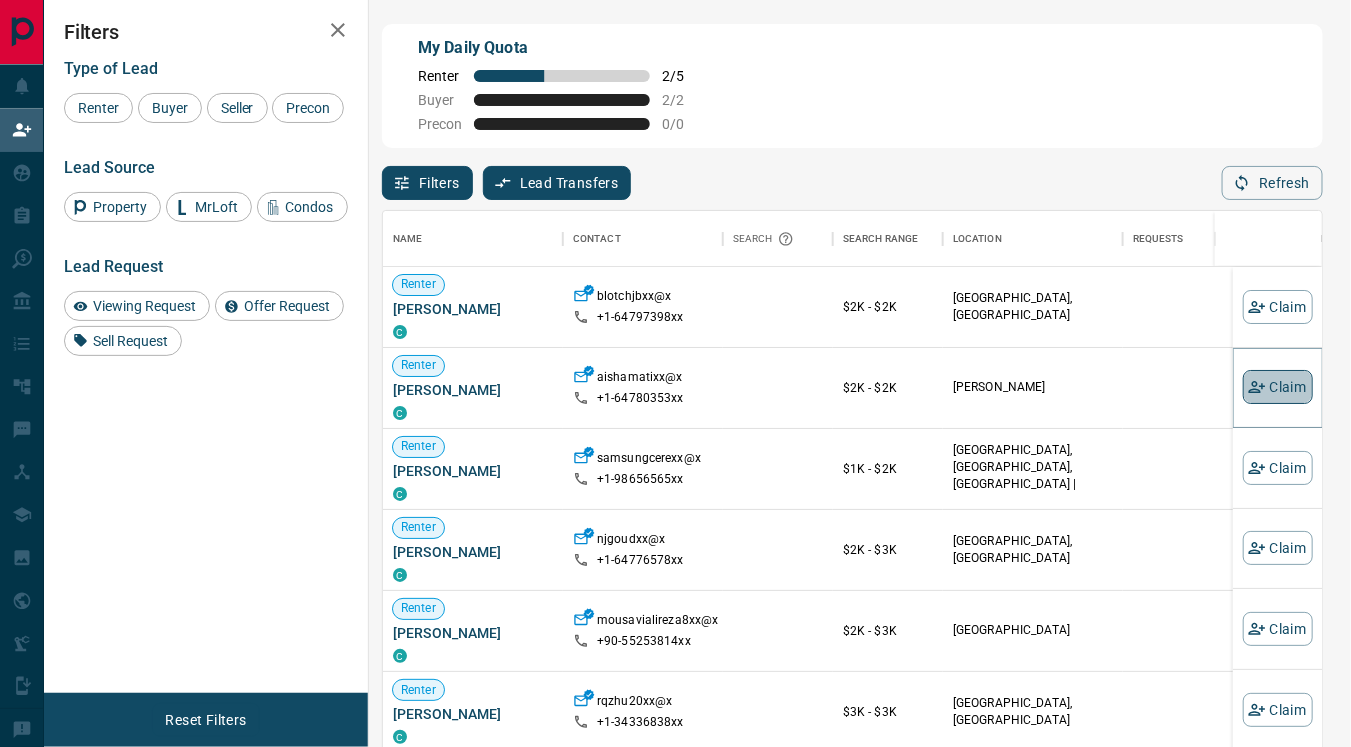 click on "Claim" at bounding box center (1278, 387) 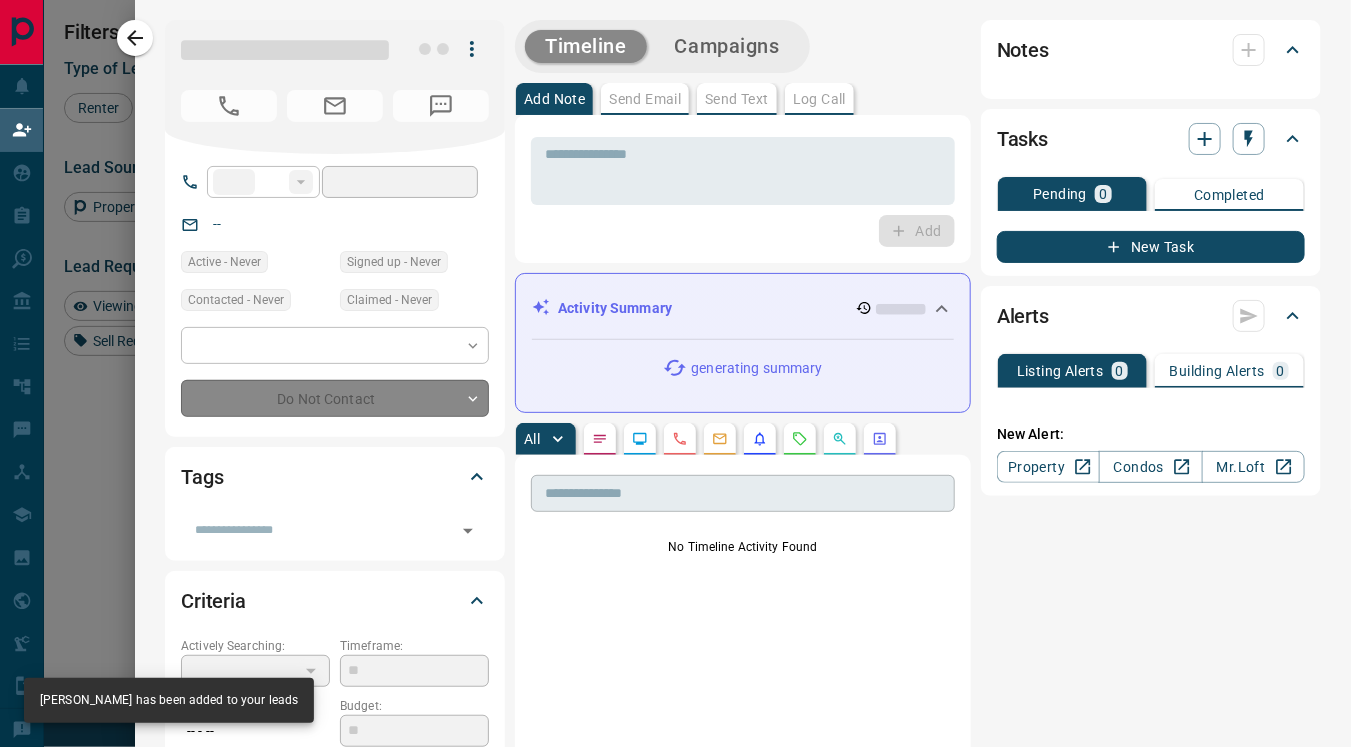 type on "**" 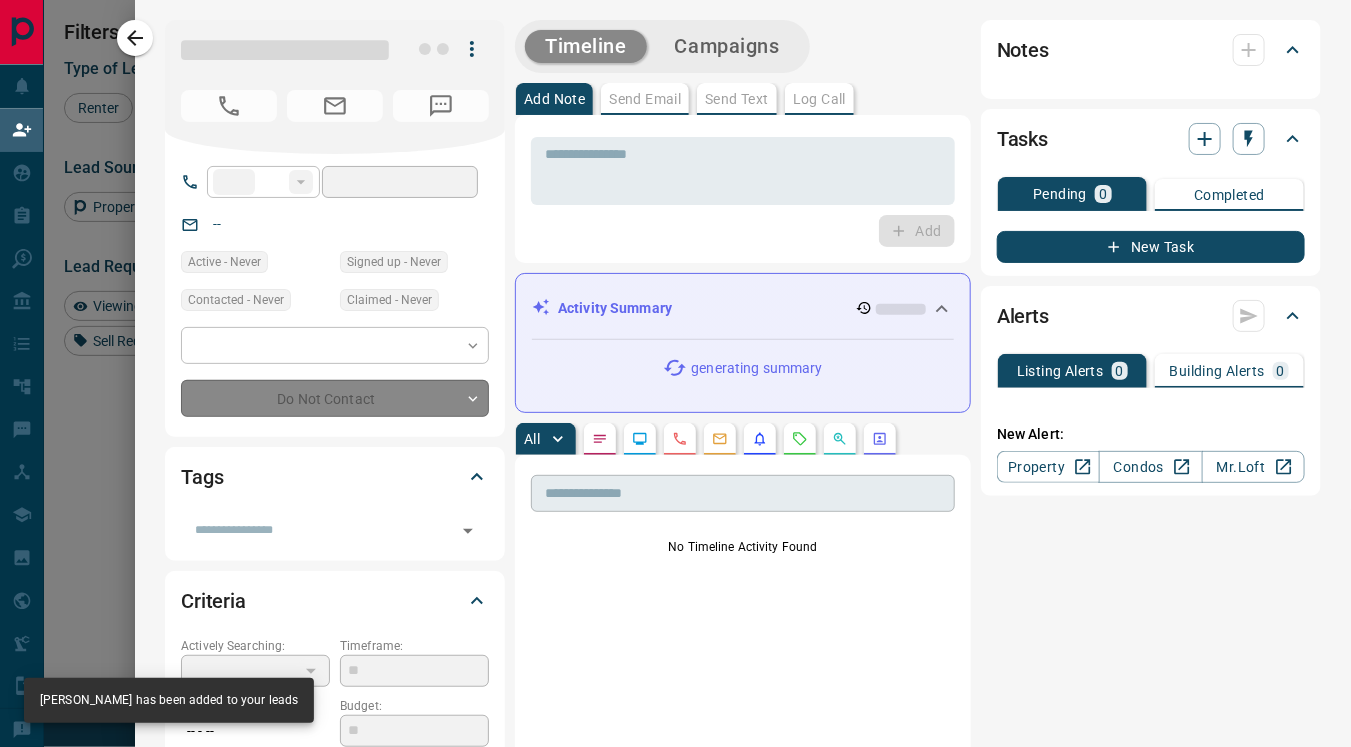type on "**********" 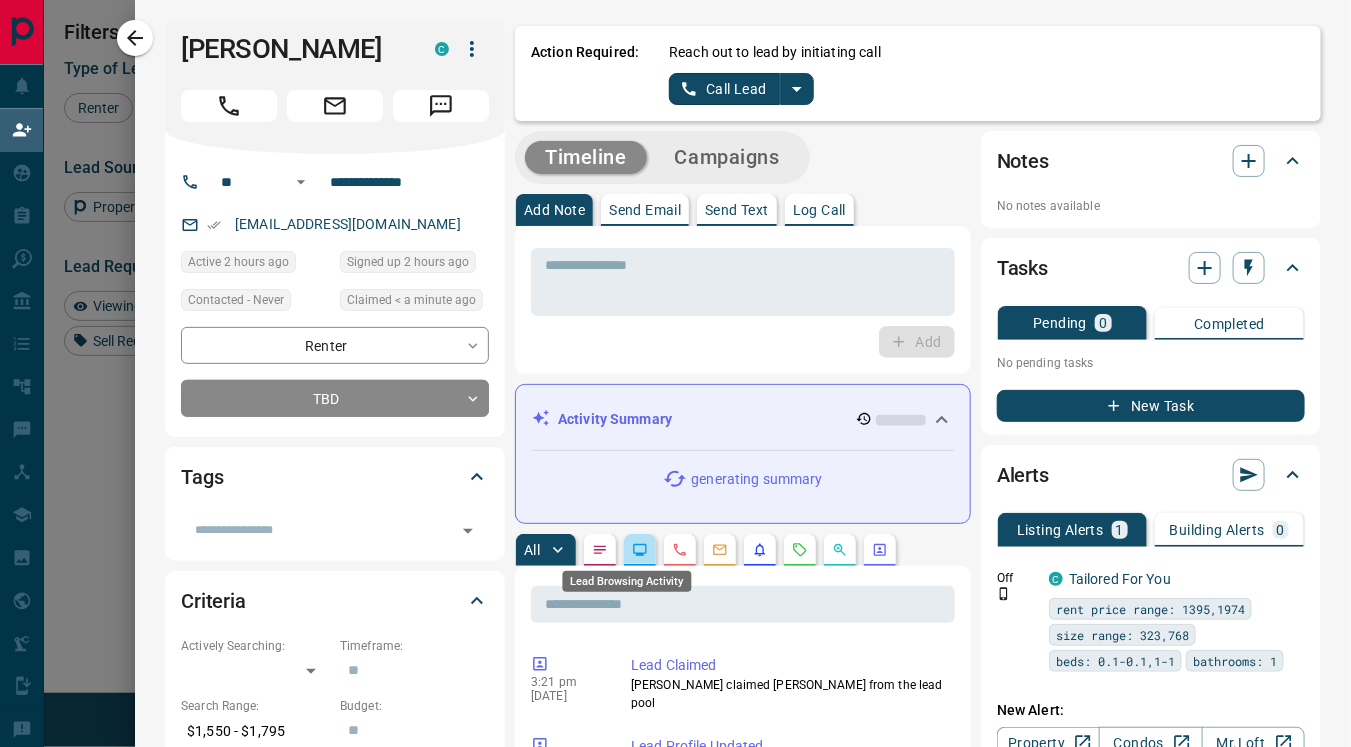 click 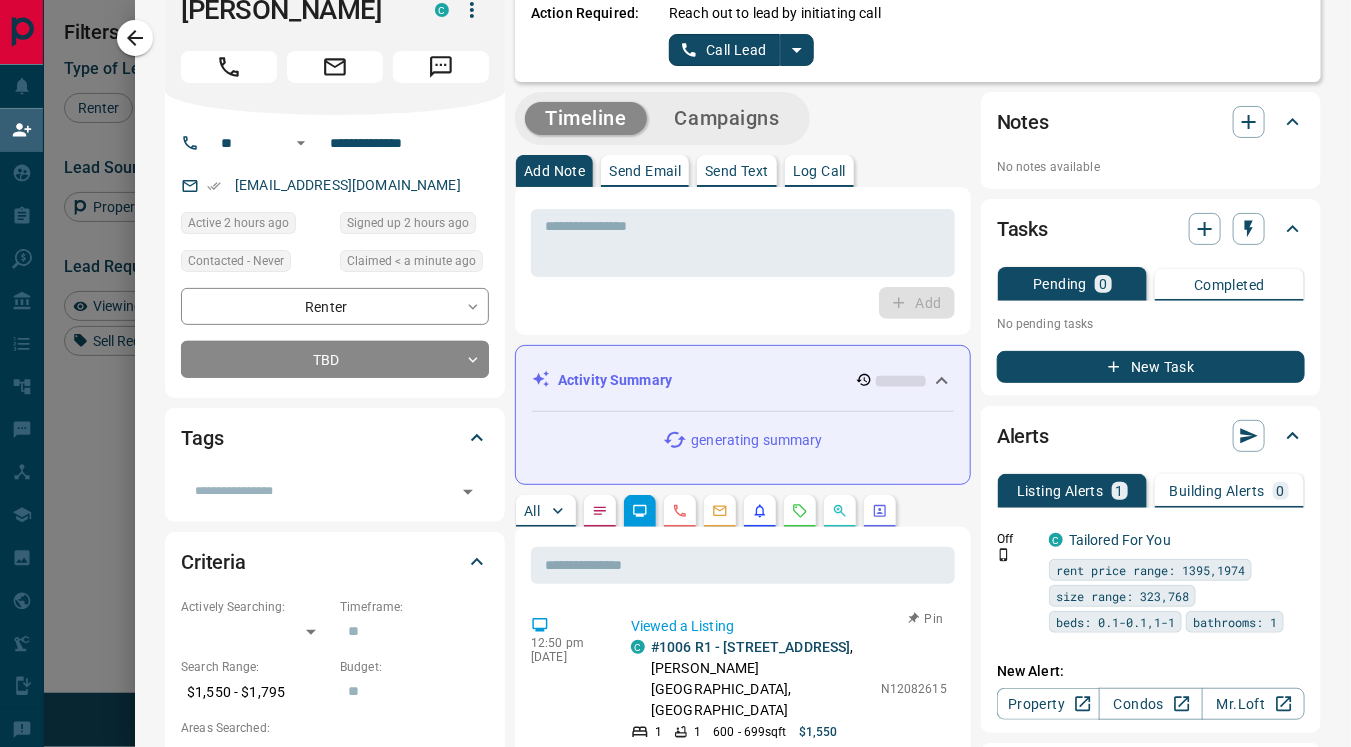 scroll, scrollTop: 0, scrollLeft: 0, axis: both 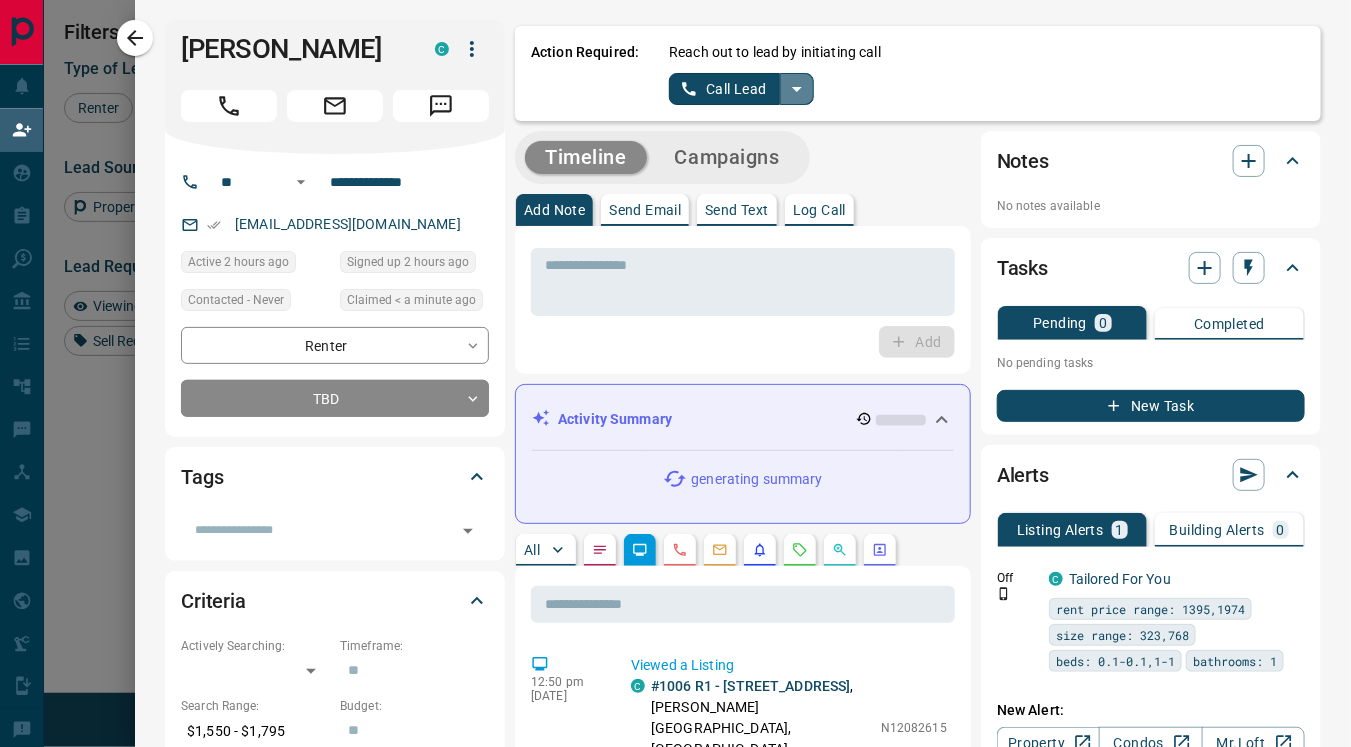 click 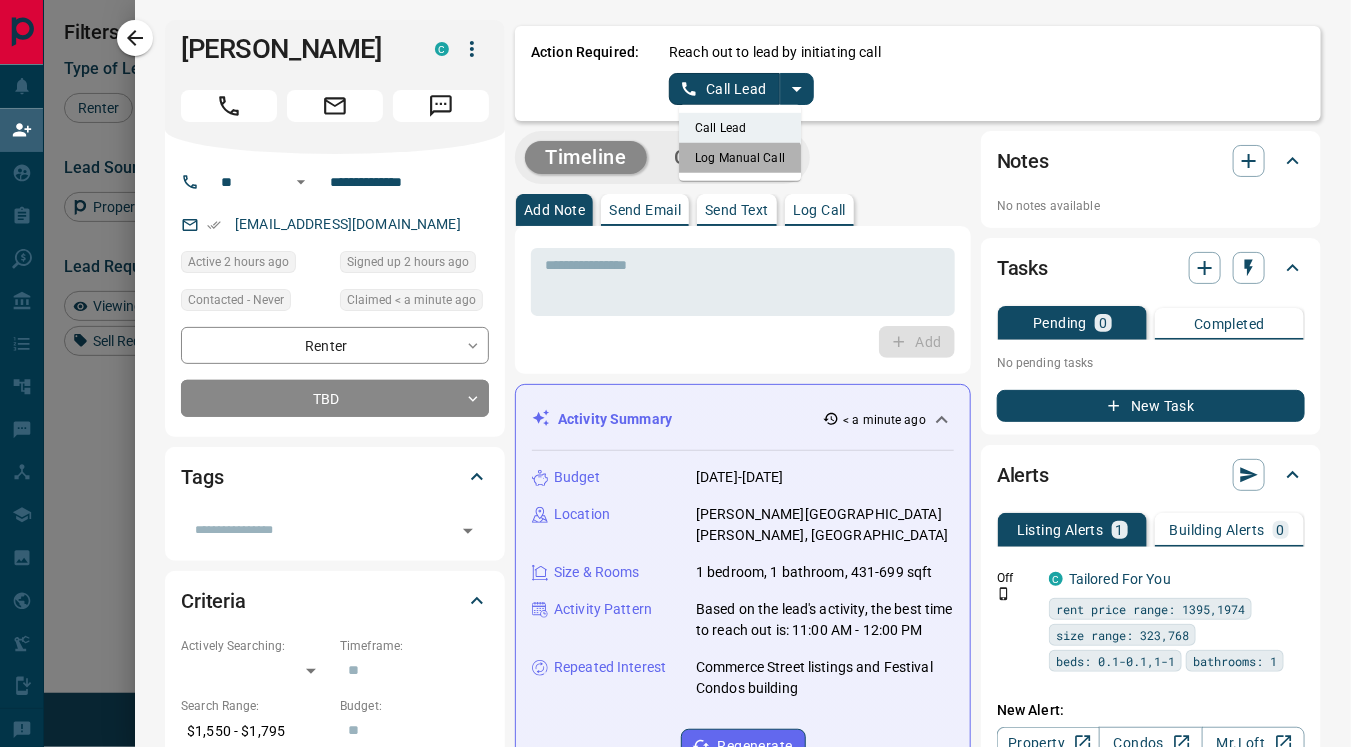click on "Log Manual Call" at bounding box center (740, 158) 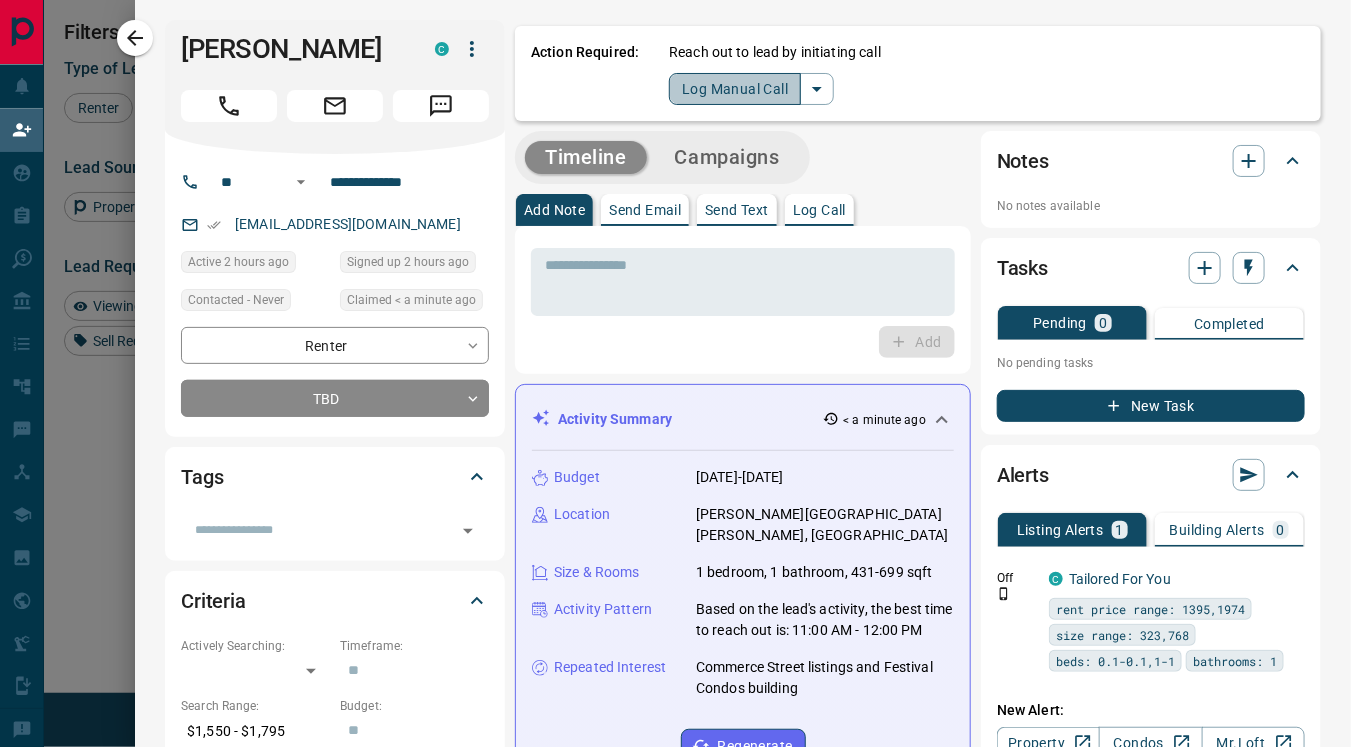 click on "Log Manual Call" at bounding box center [735, 89] 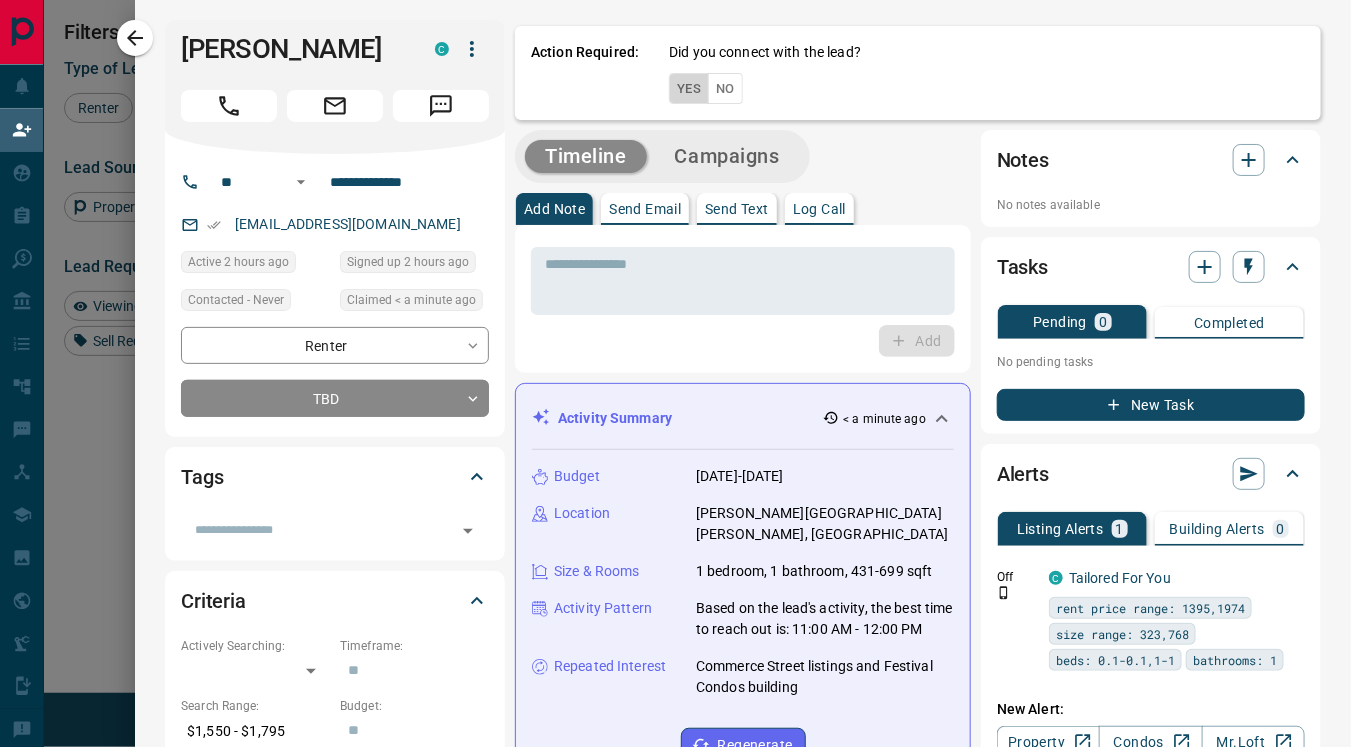 click on "Yes" at bounding box center [689, 88] 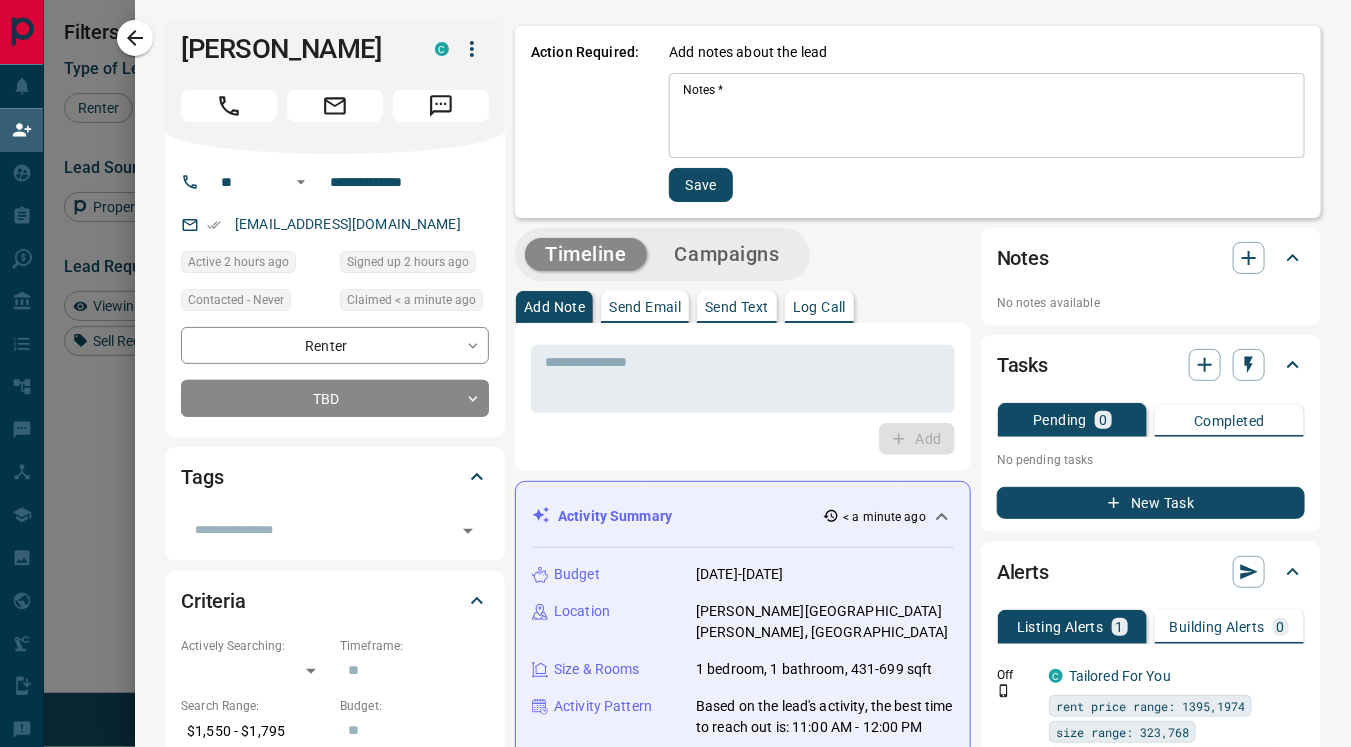 click on "Notes   *" at bounding box center [987, 116] 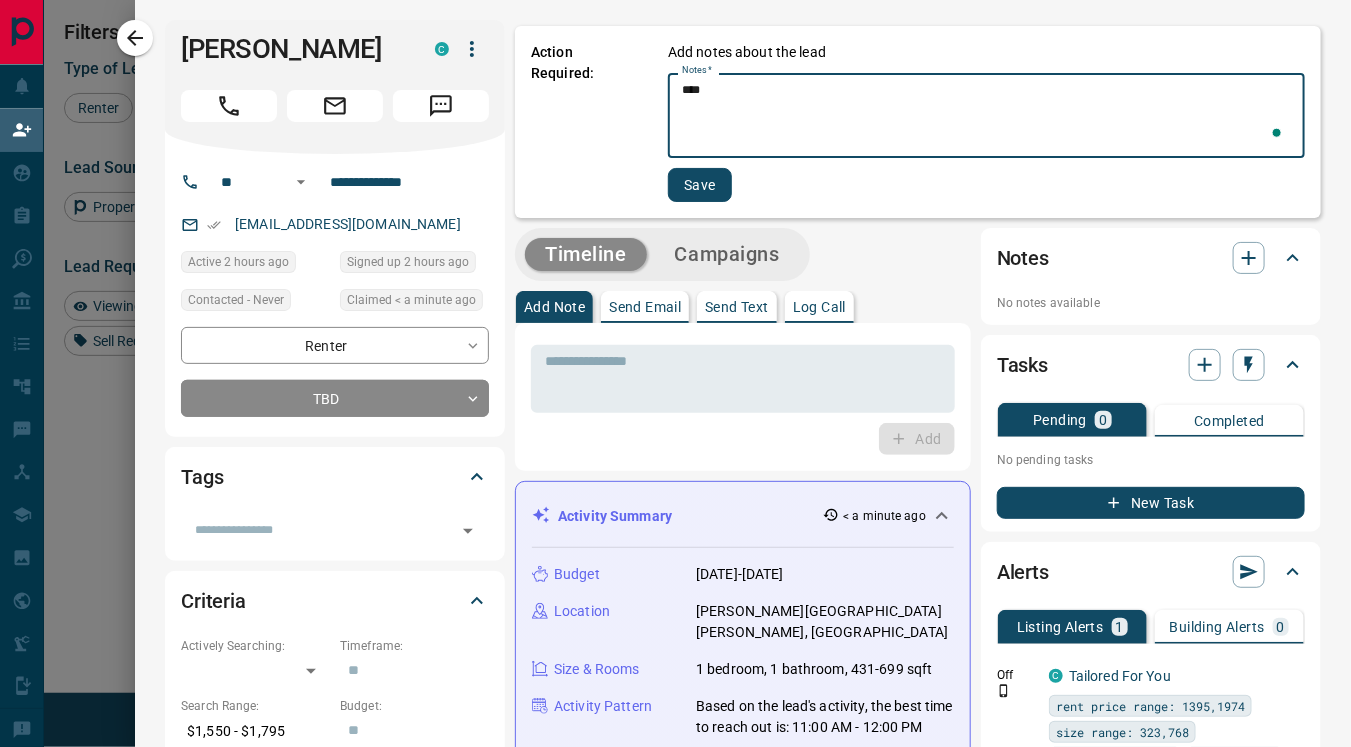 type on "****" 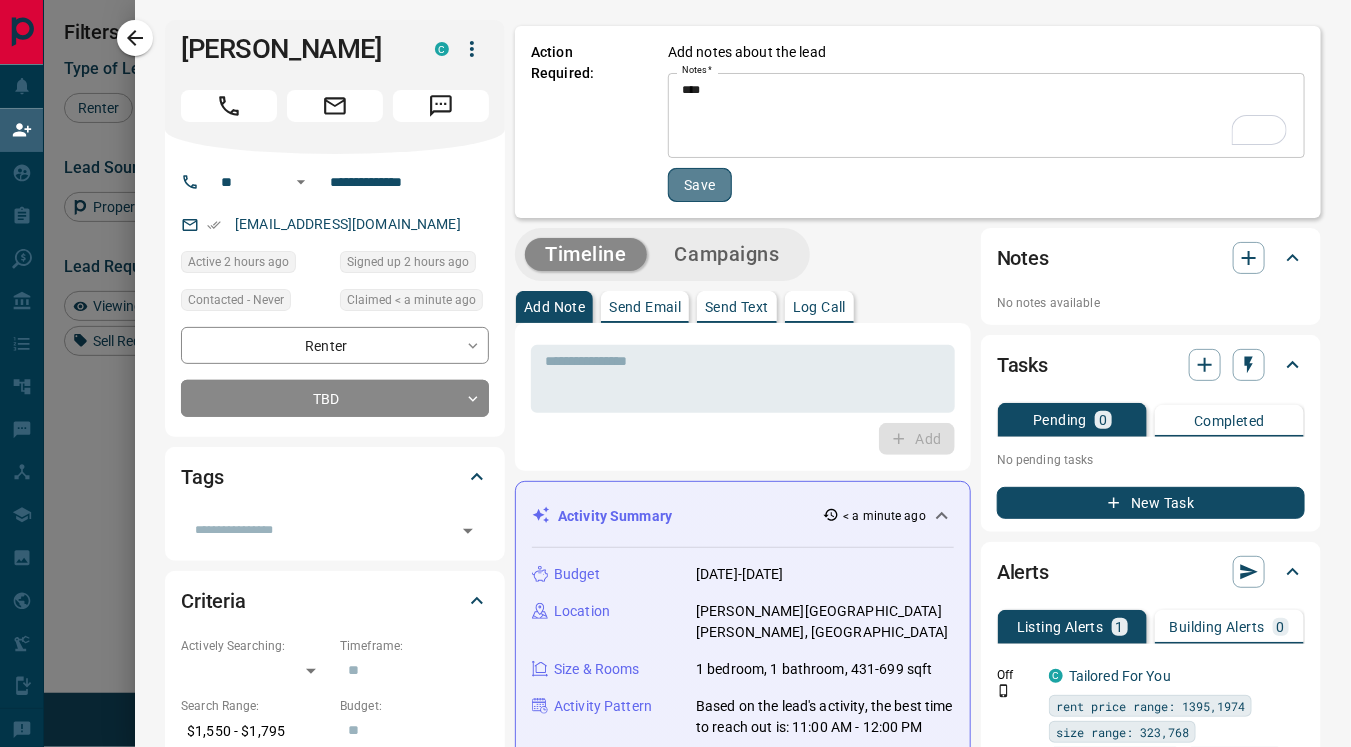 click on "Save" at bounding box center (700, 185) 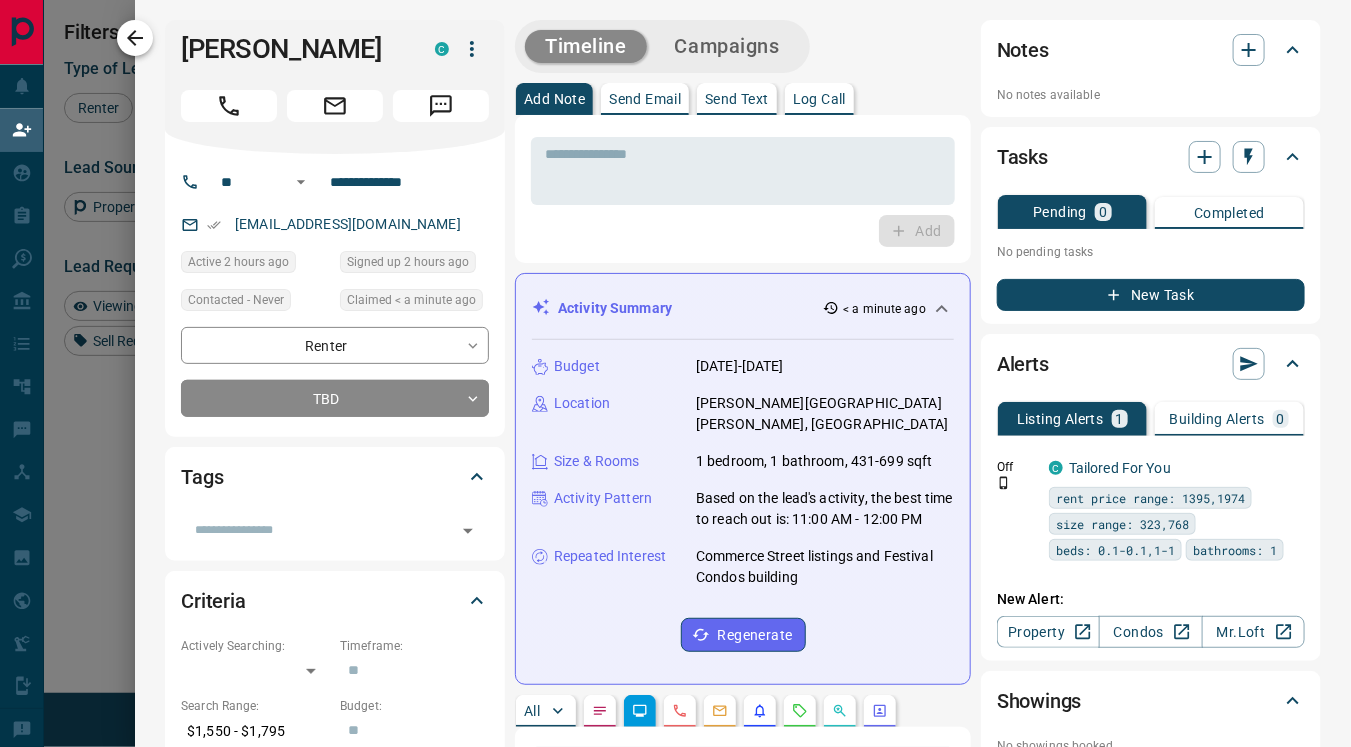 click 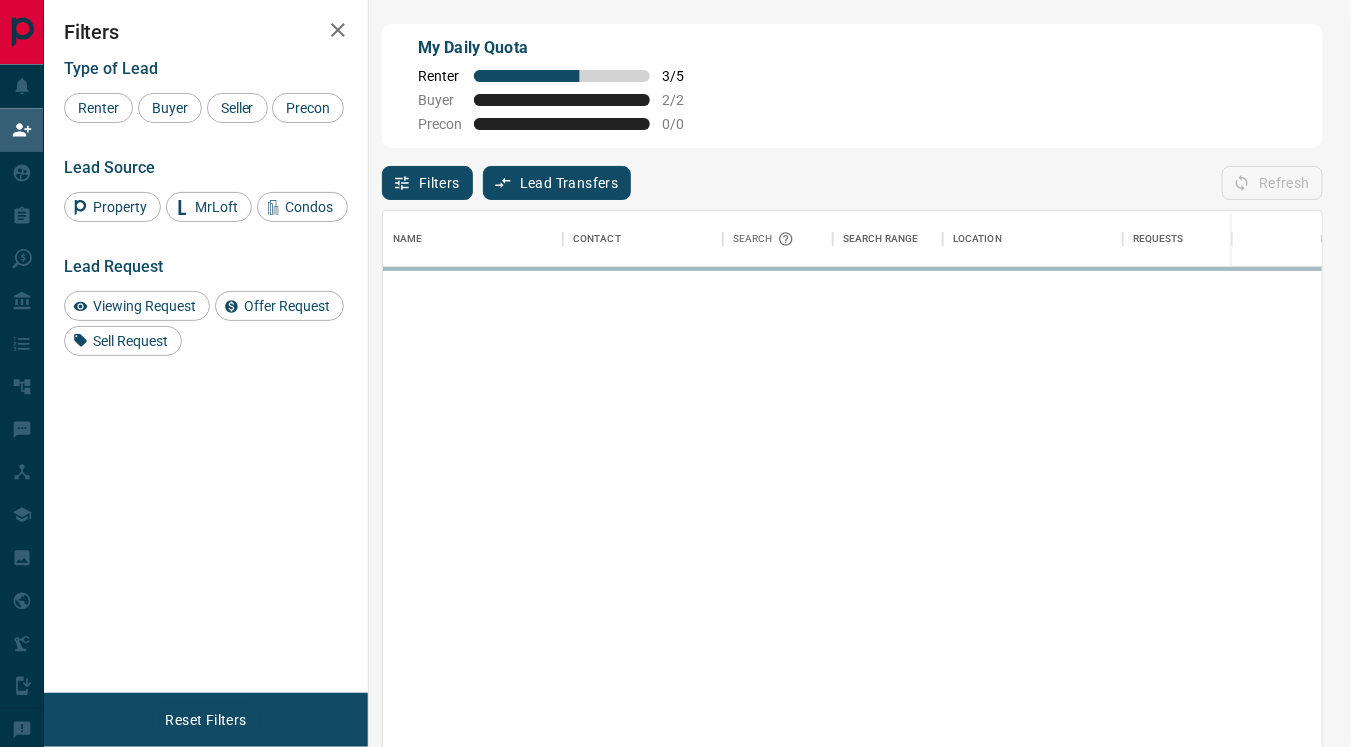 scroll, scrollTop: 18, scrollLeft: 17, axis: both 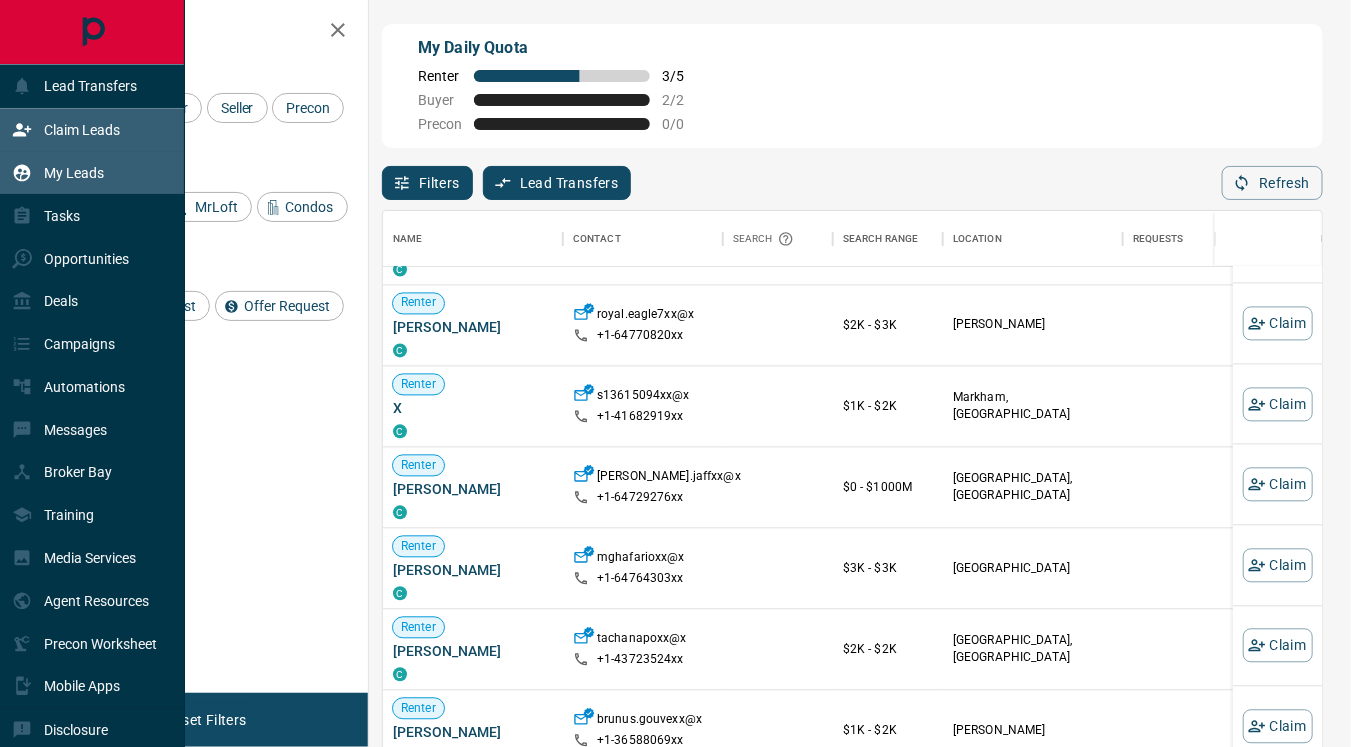 click on "My Leads" at bounding box center (74, 173) 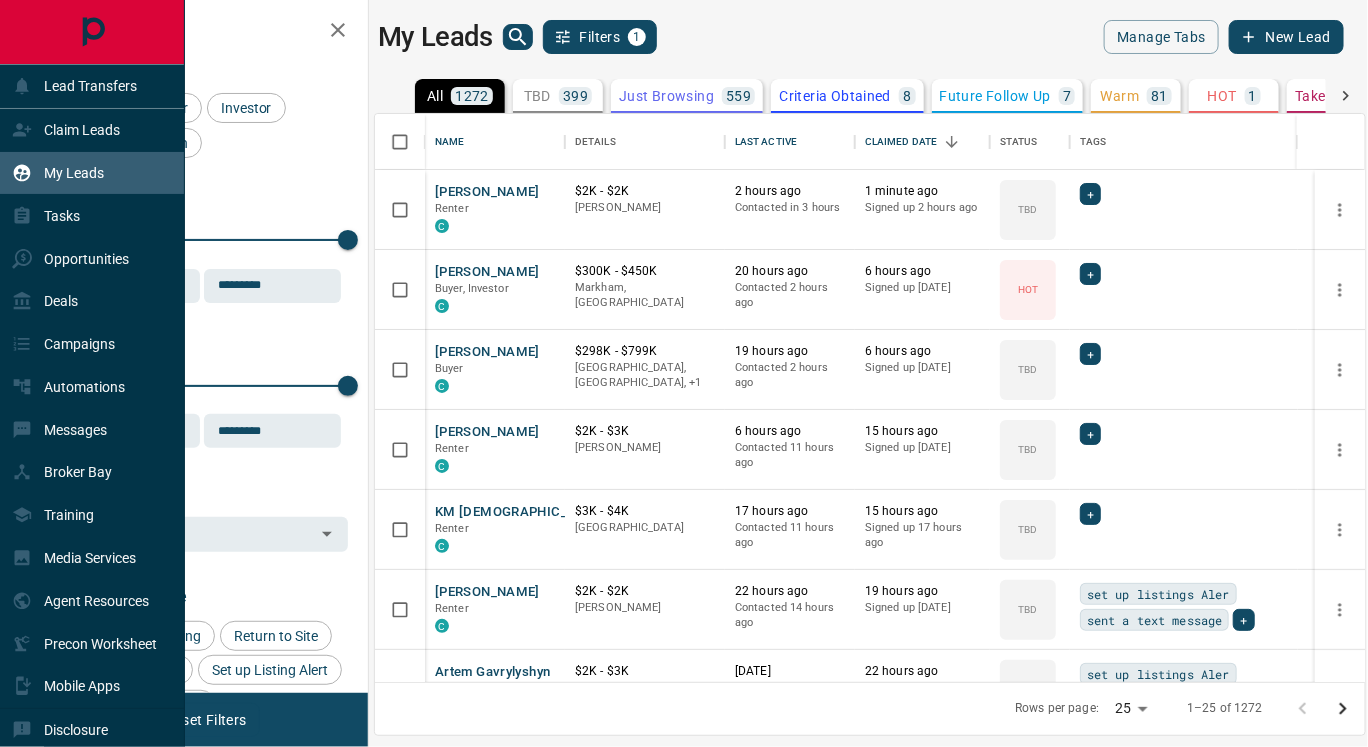 scroll, scrollTop: 17, scrollLeft: 17, axis: both 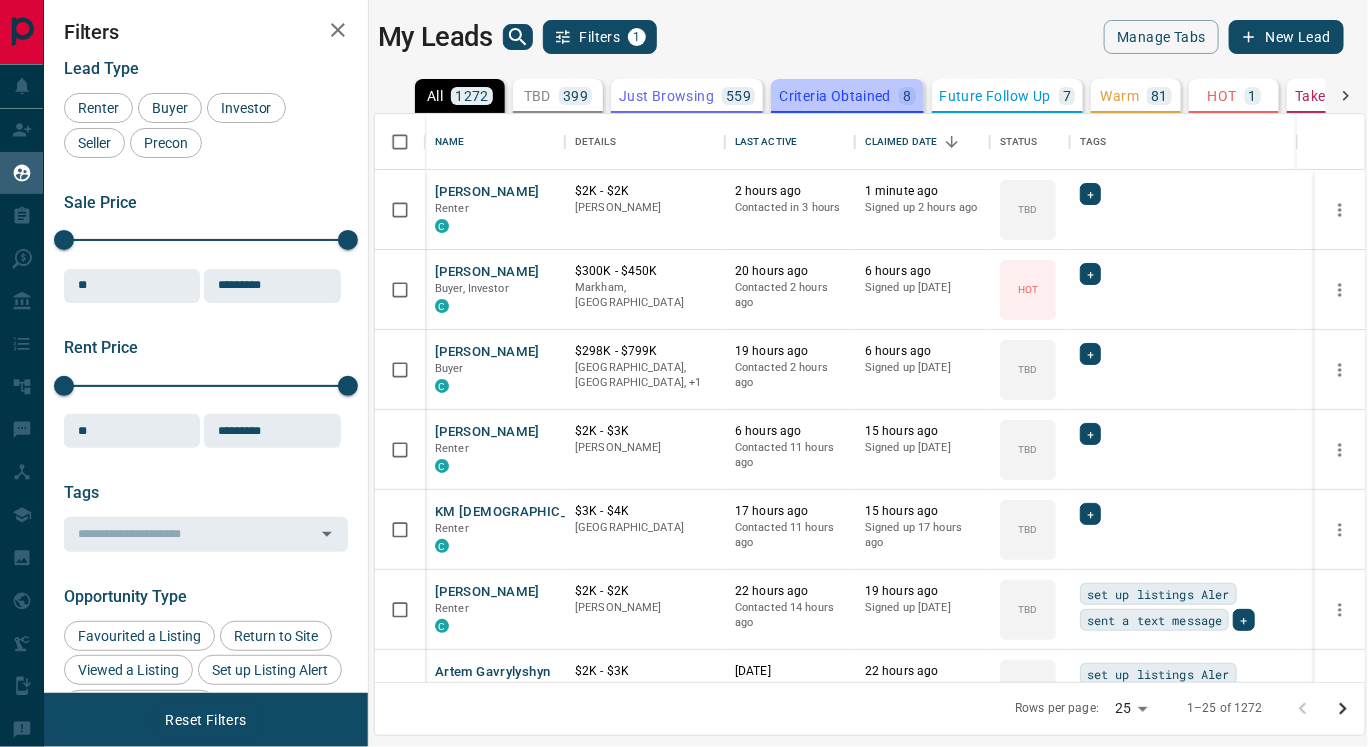 click on "Criteria Obtained" at bounding box center [835, 96] 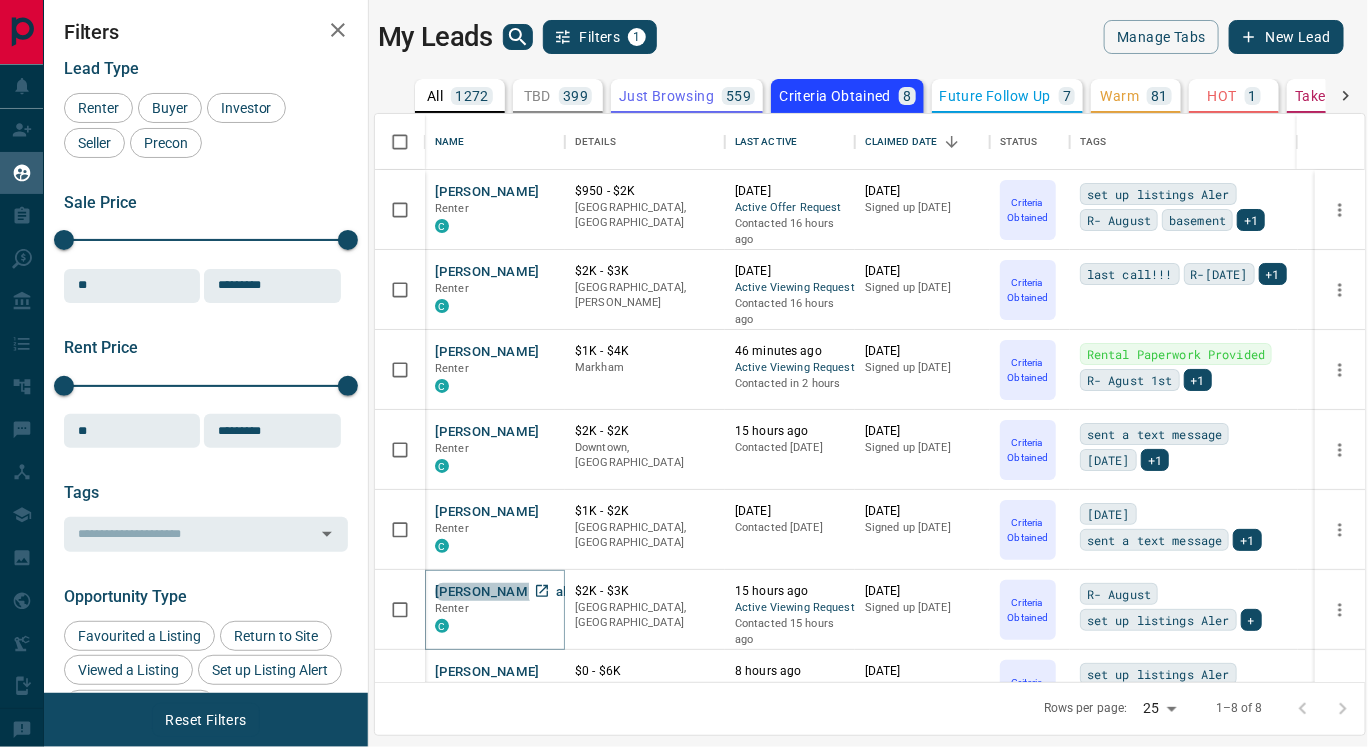 click on "[PERSON_NAME] Mall" at bounding box center (502, 592) 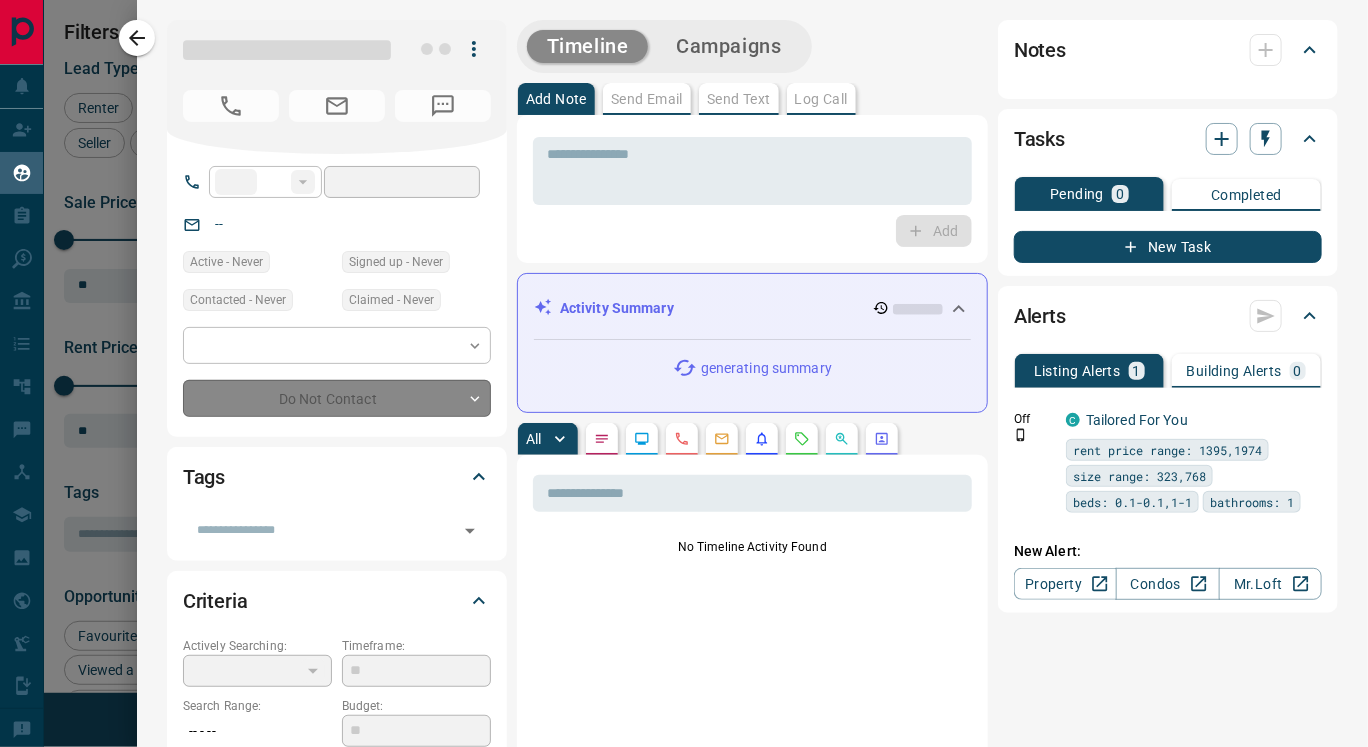 type on "**" 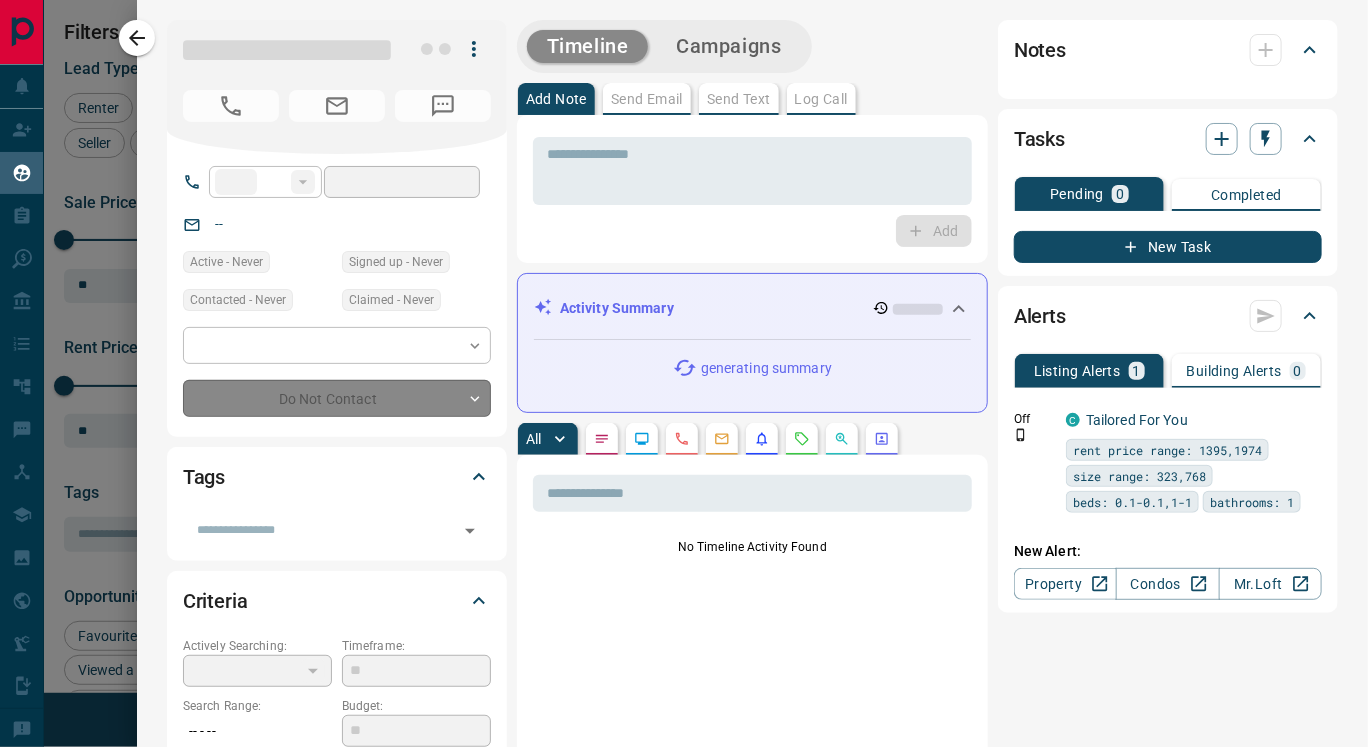type on "**********" 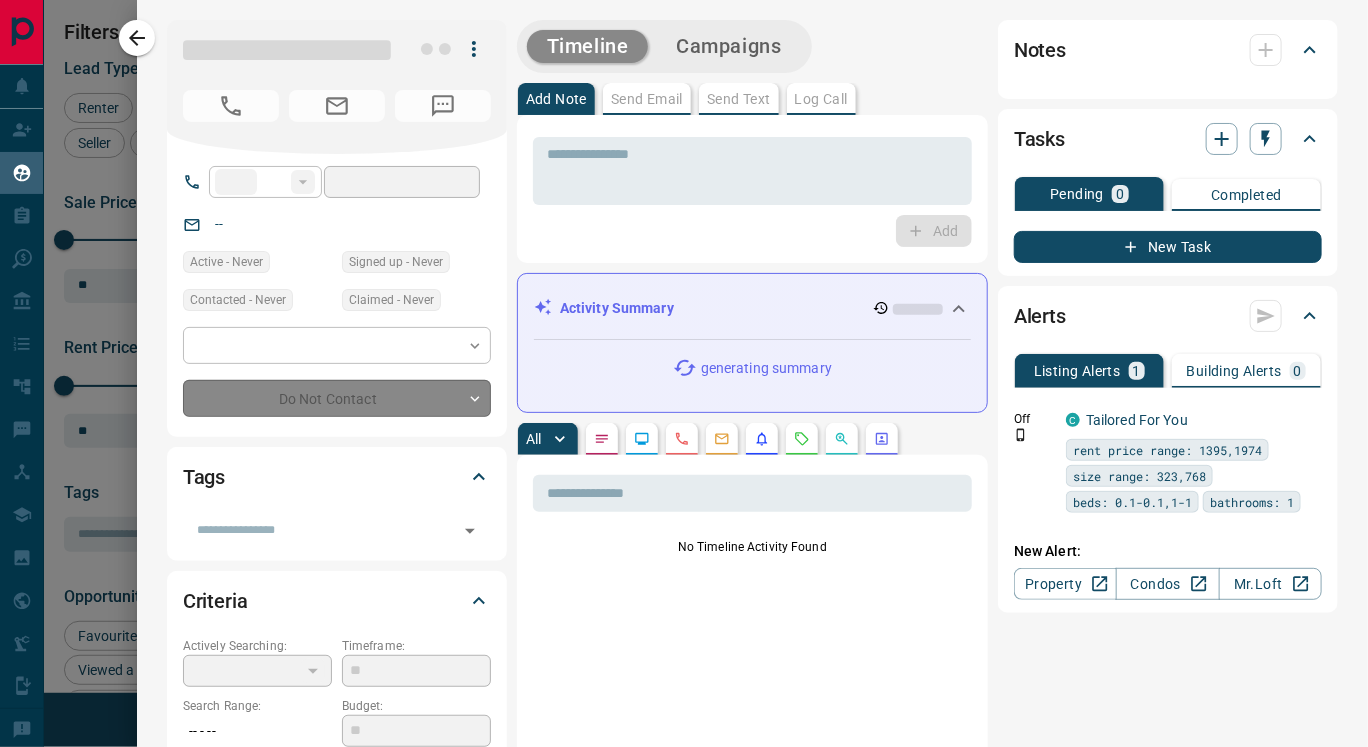 type on "*" 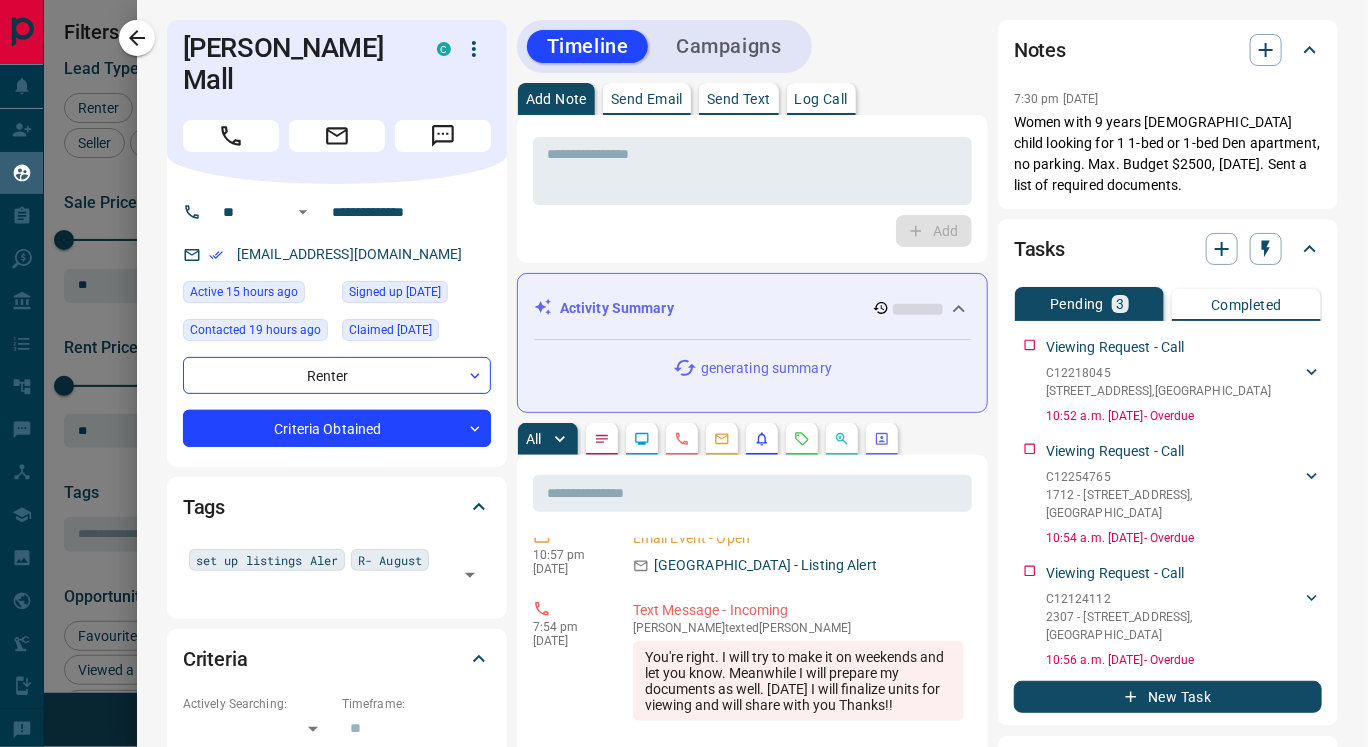 scroll, scrollTop: 0, scrollLeft: 0, axis: both 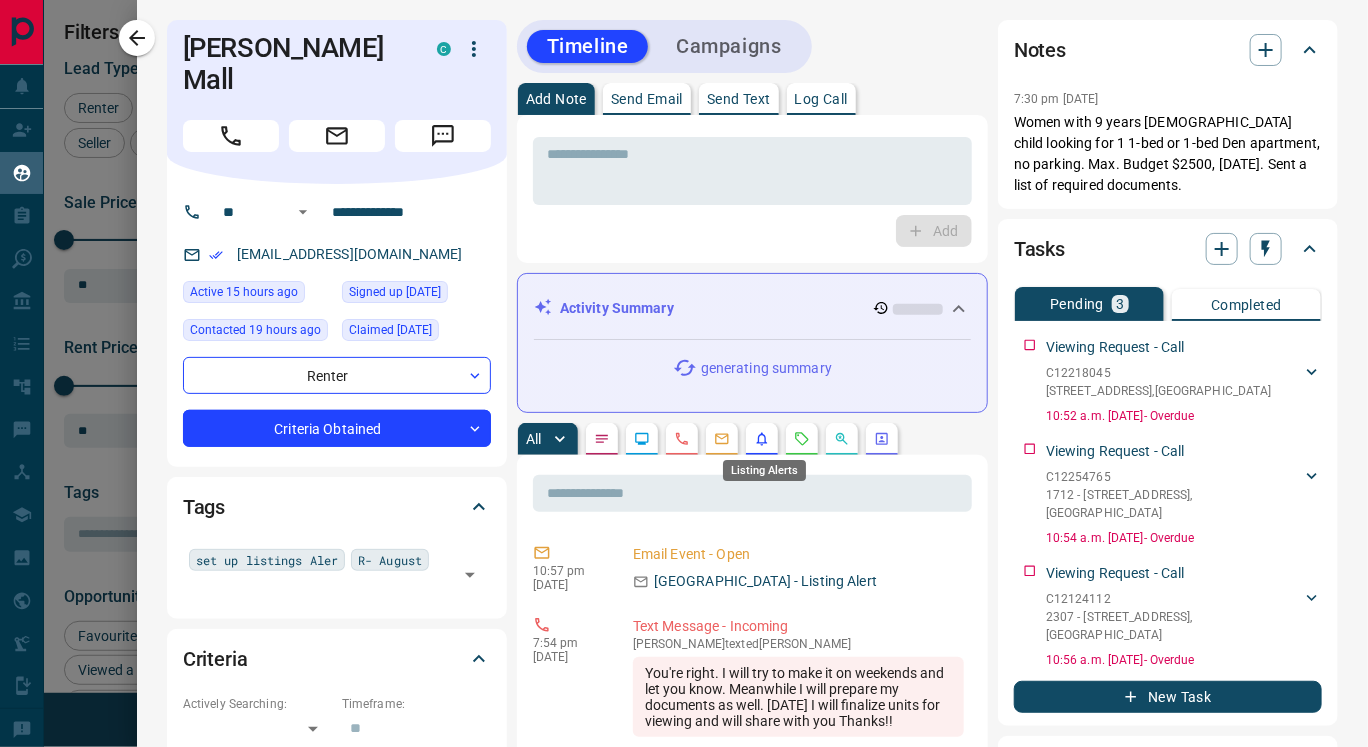 click on "Listing Alerts" at bounding box center (764, 464) 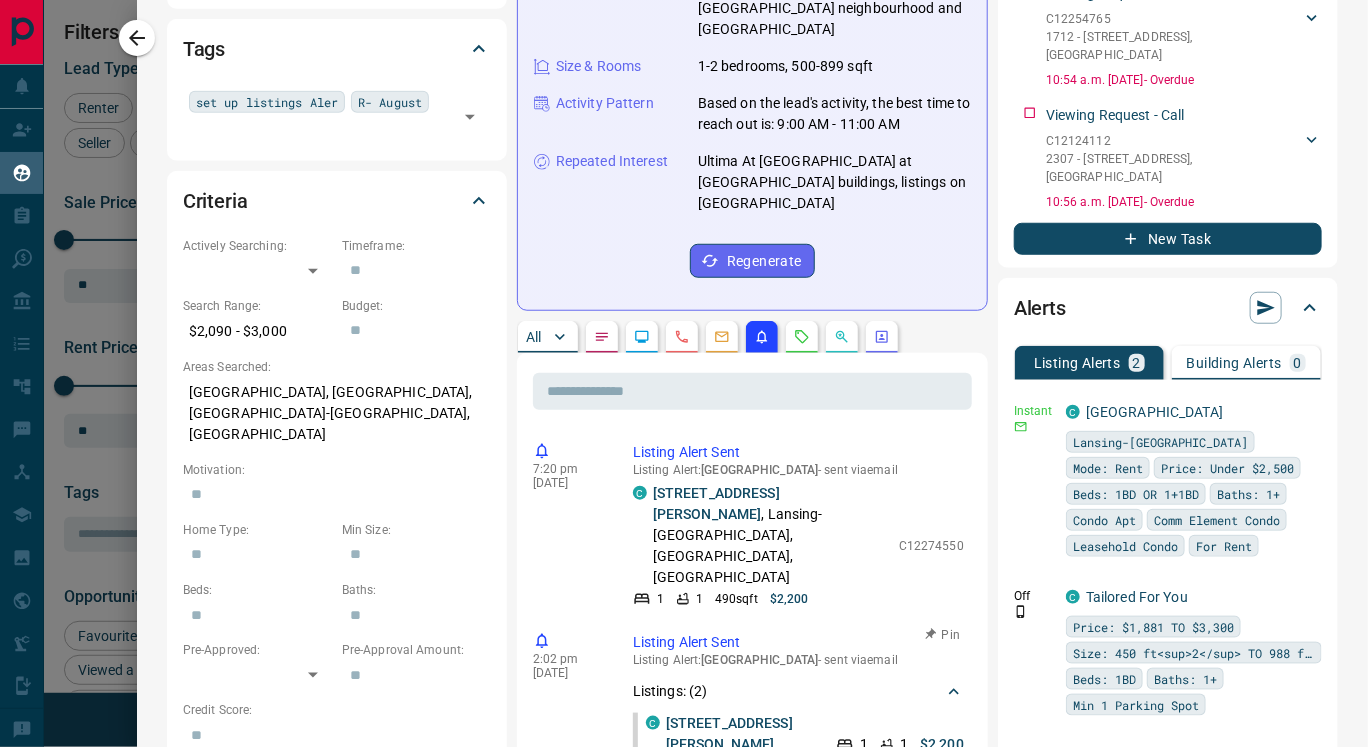 scroll, scrollTop: 409, scrollLeft: 0, axis: vertical 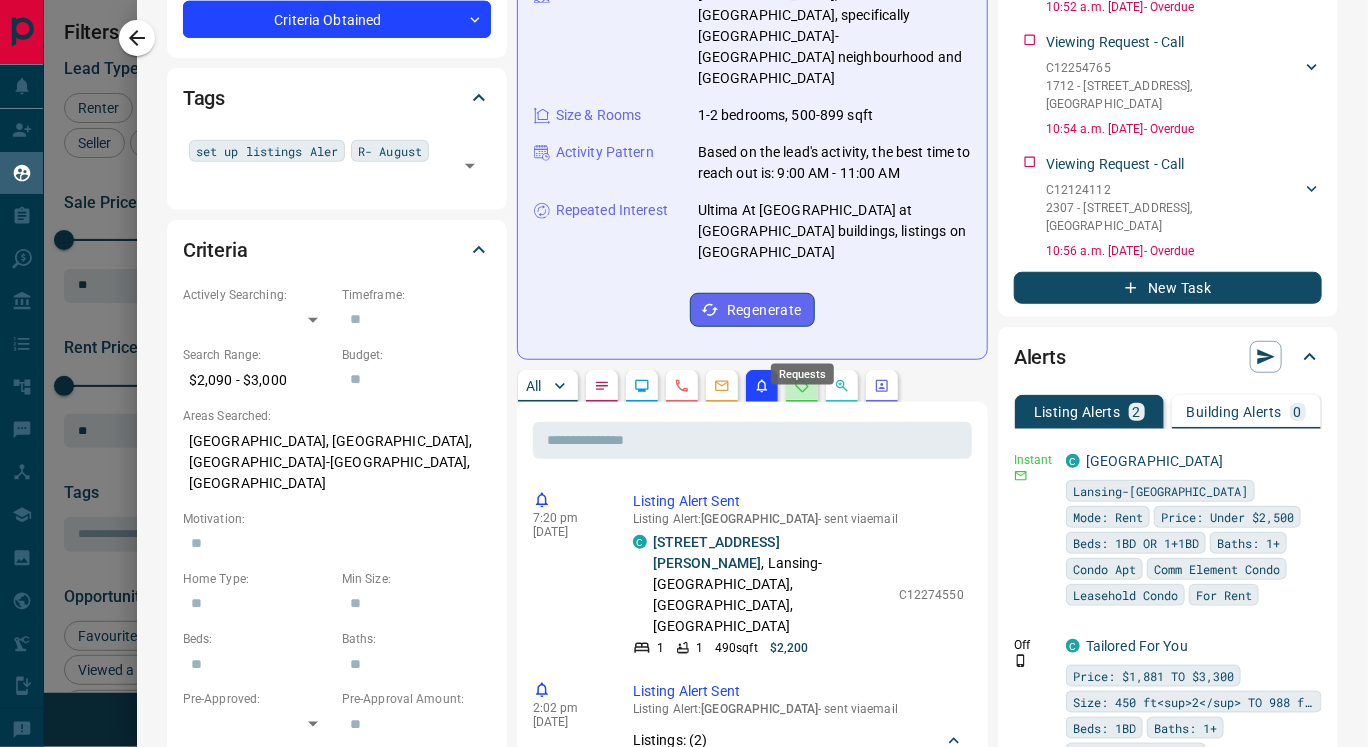 click 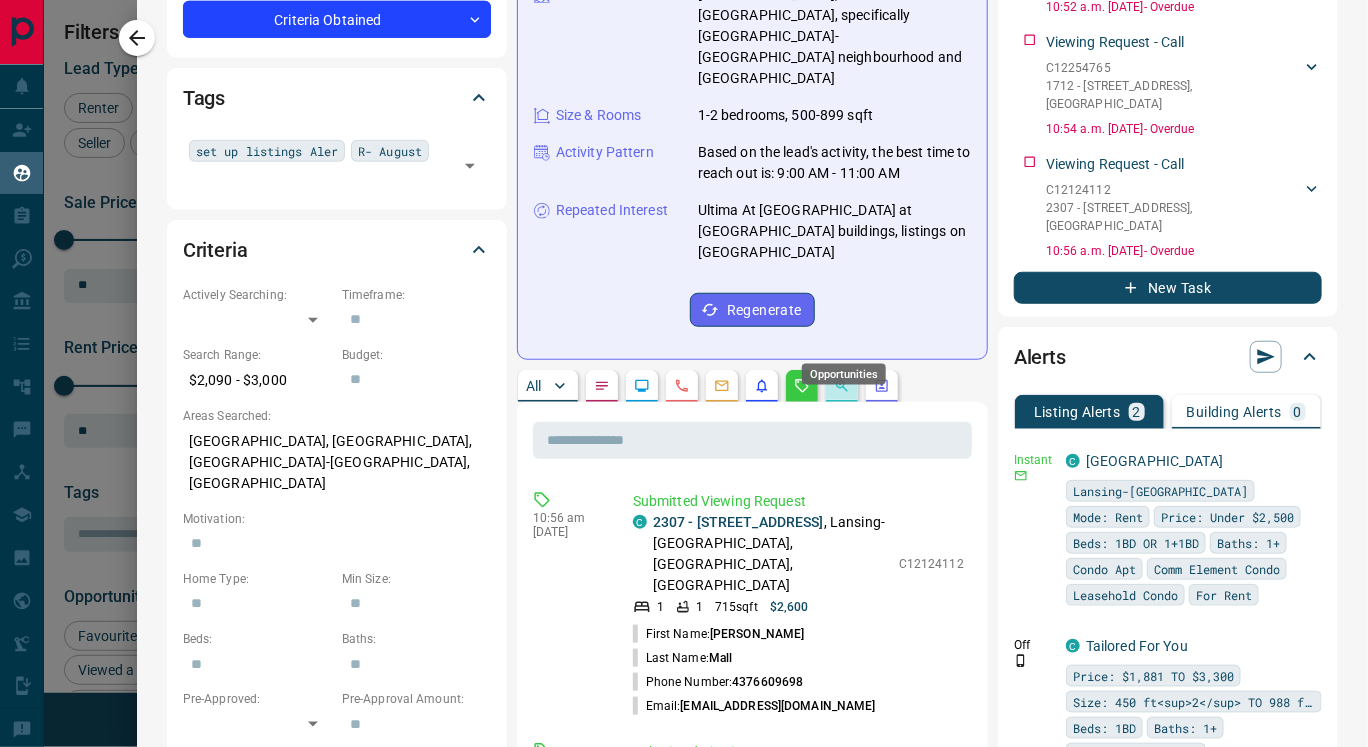 click 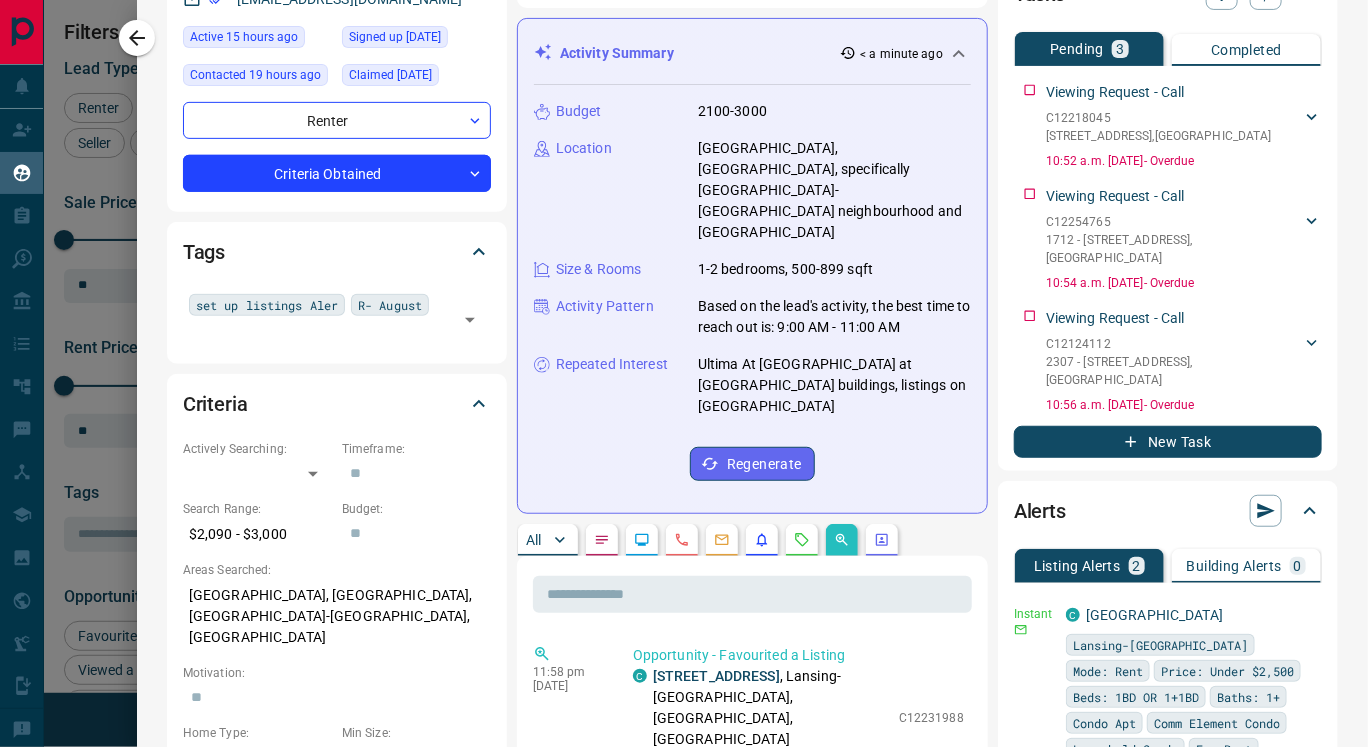 scroll, scrollTop: 230, scrollLeft: 0, axis: vertical 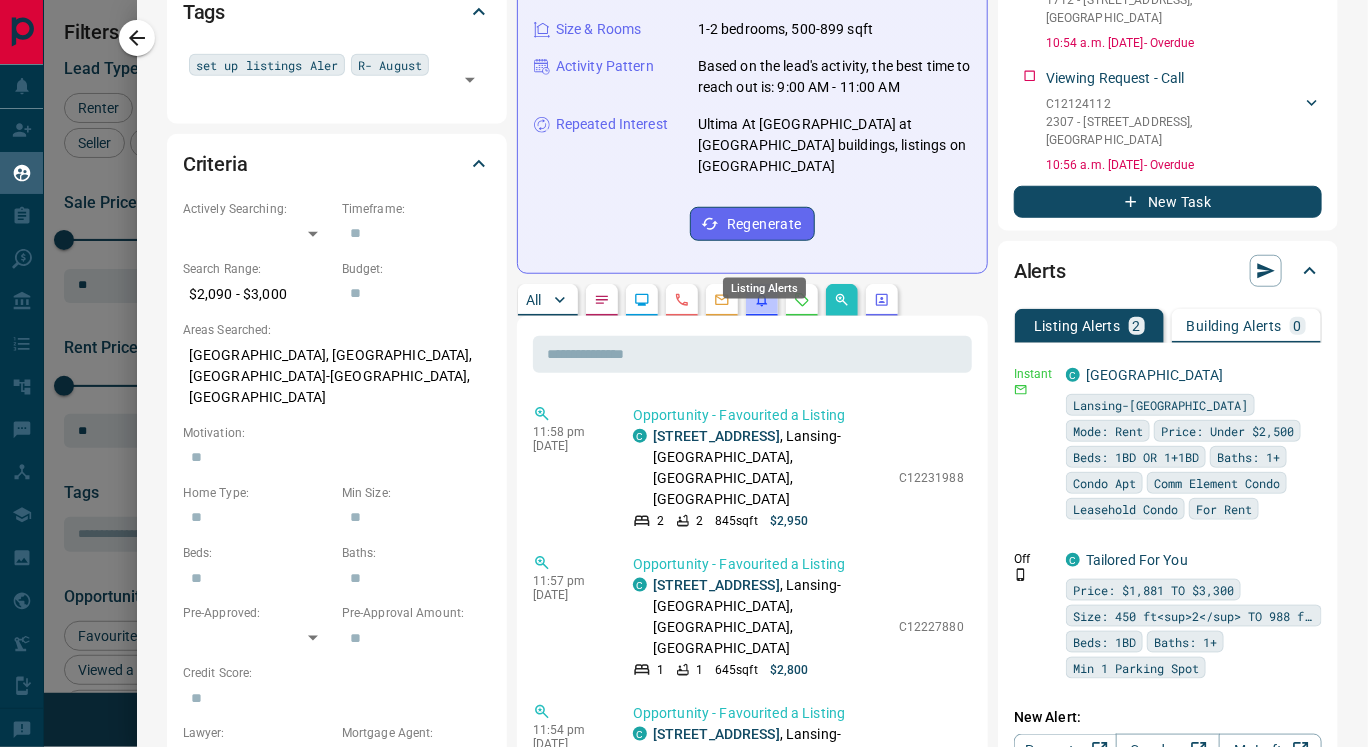 click 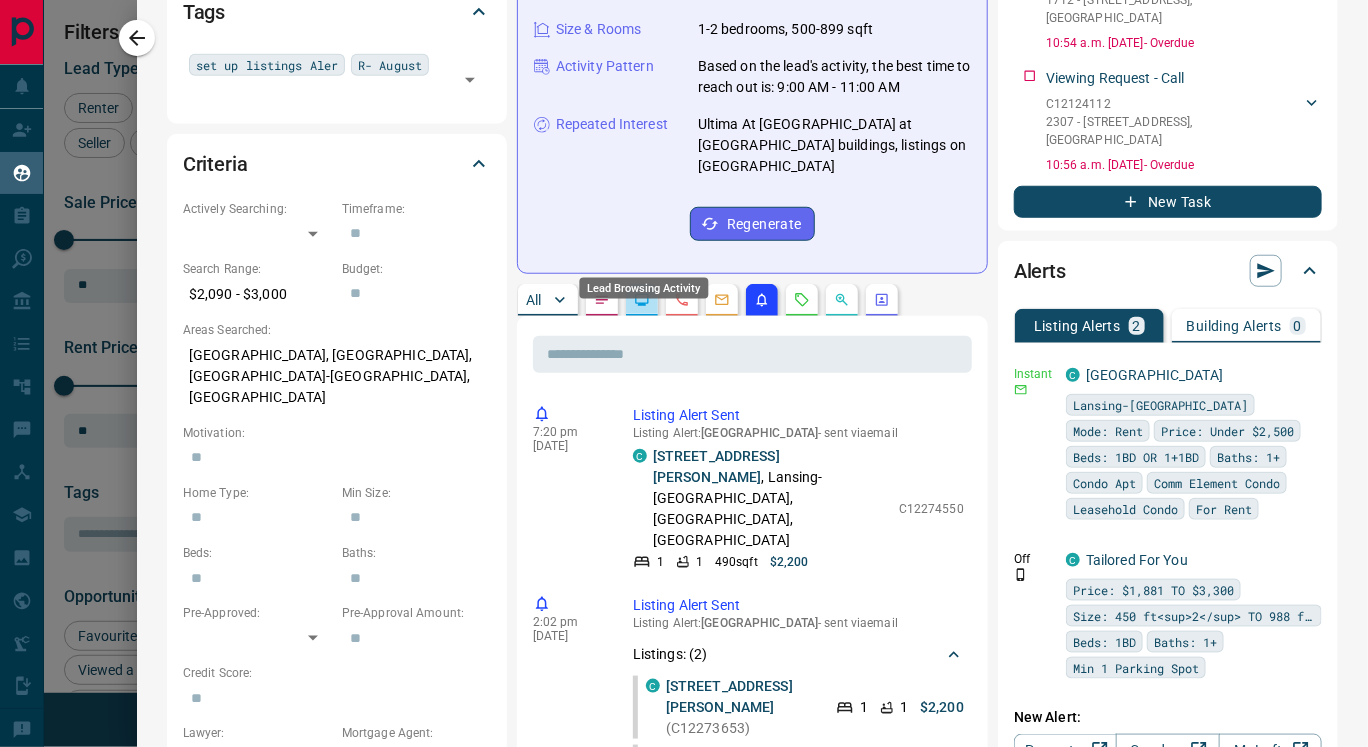 click 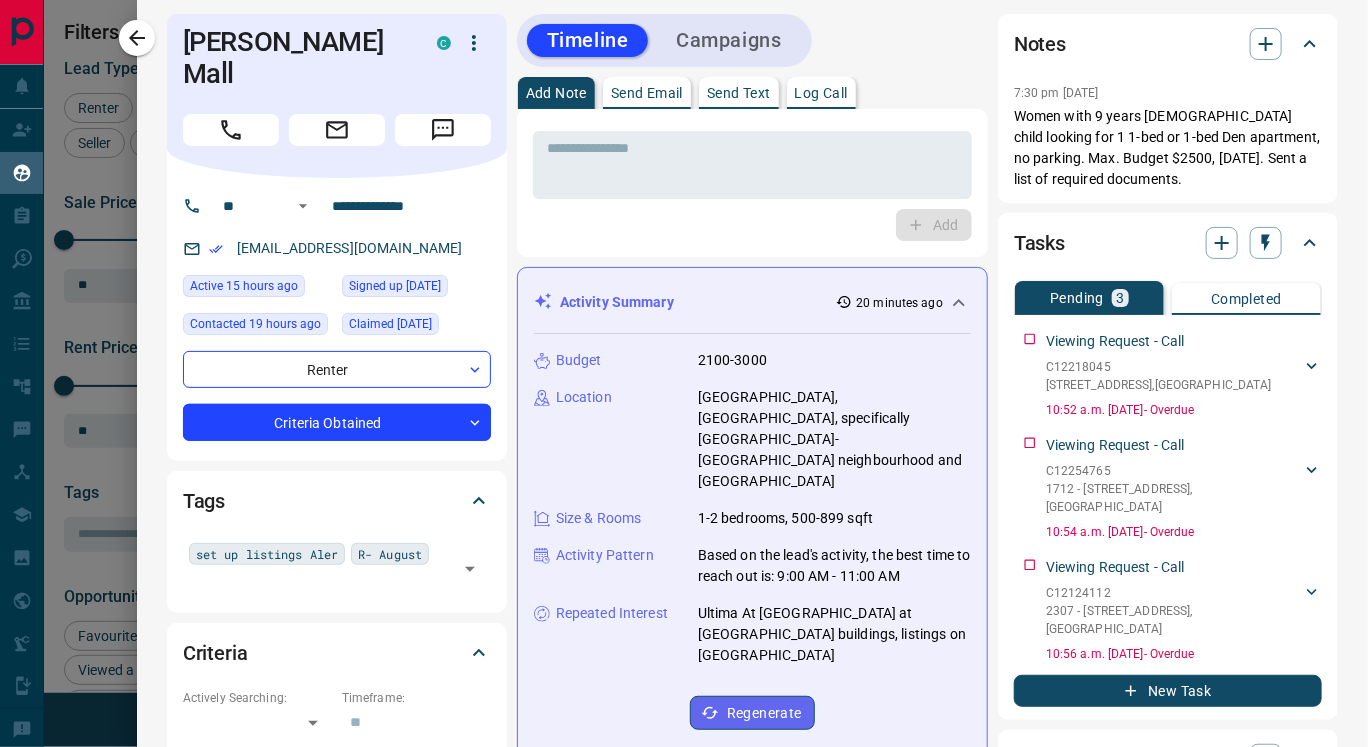 scroll, scrollTop: 4, scrollLeft: 0, axis: vertical 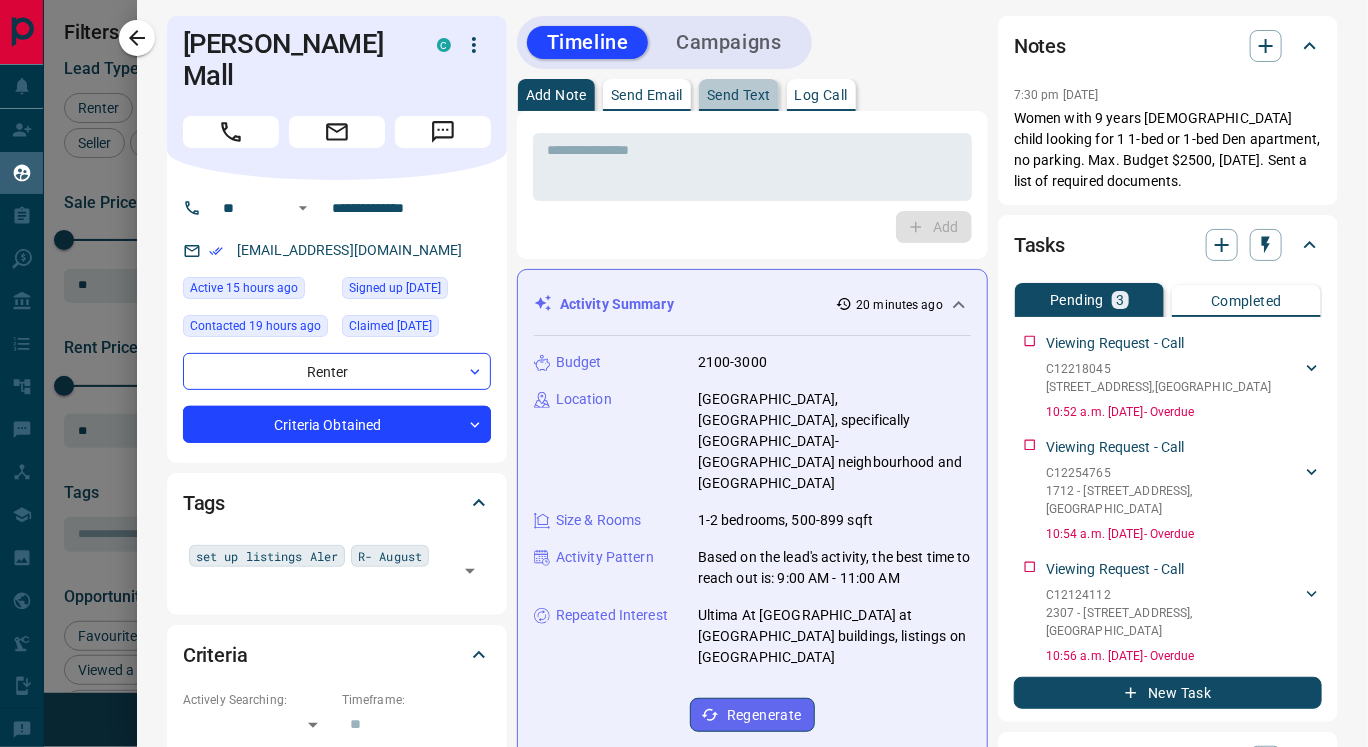 click on "Send Text" at bounding box center (739, 95) 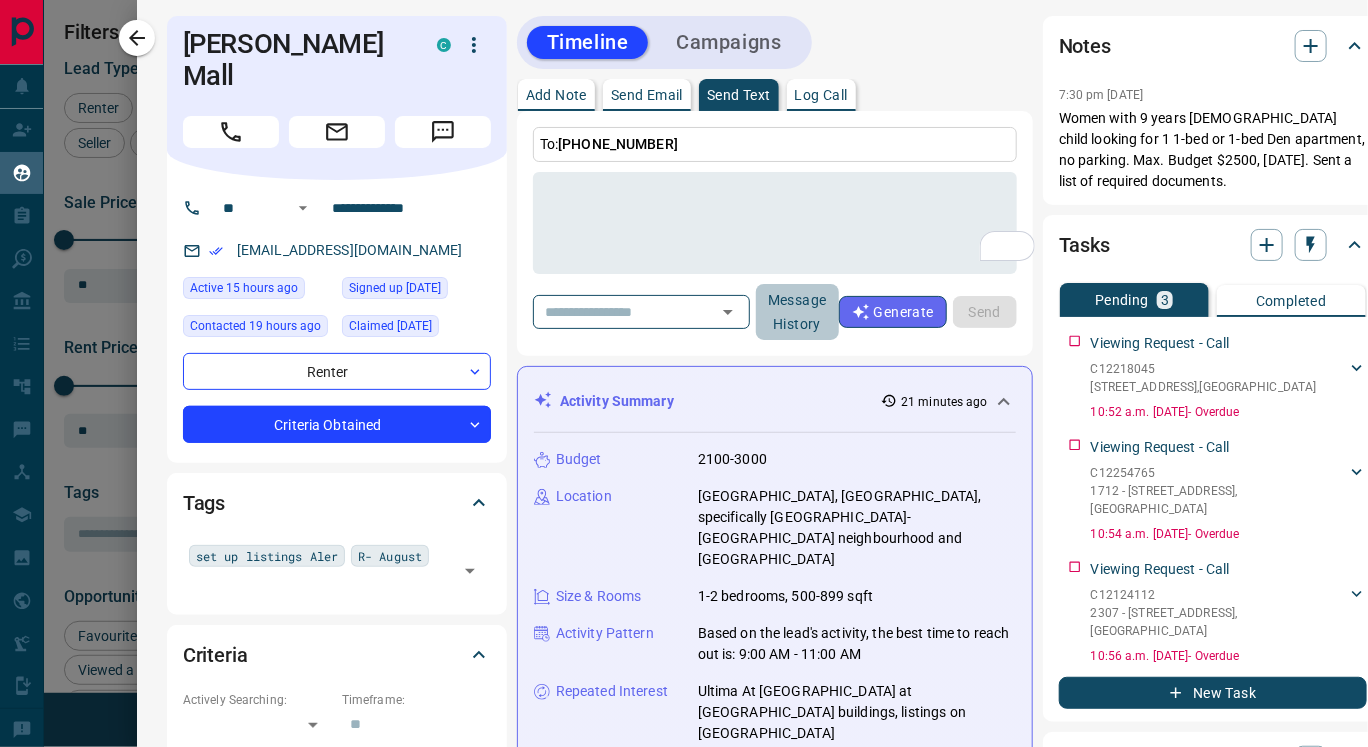 click on "Message History" at bounding box center [797, 312] 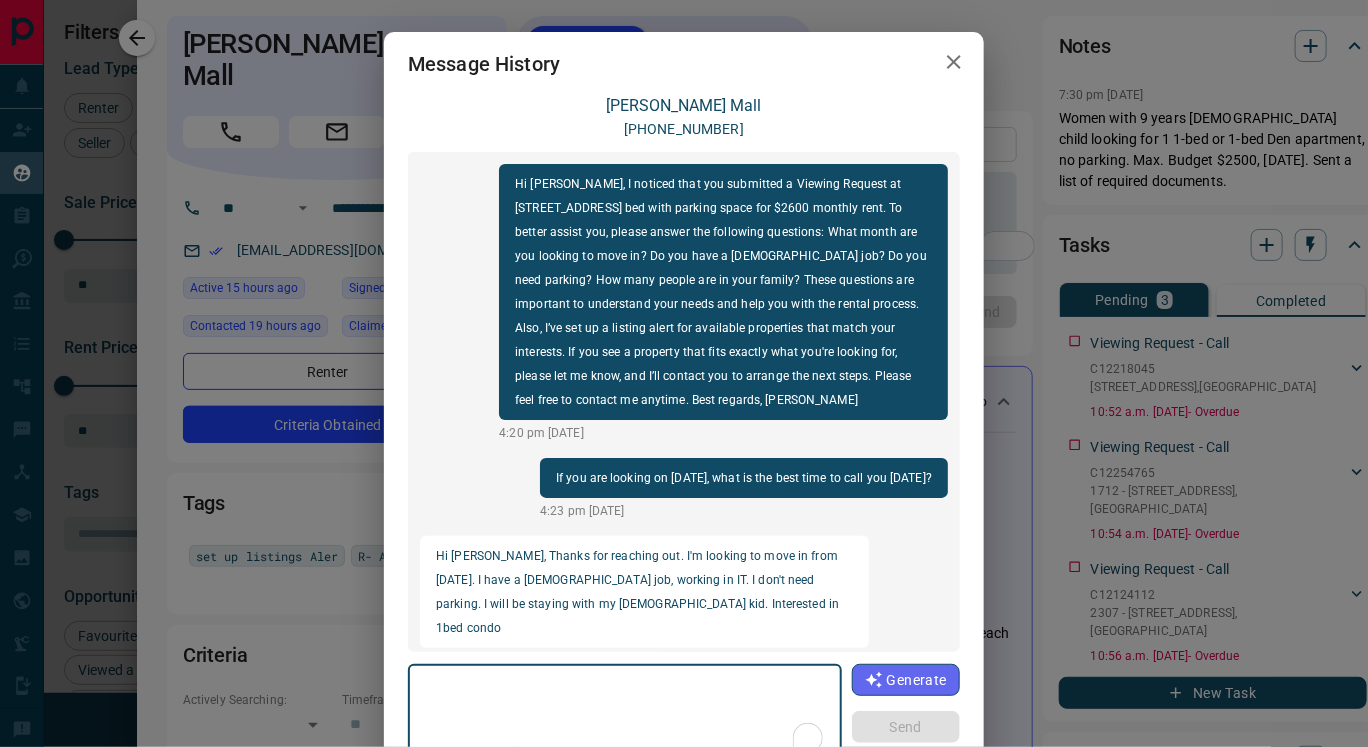 scroll, scrollTop: 1283, scrollLeft: 0, axis: vertical 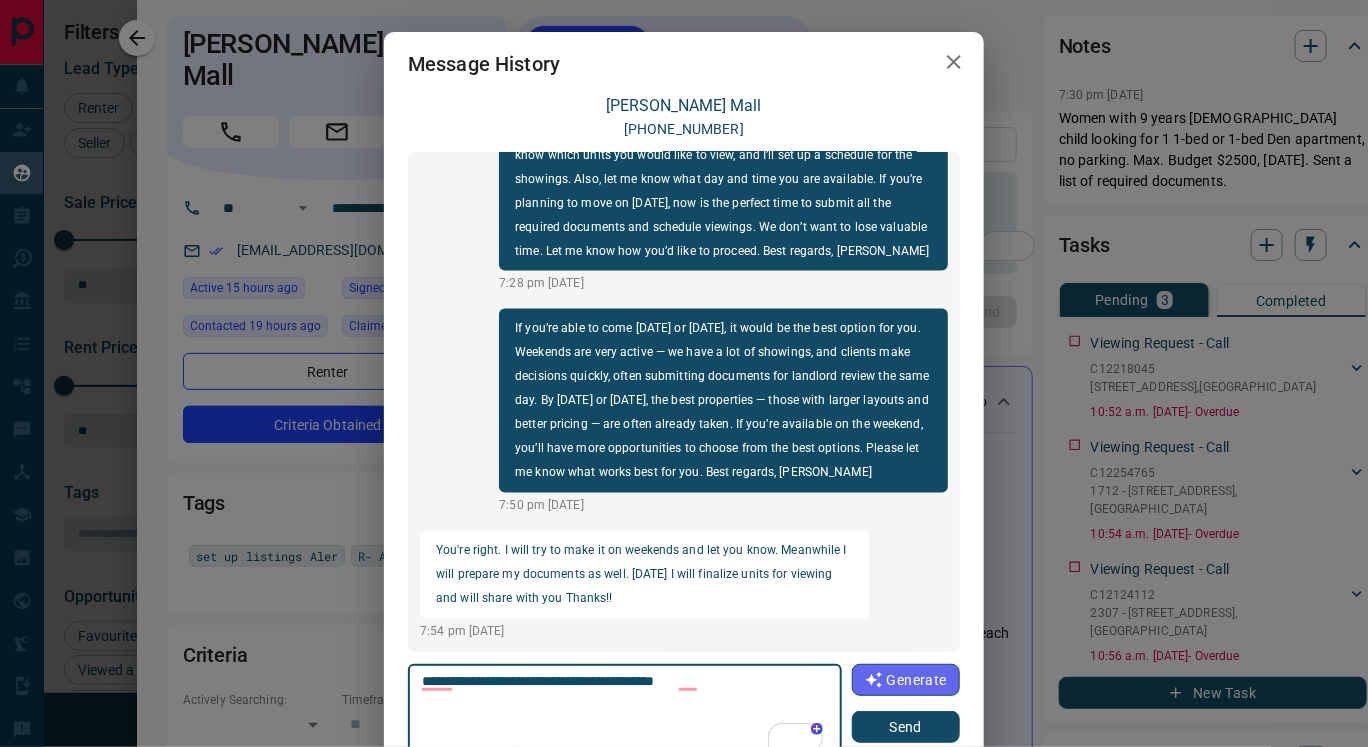 click on "**********" at bounding box center (624, 715) 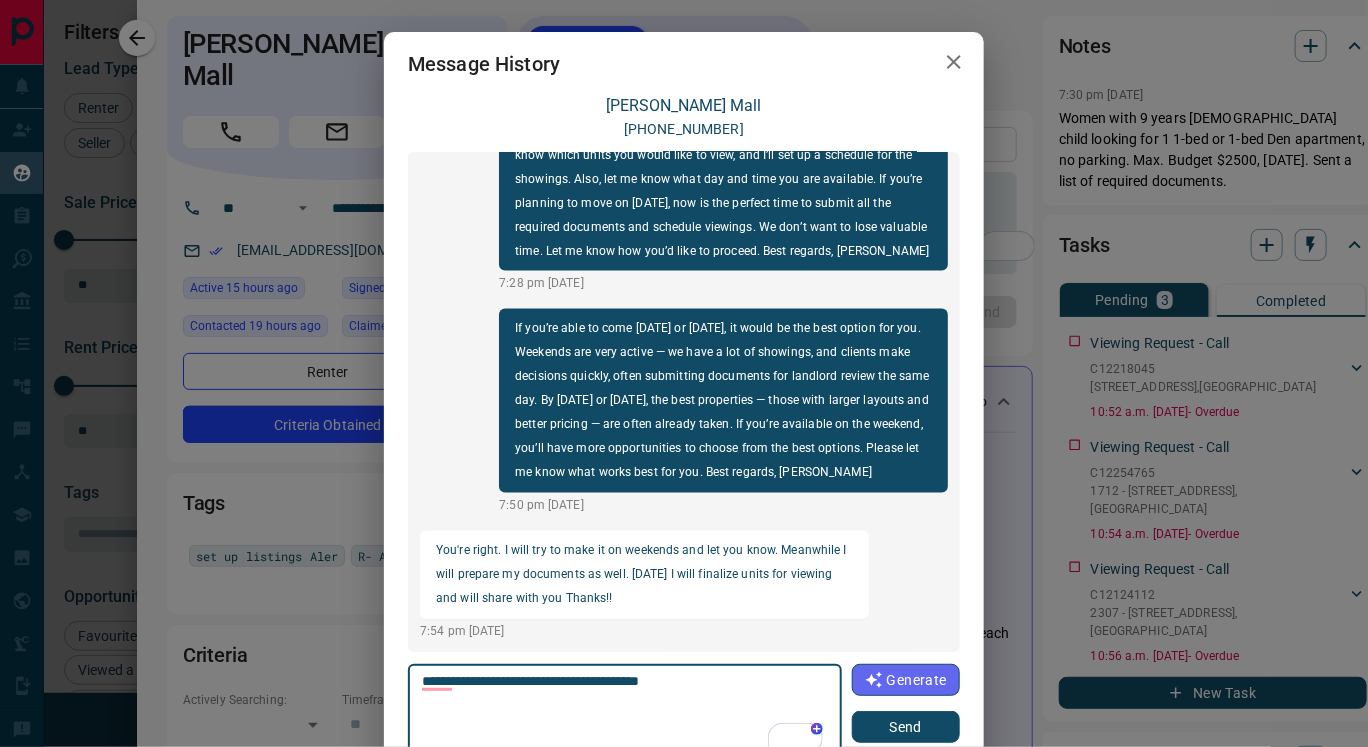 paste on "**********" 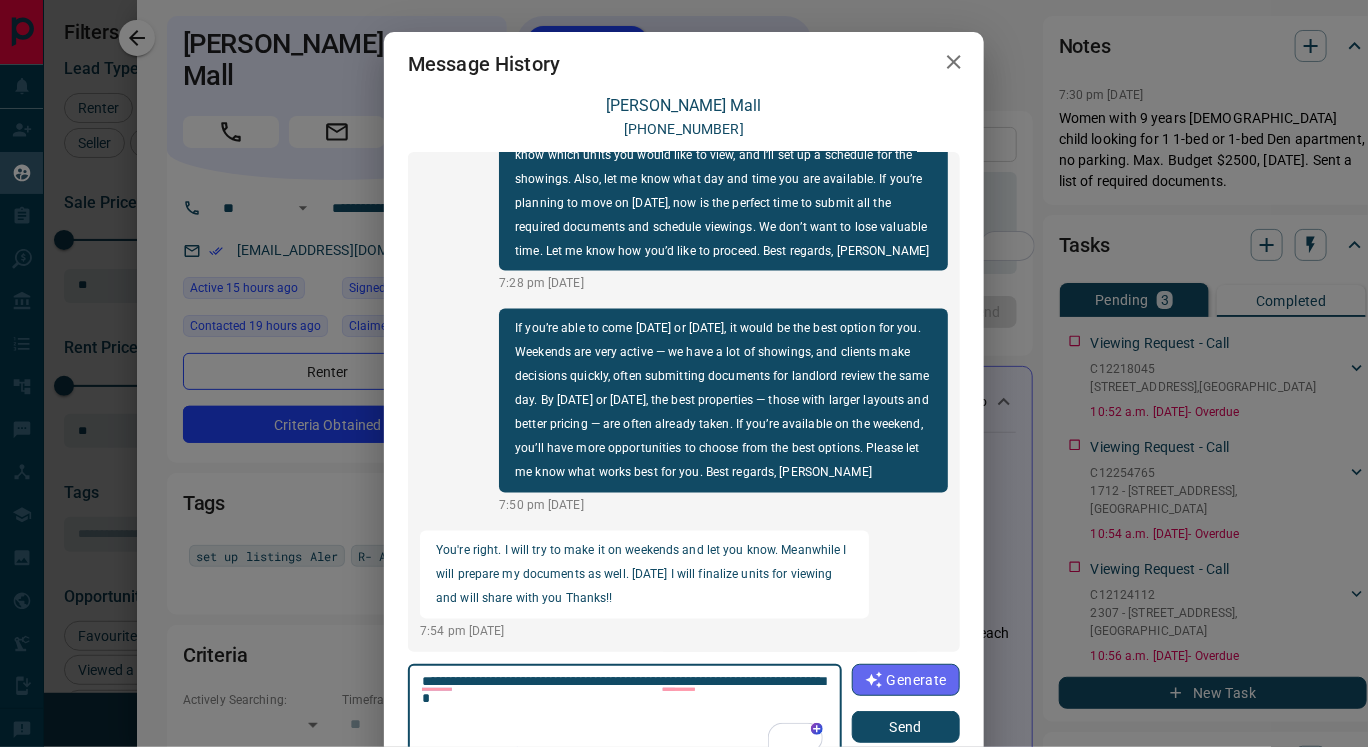 click on "**********" at bounding box center [624, 715] 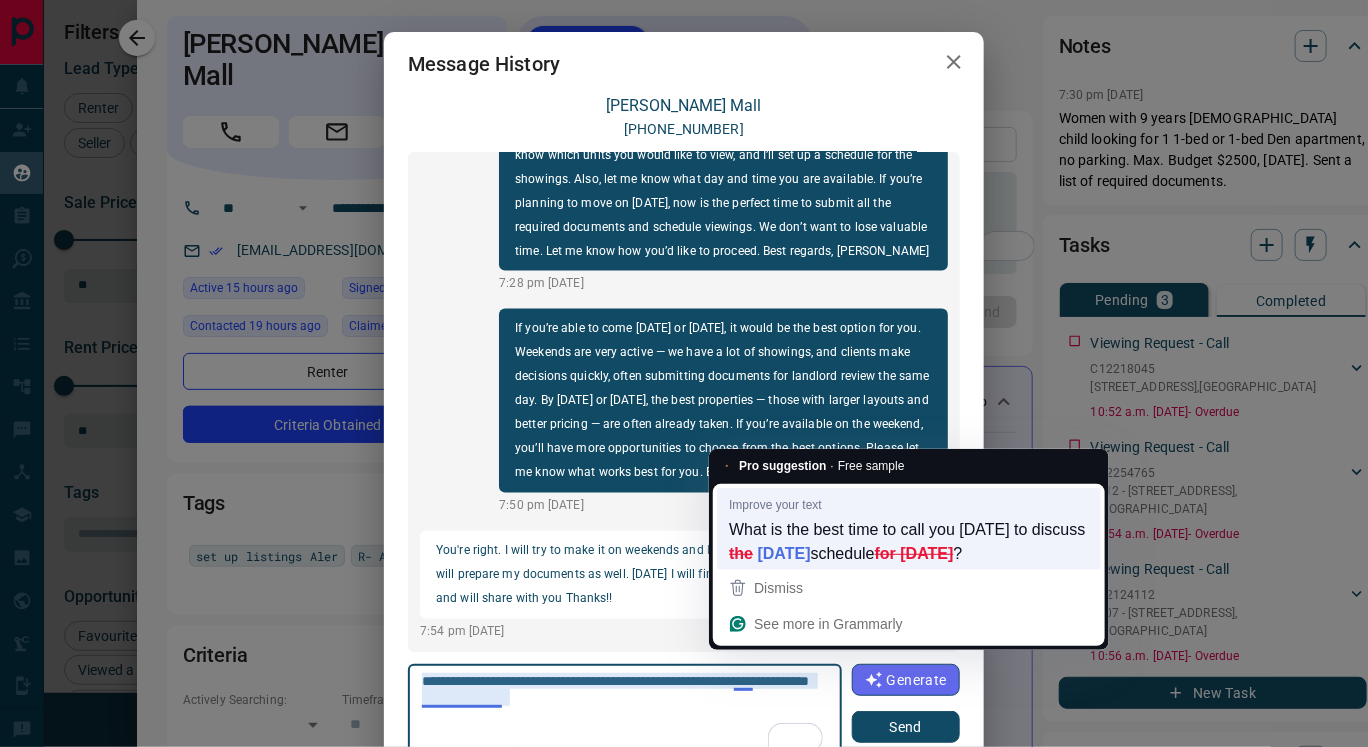 type on "**********" 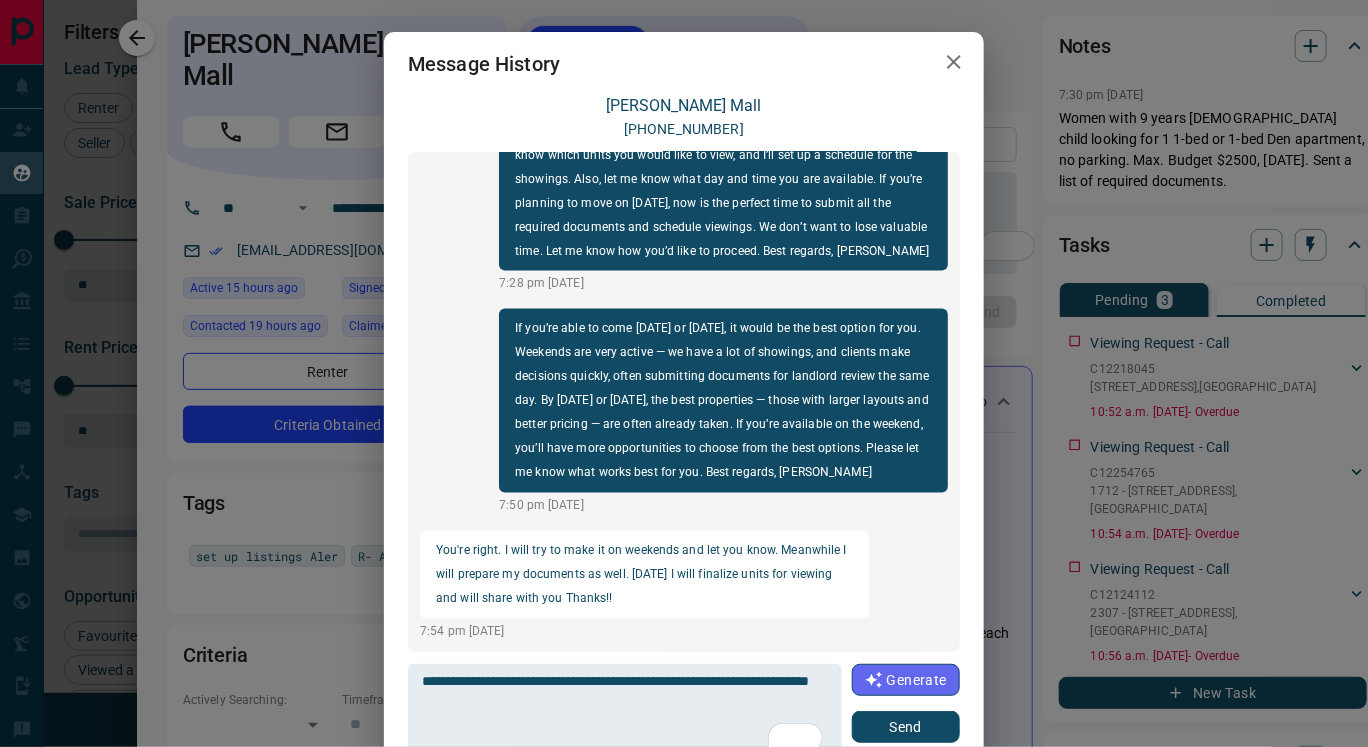 click on "Send" at bounding box center (906, 727) 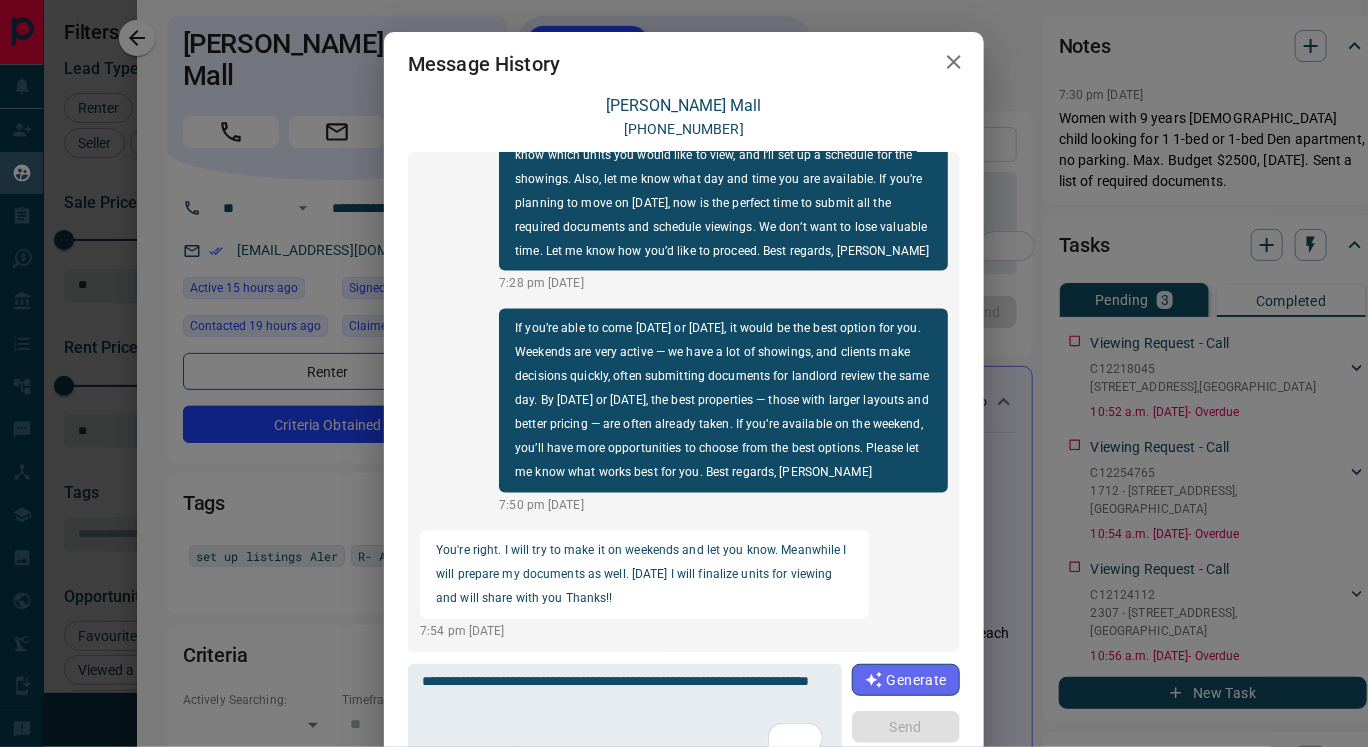 type 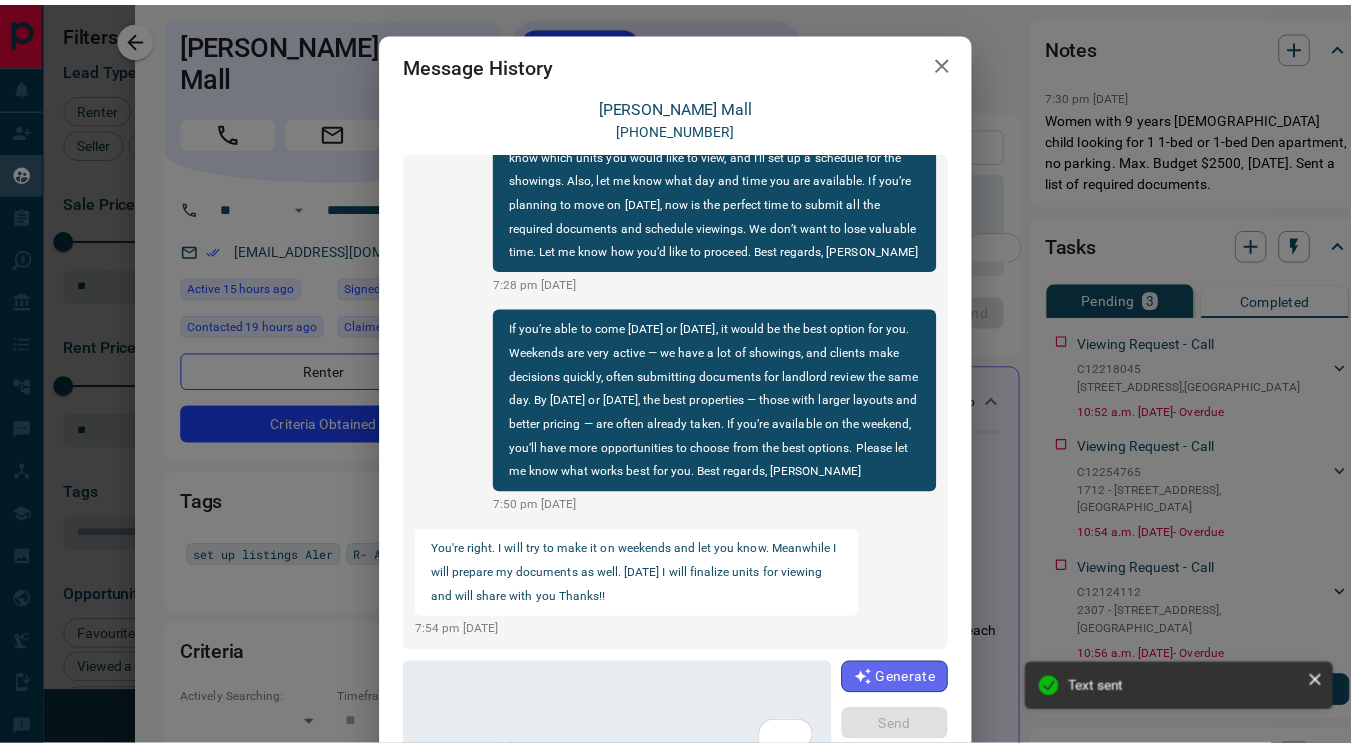 scroll, scrollTop: 1385, scrollLeft: 0, axis: vertical 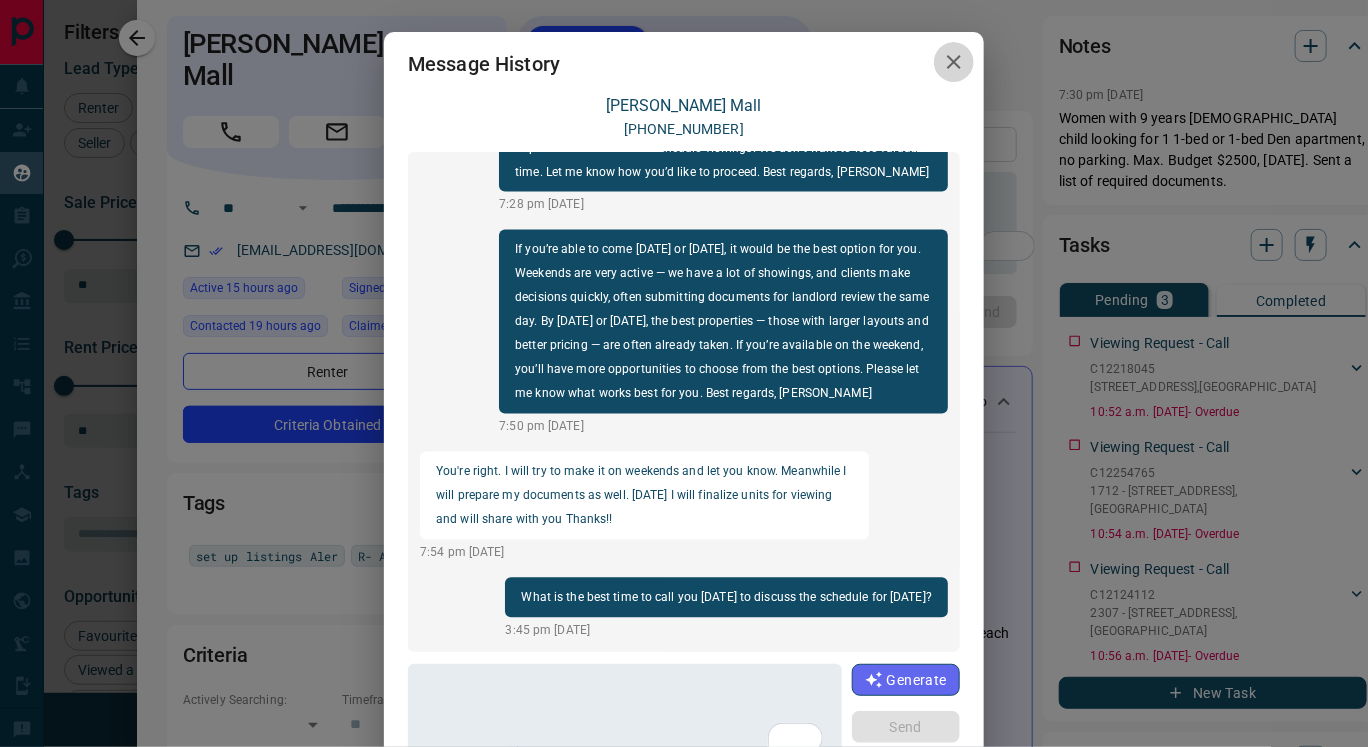 click 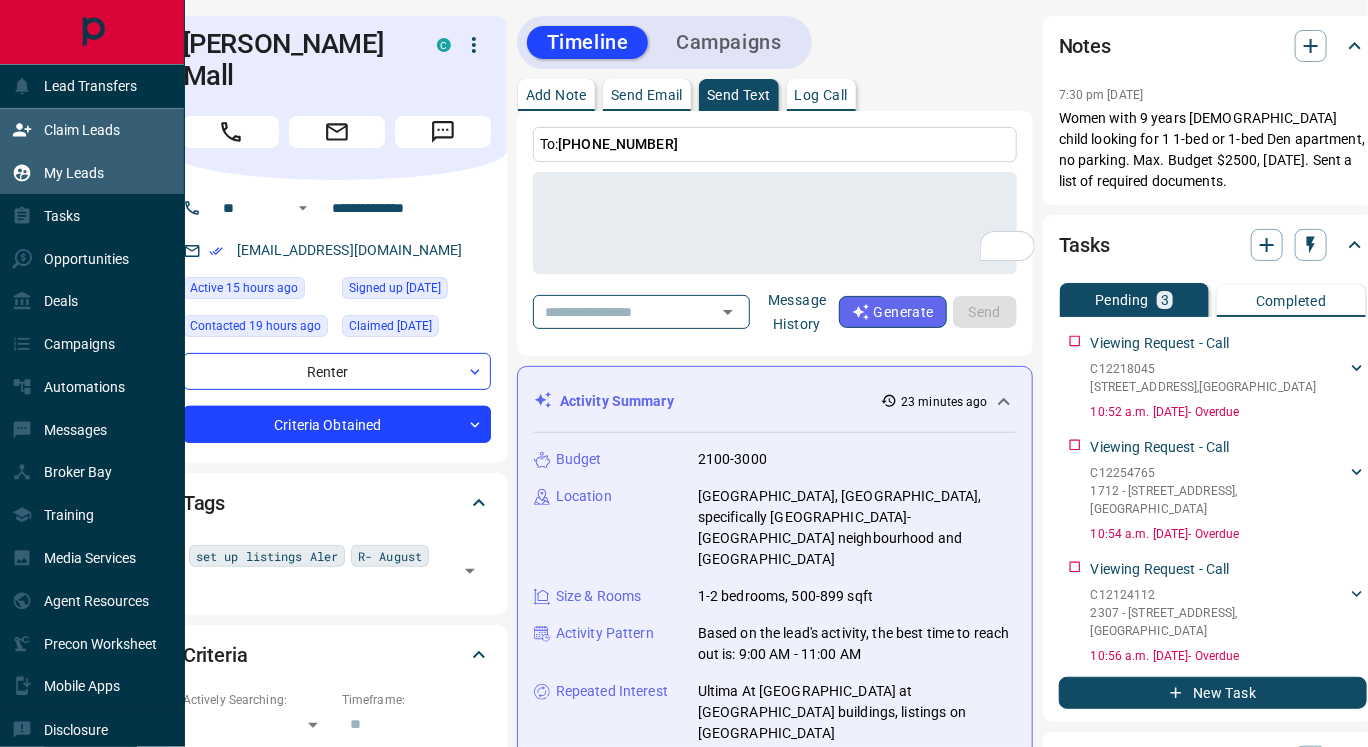 click on "Claim Leads" at bounding box center (66, 130) 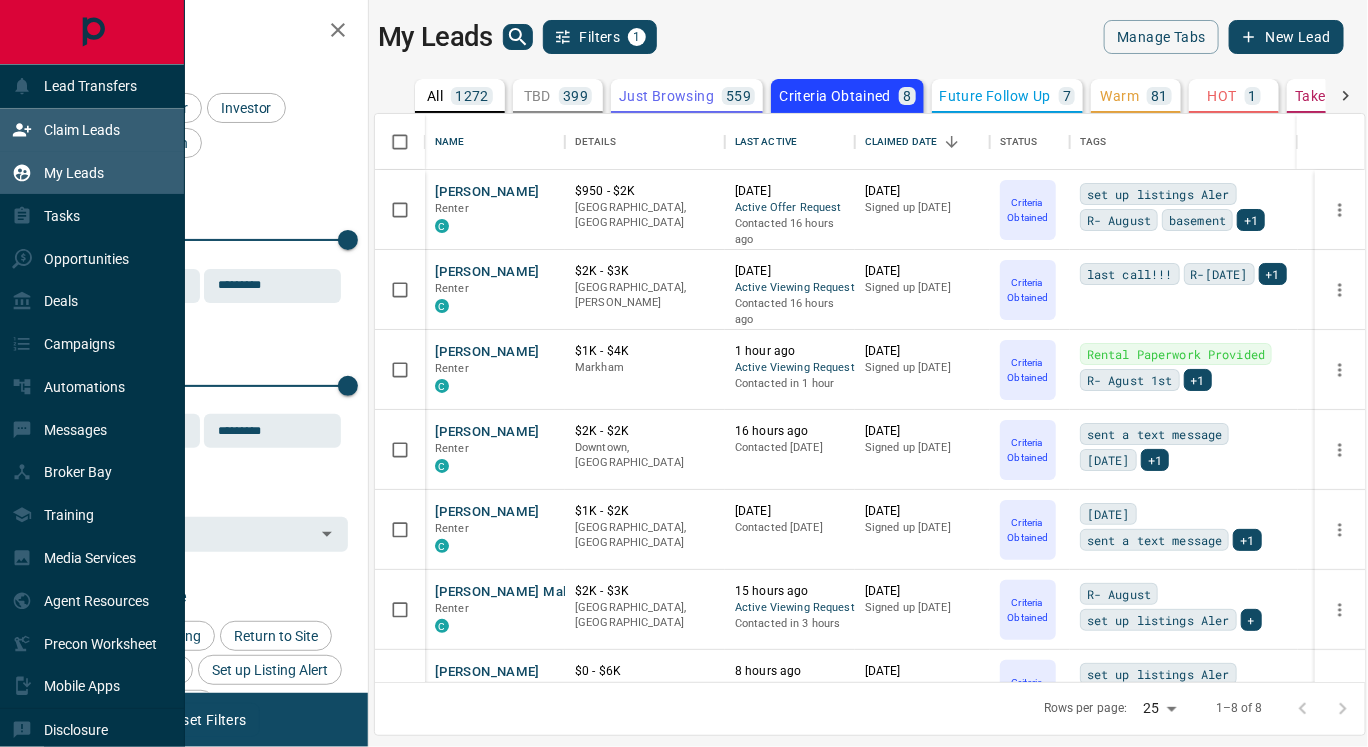 click on "Claim Leads" at bounding box center [82, 130] 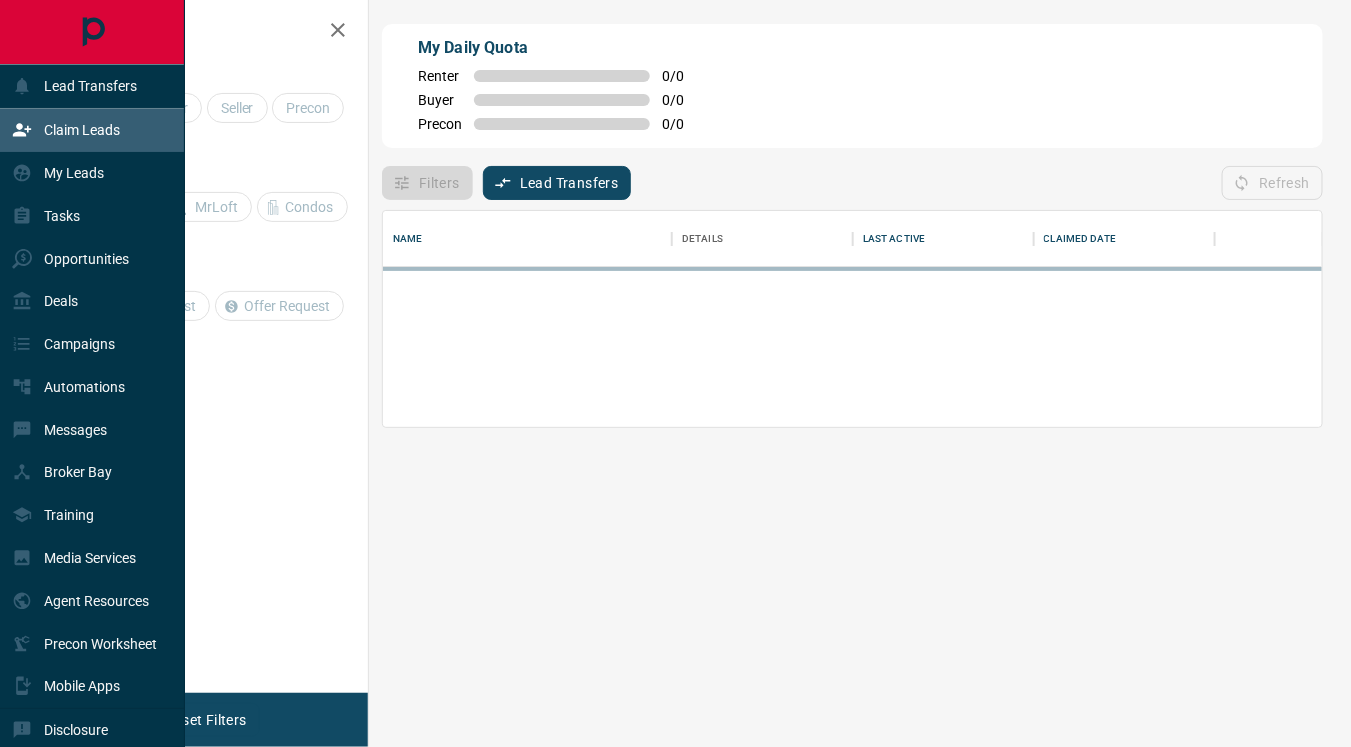 scroll, scrollTop: 18, scrollLeft: 17, axis: both 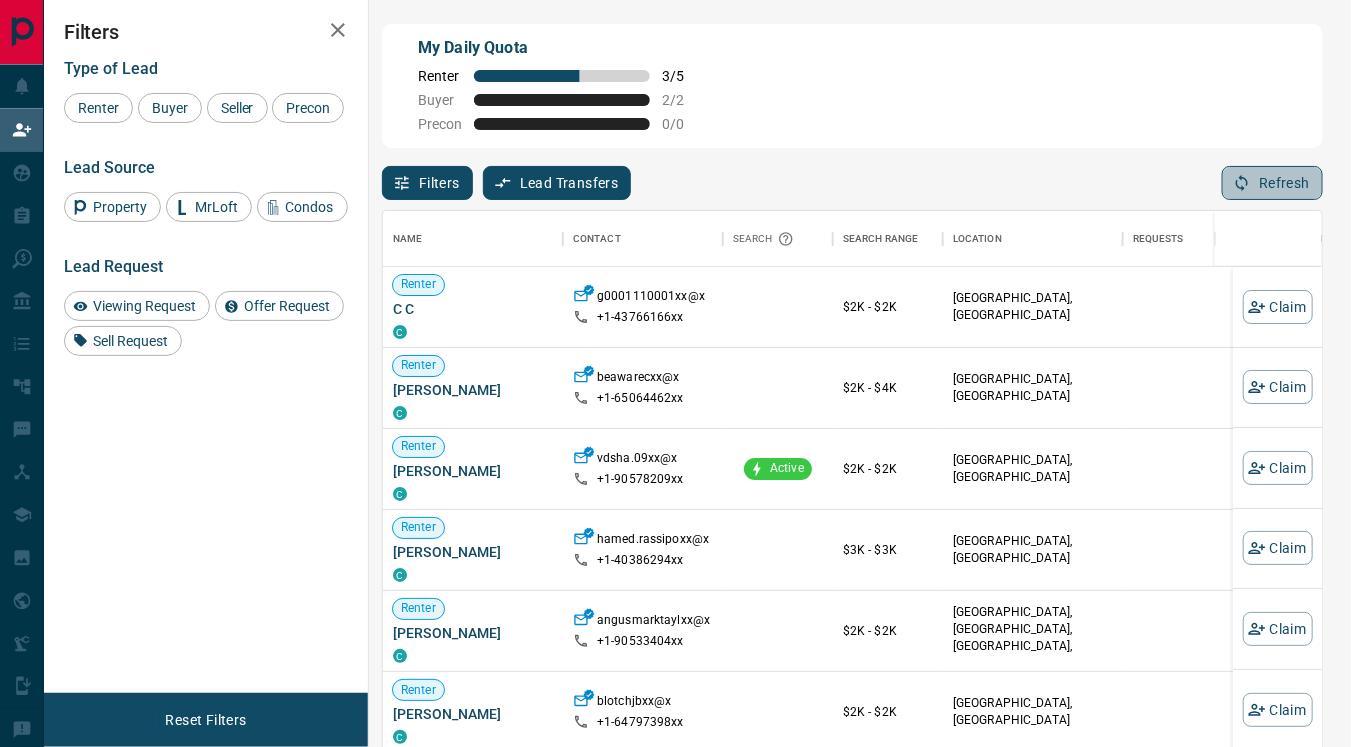 click on "Refresh" at bounding box center (1272, 183) 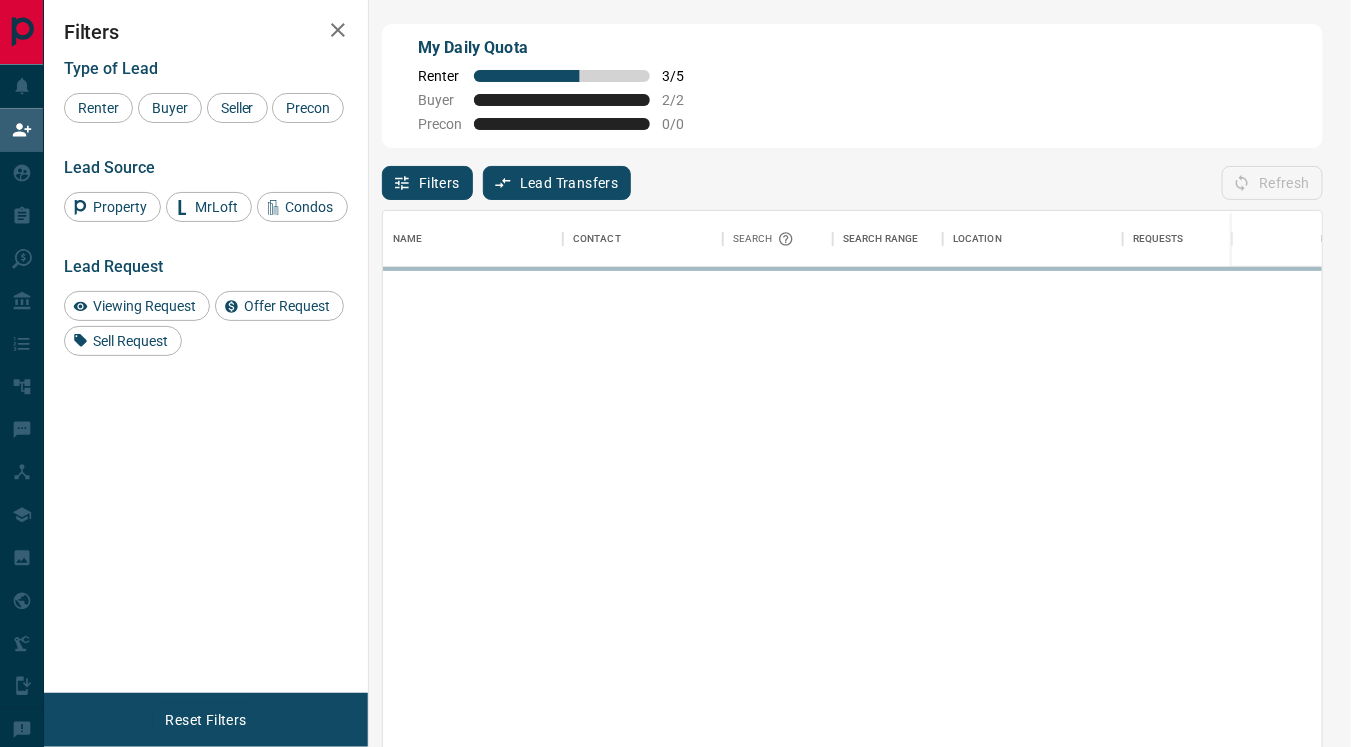 scroll, scrollTop: 18, scrollLeft: 17, axis: both 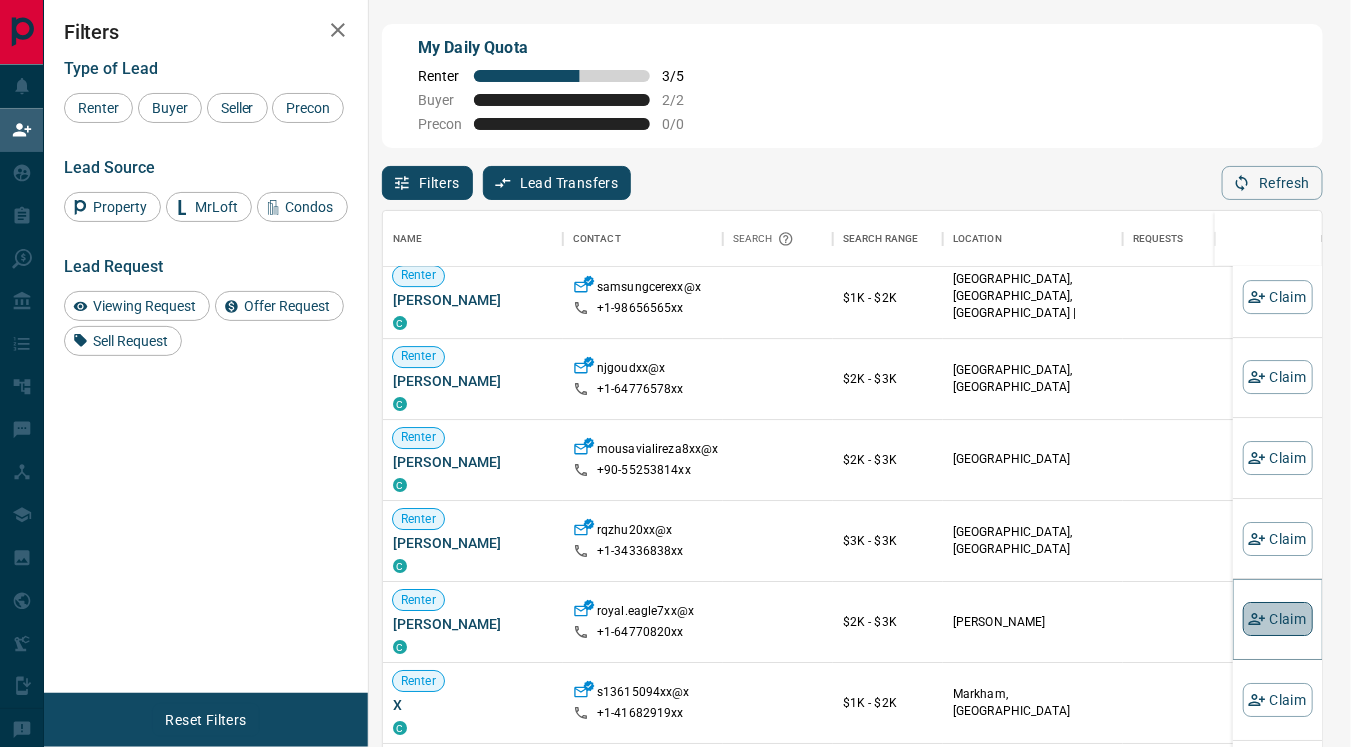 click on "Claim" at bounding box center (1278, 619) 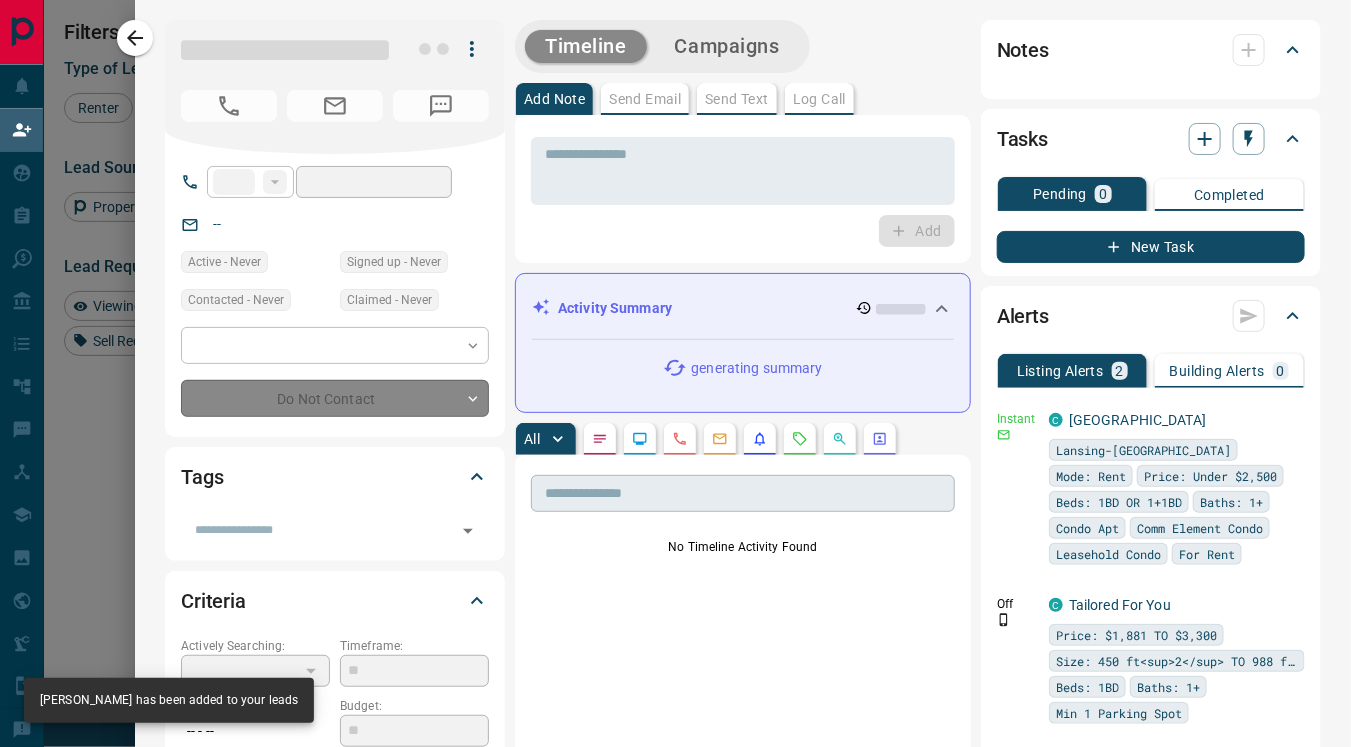 type on "**" 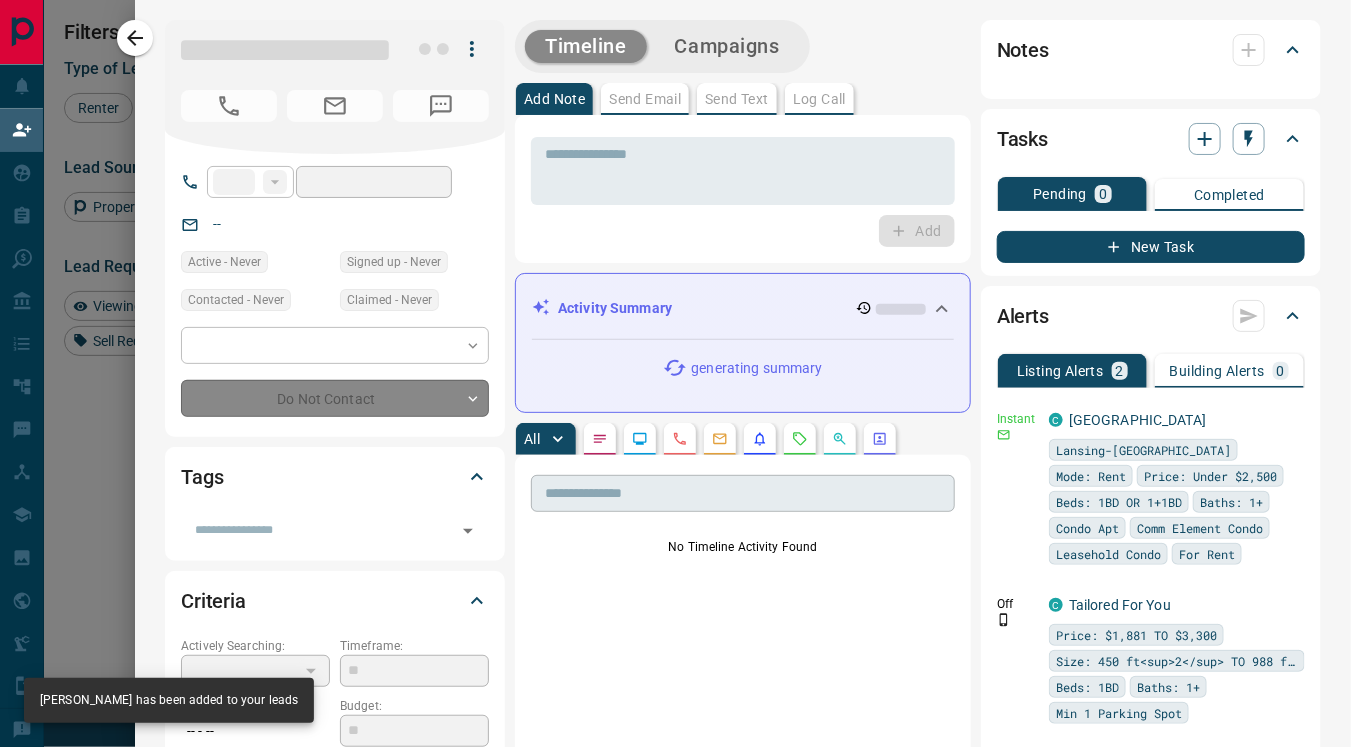 type on "**********" 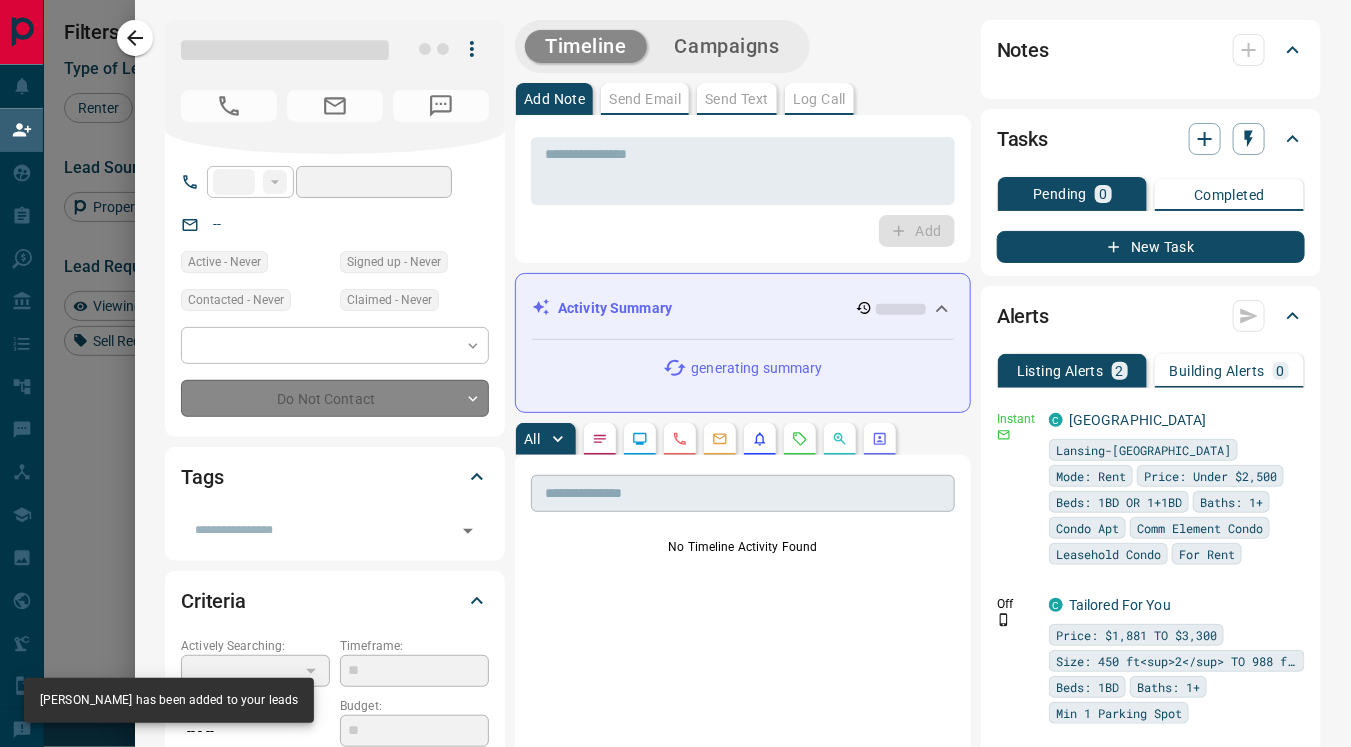 type on "**********" 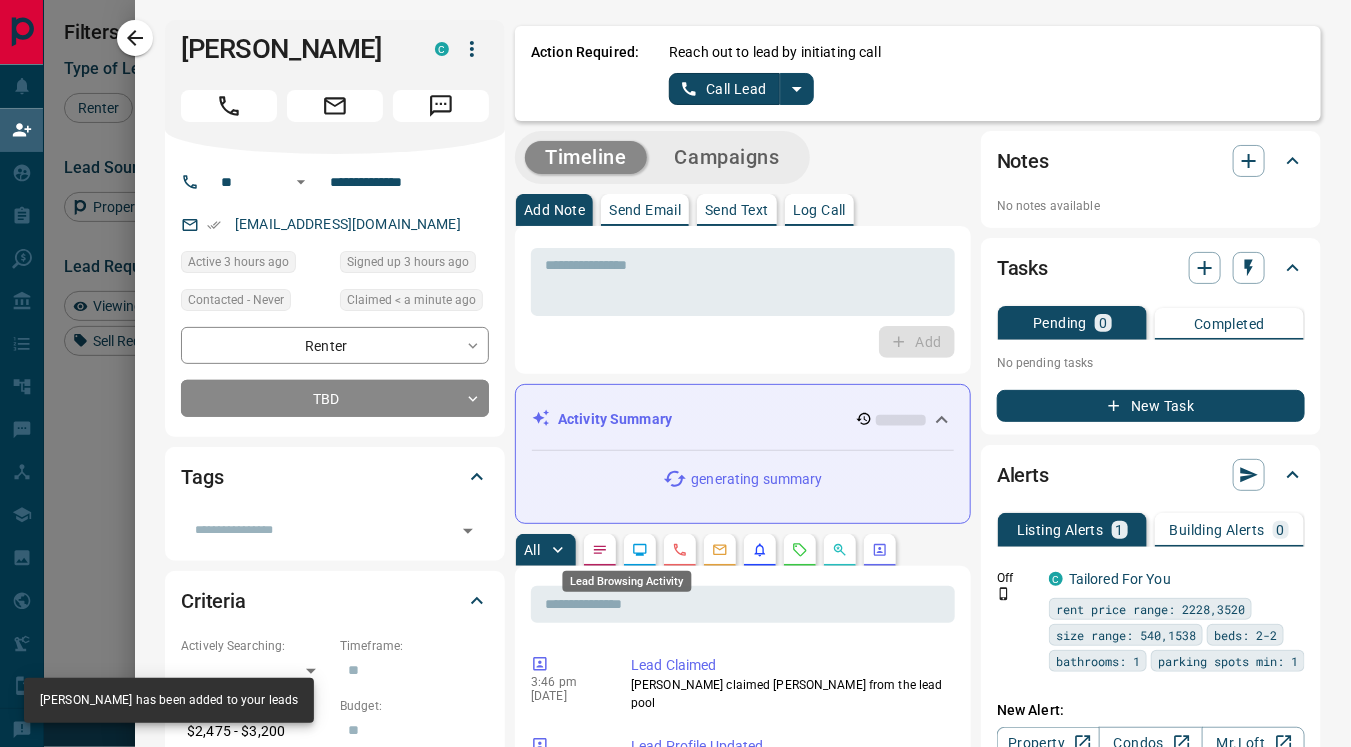 click 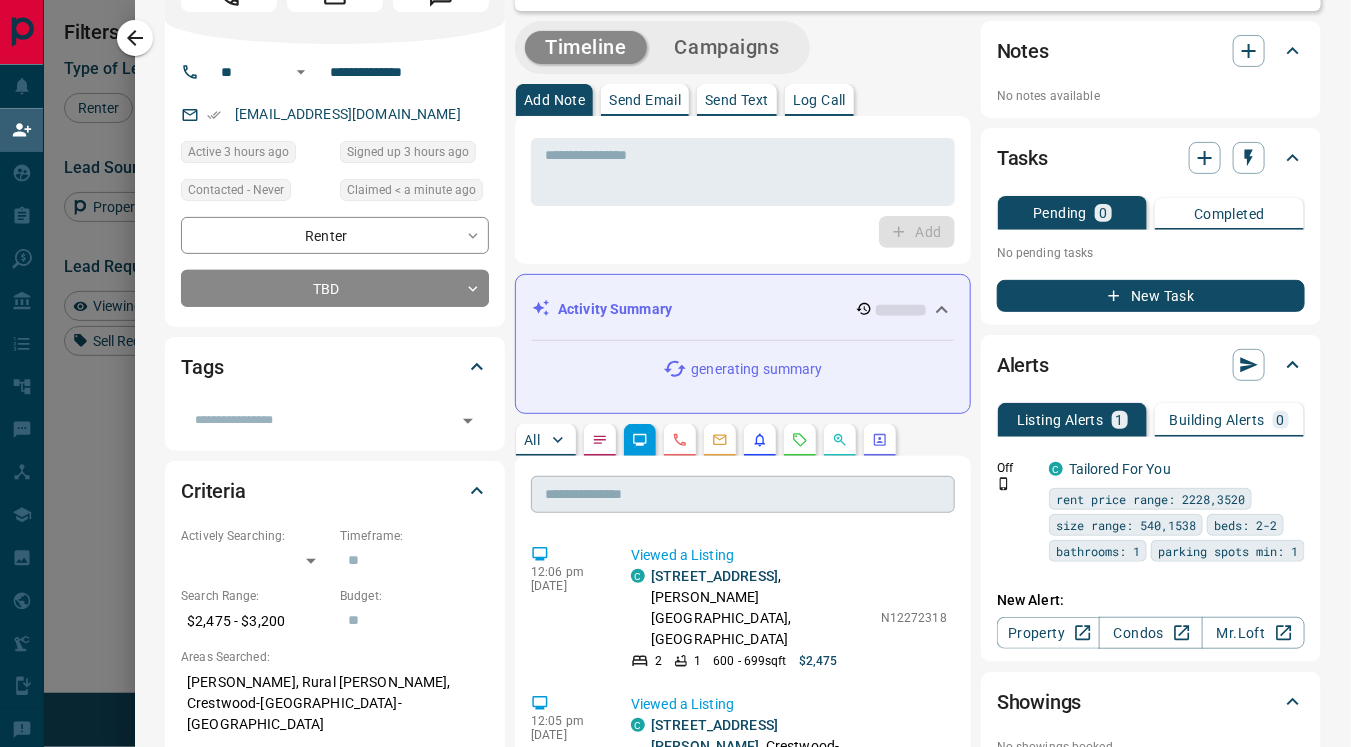 scroll, scrollTop: 0, scrollLeft: 0, axis: both 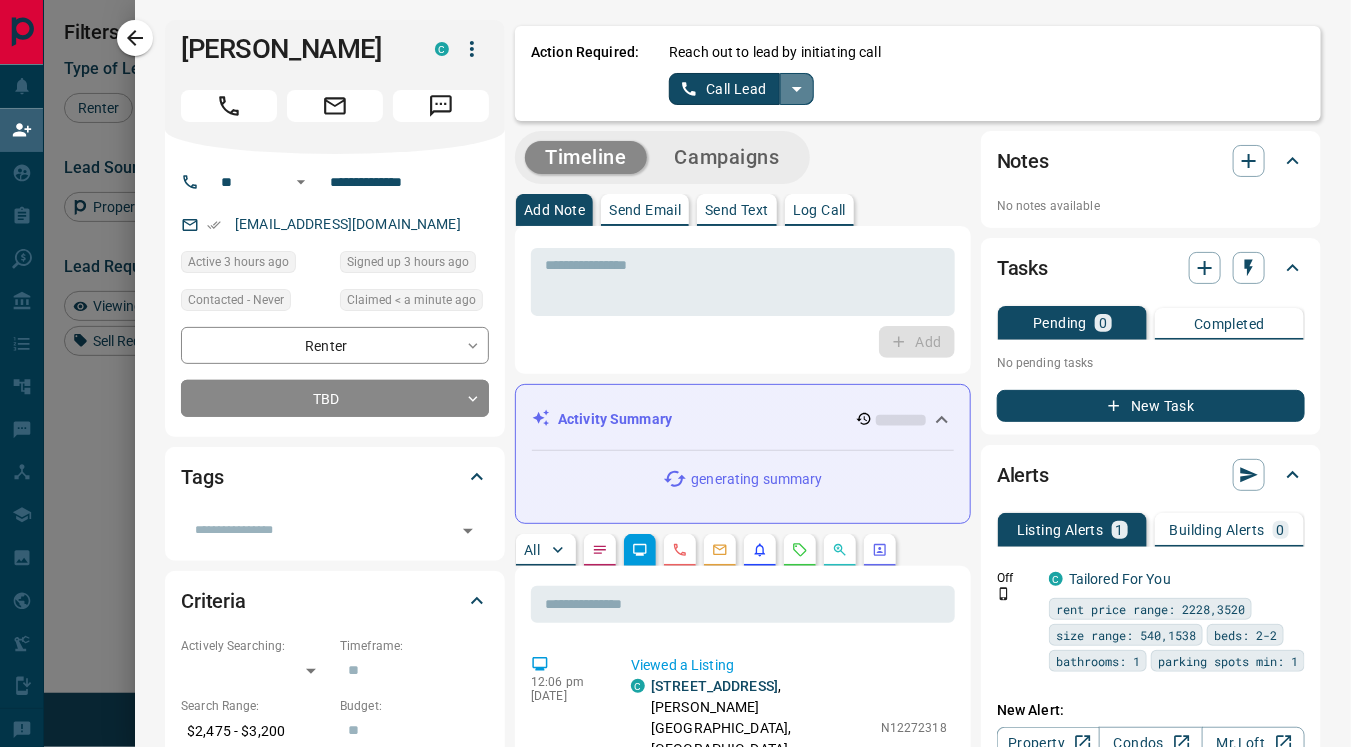 click 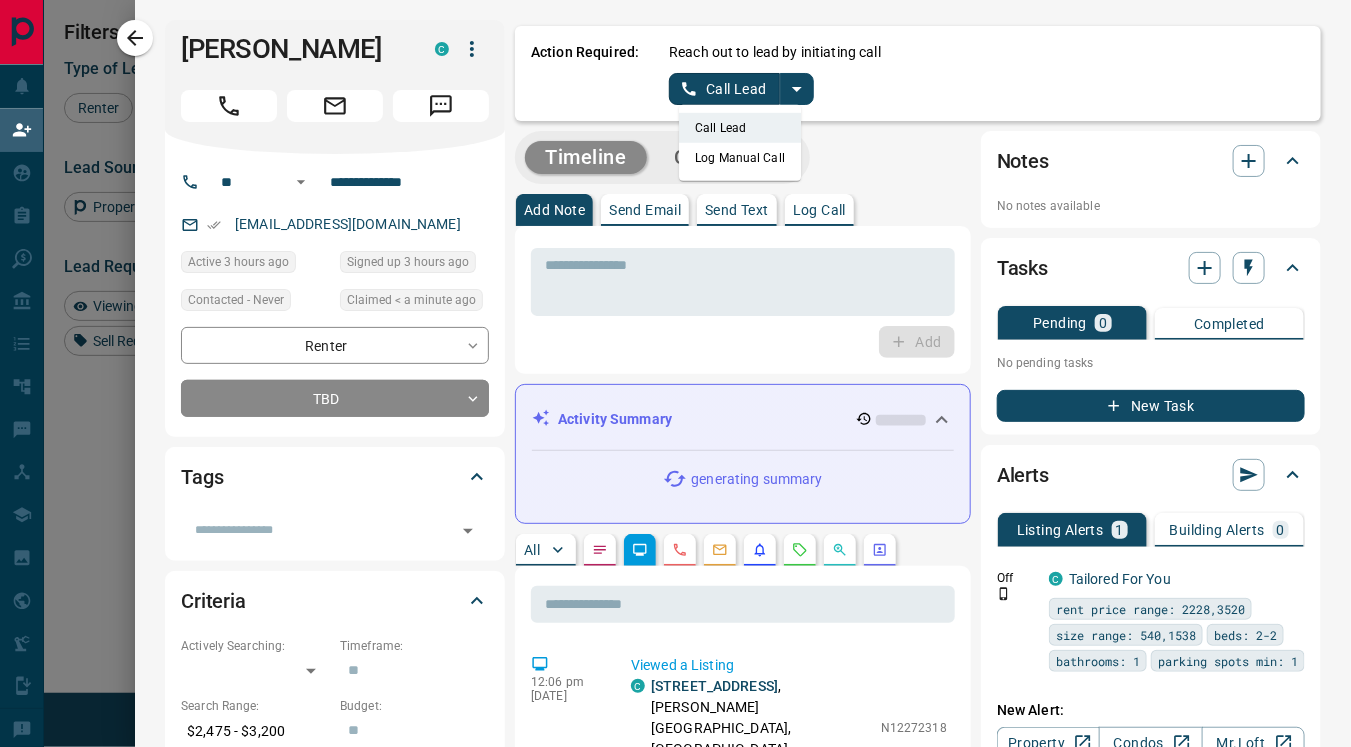 click on "Call Lead Log Manual Call" at bounding box center (740, 143) 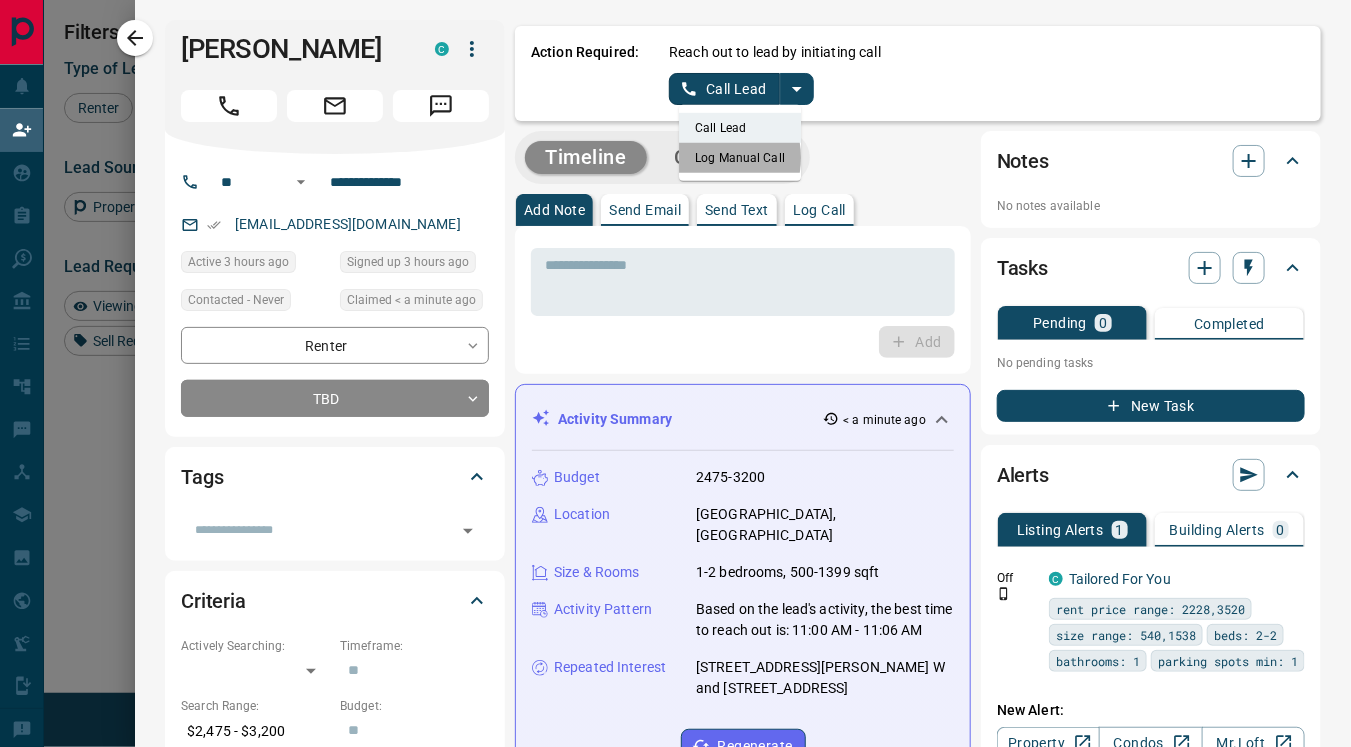 click on "Log Manual Call" at bounding box center (740, 158) 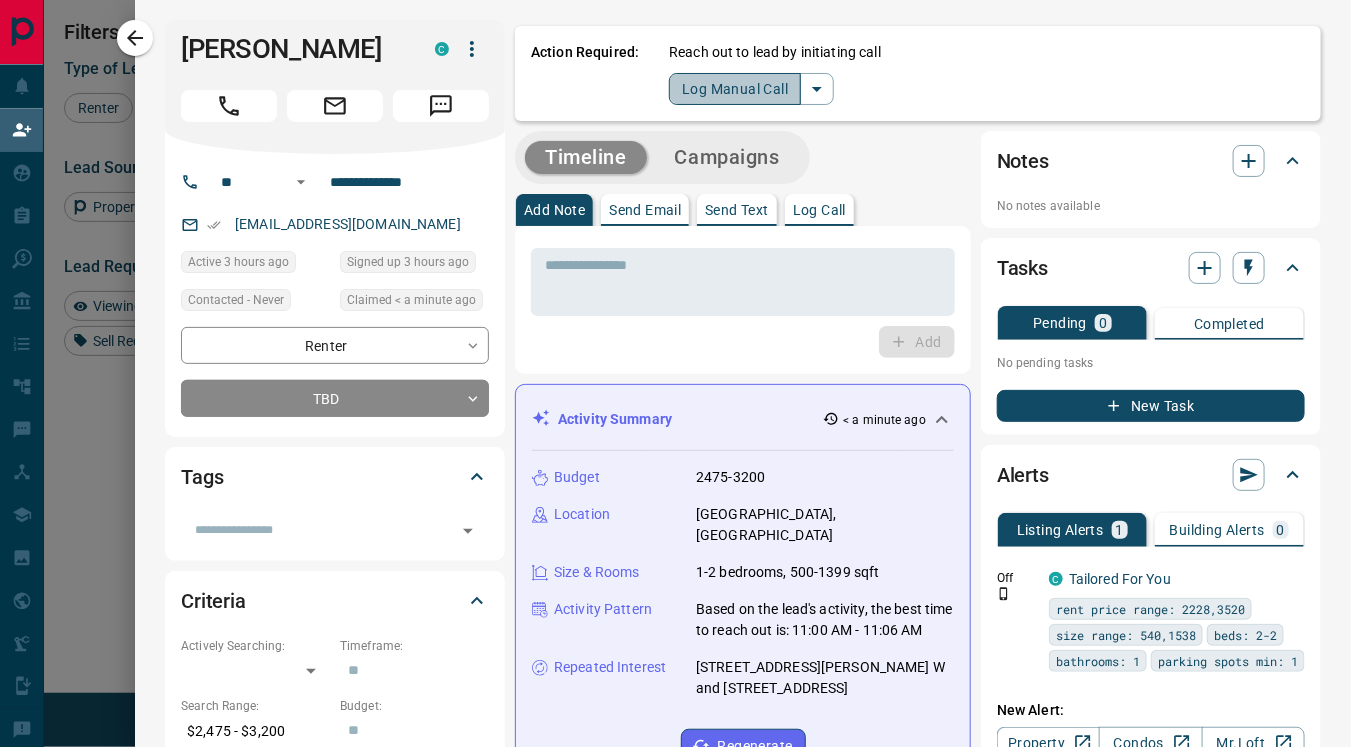 click on "Log Manual Call" at bounding box center (735, 89) 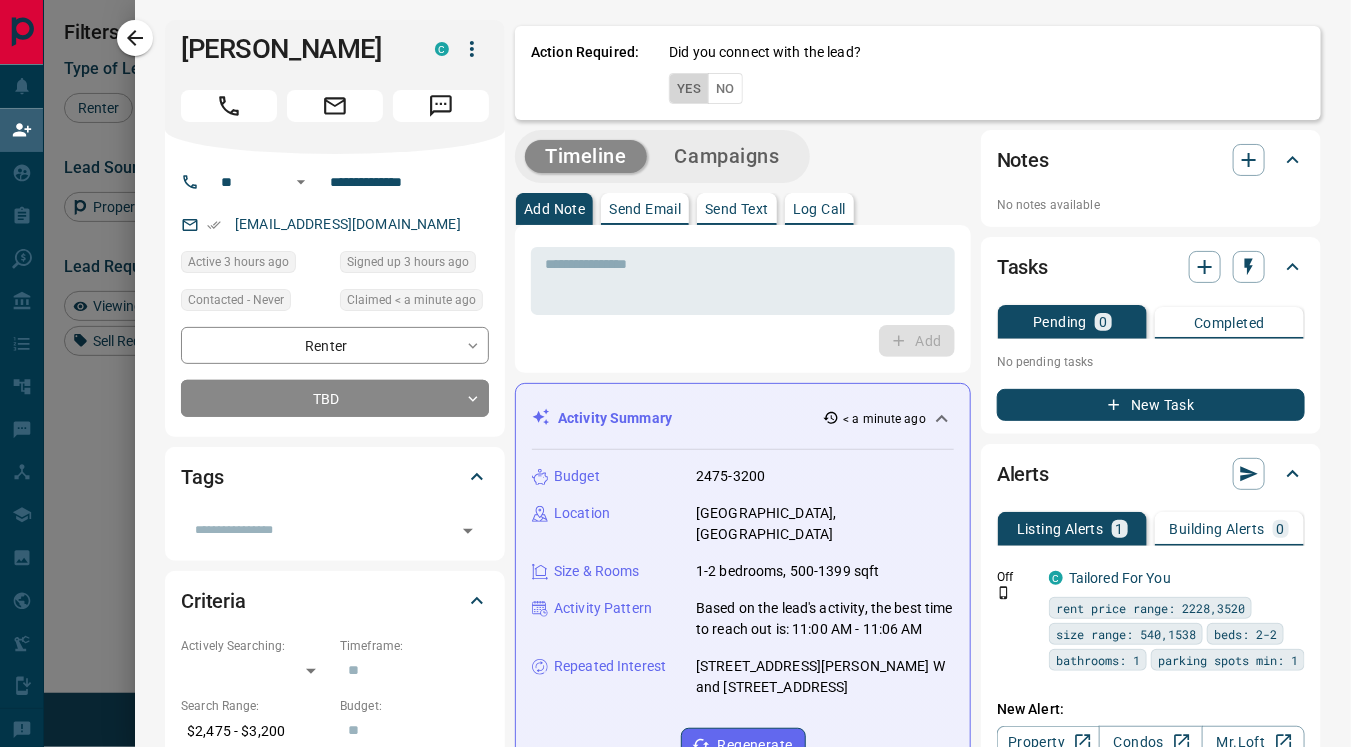 click on "Yes" at bounding box center (689, 88) 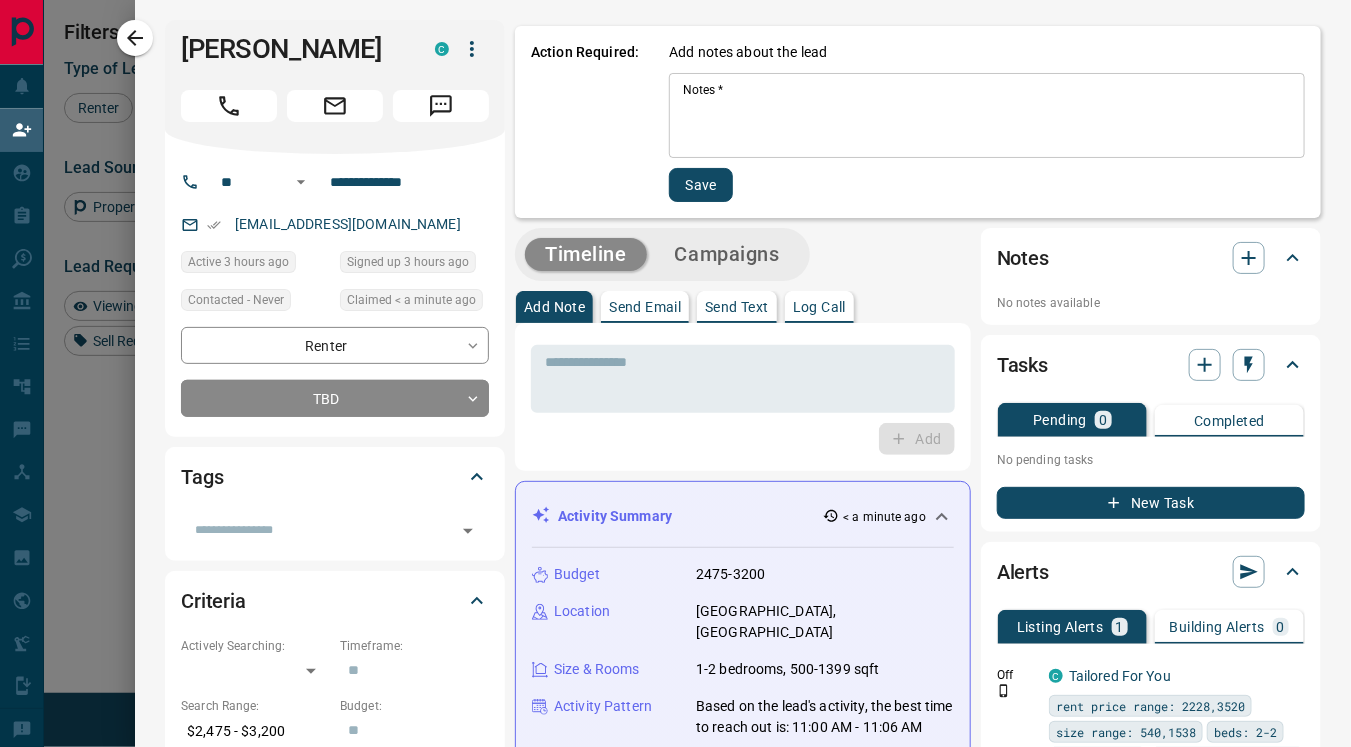 click on "Notes   *" at bounding box center (987, 116) 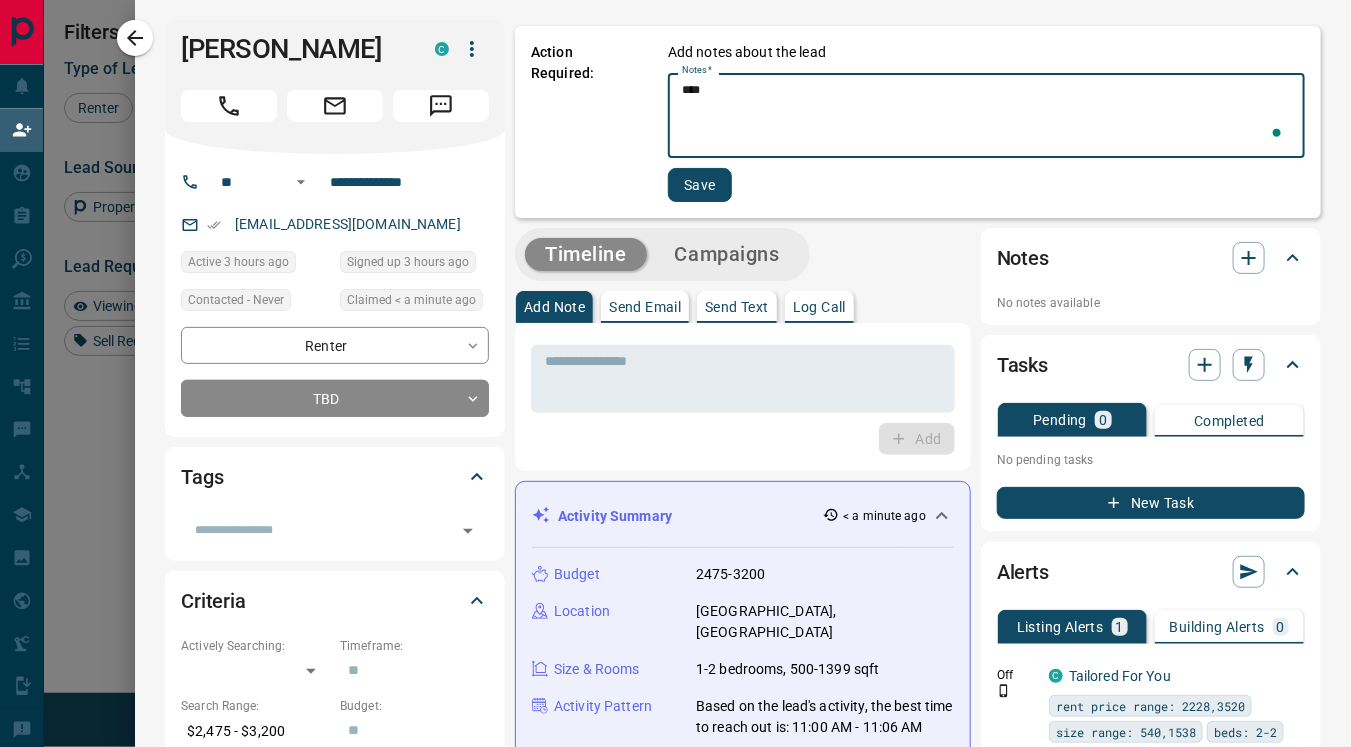 type on "****" 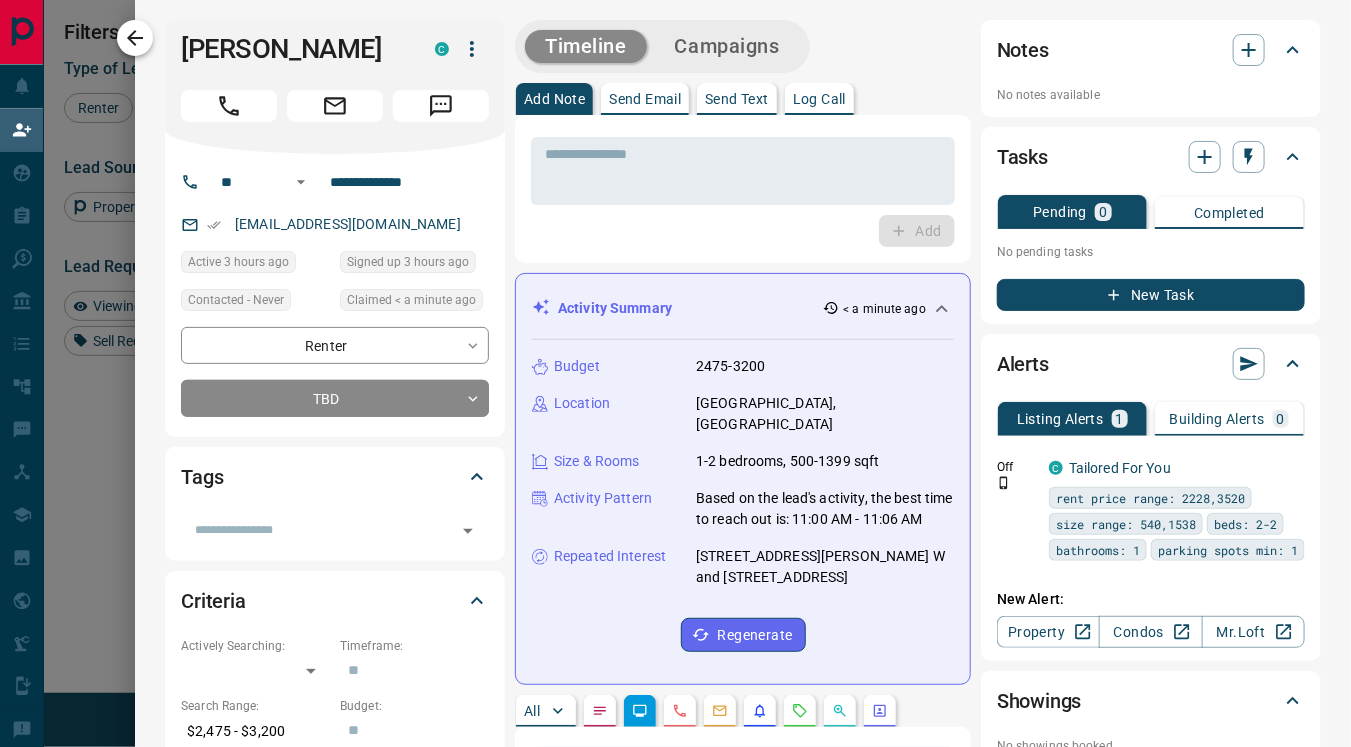 click 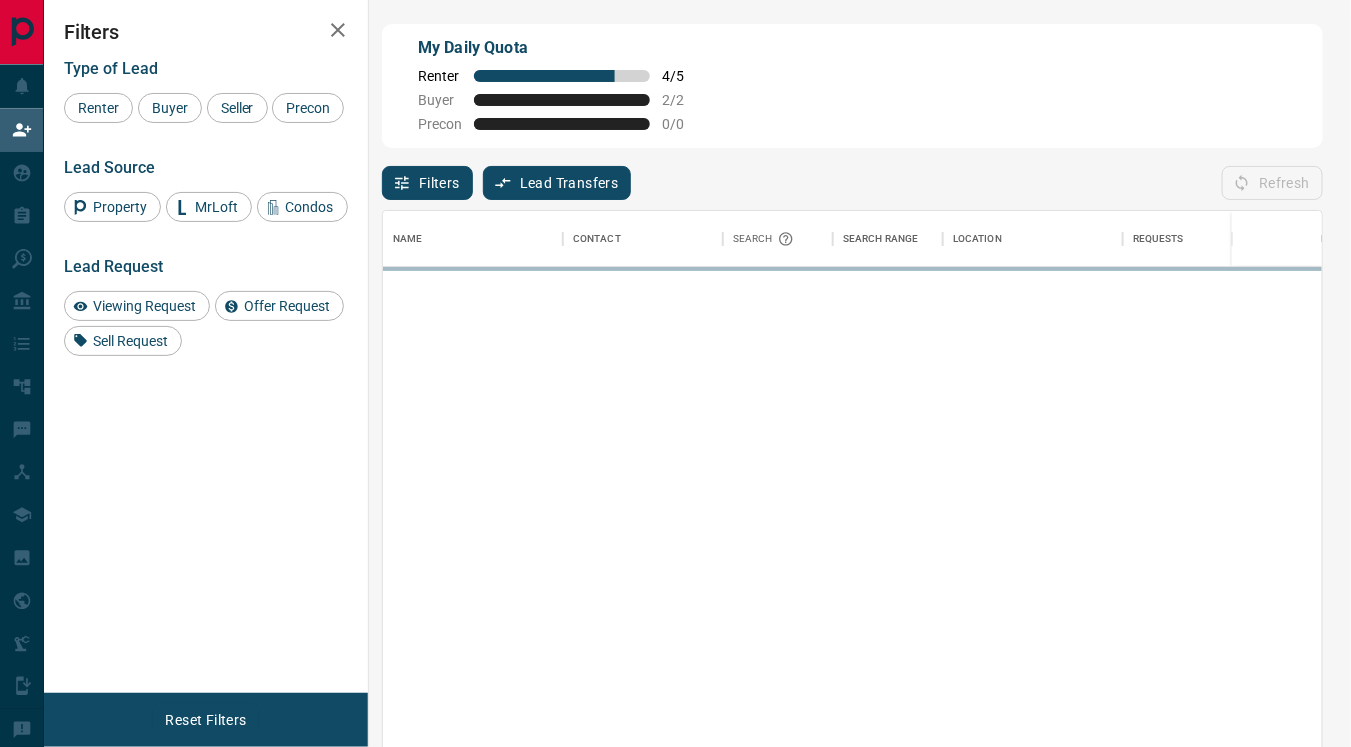 scroll, scrollTop: 18, scrollLeft: 17, axis: both 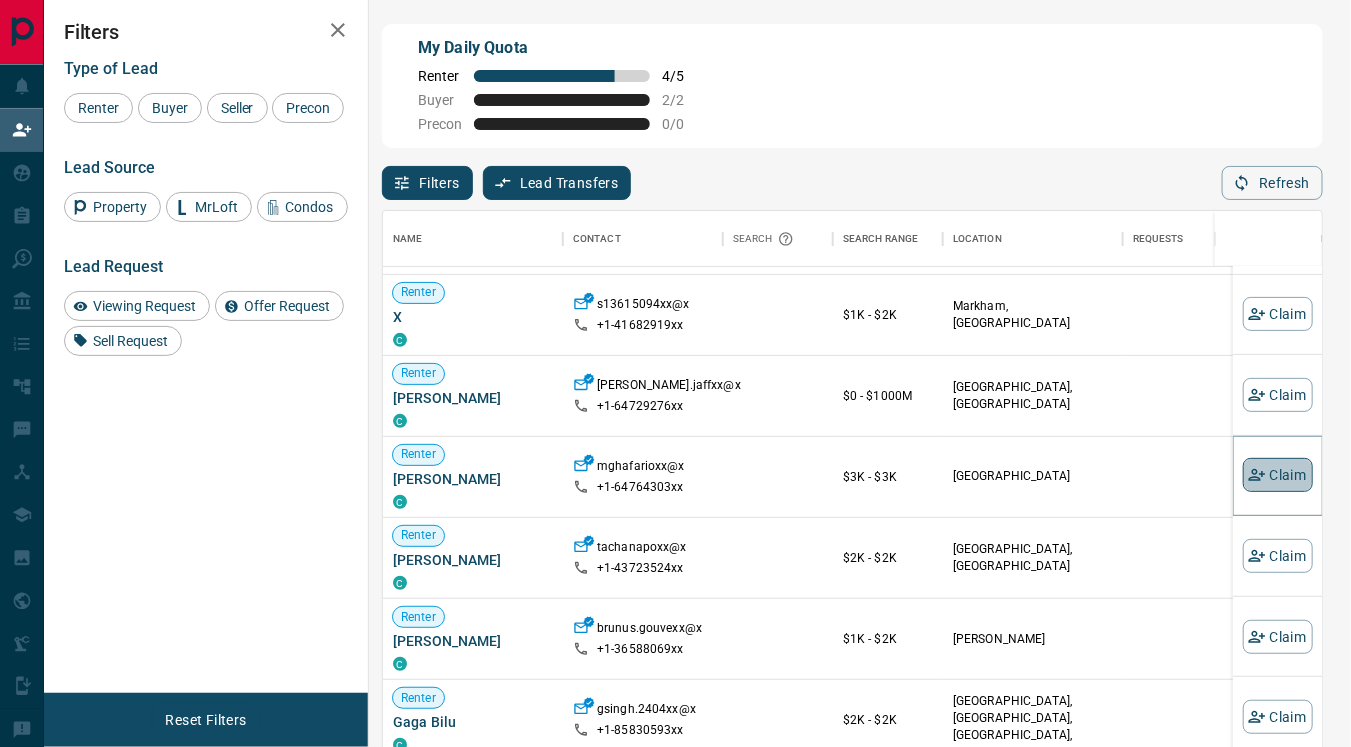 click on "Claim" at bounding box center [1278, 476] 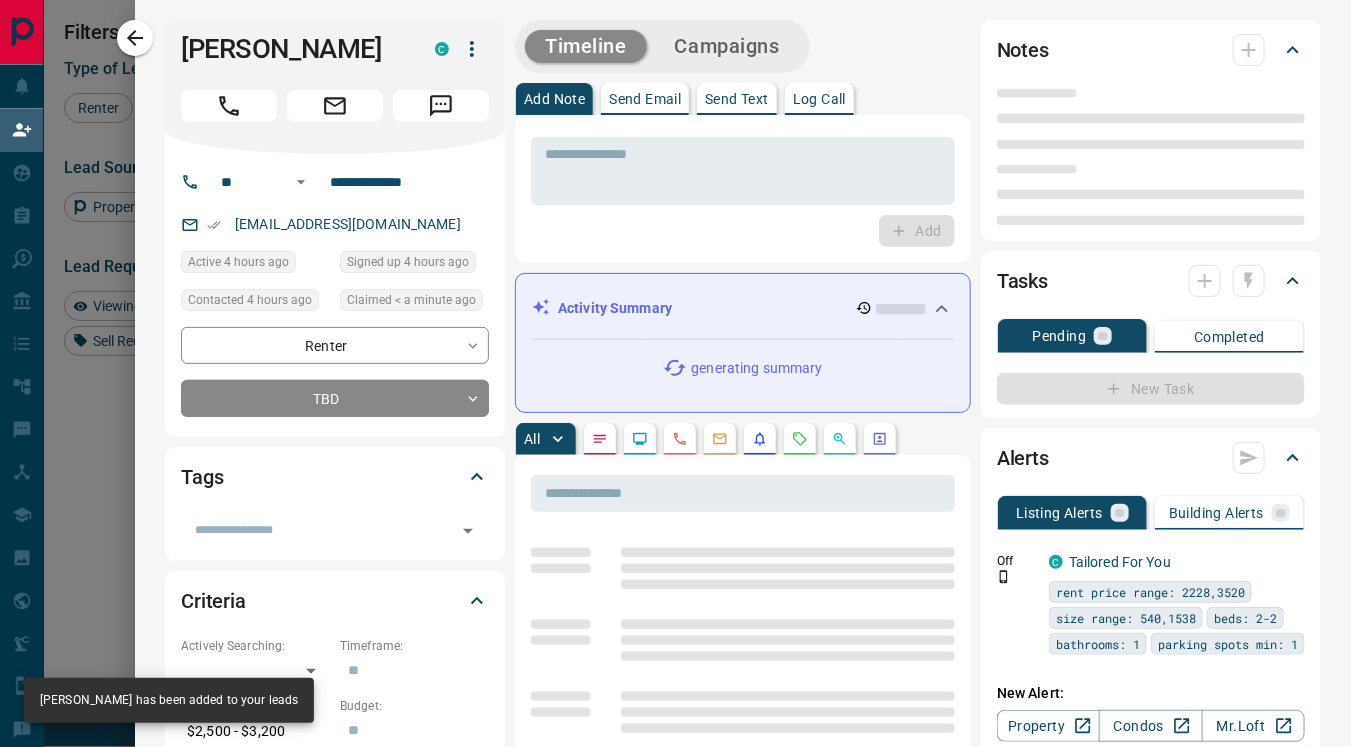 type on "**" 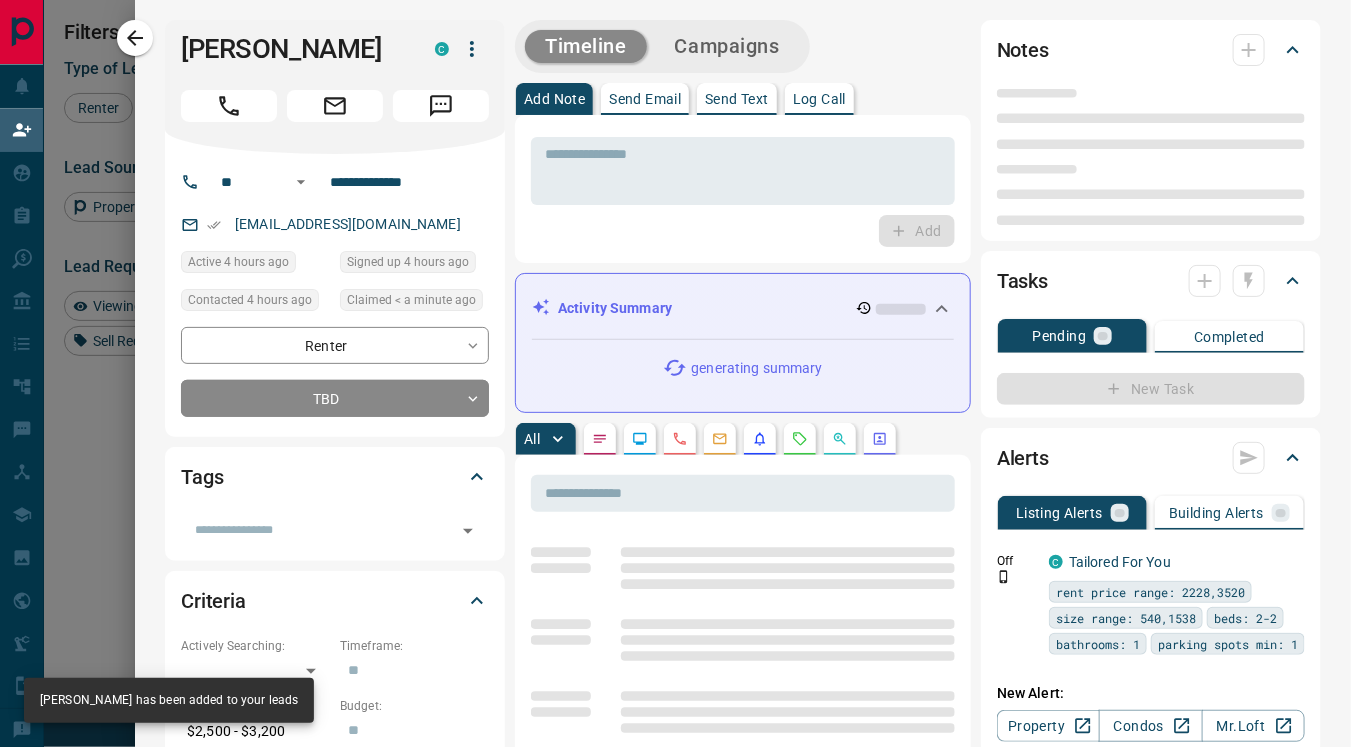 type on "**********" 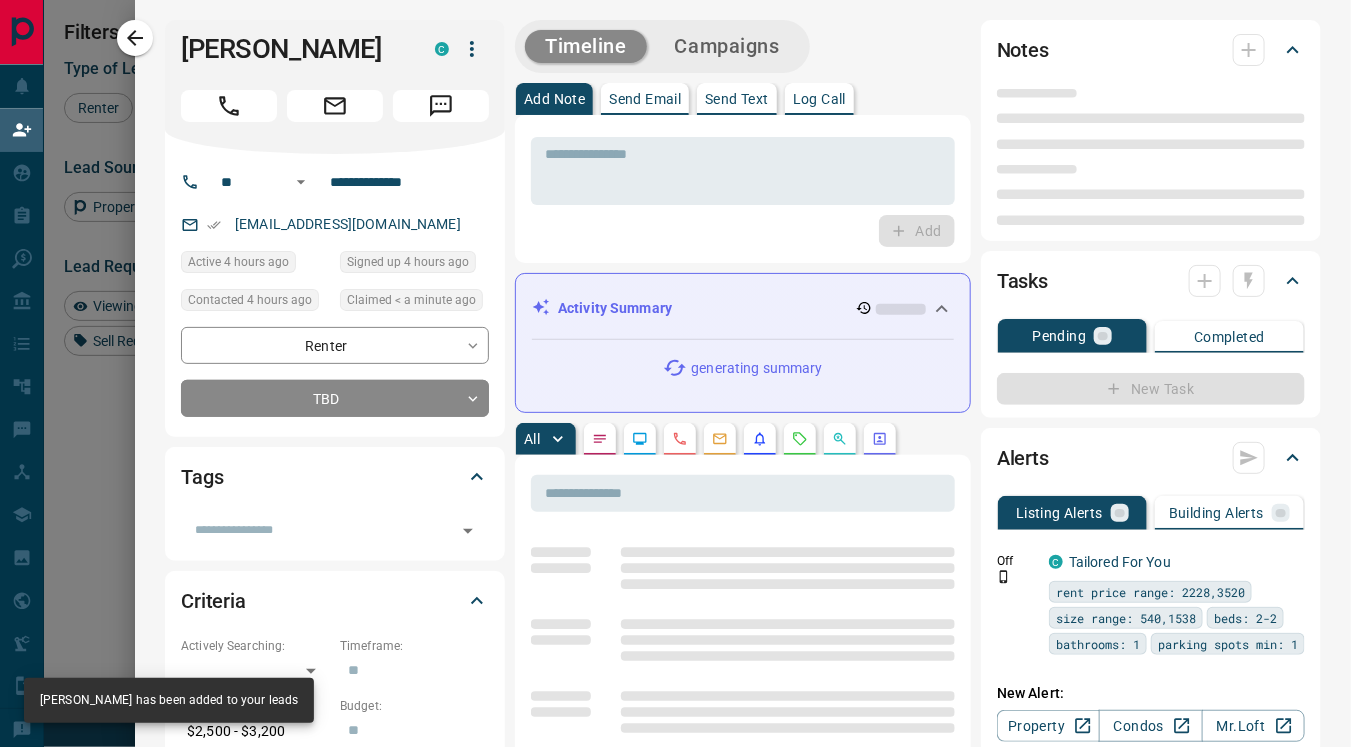 type on "**********" 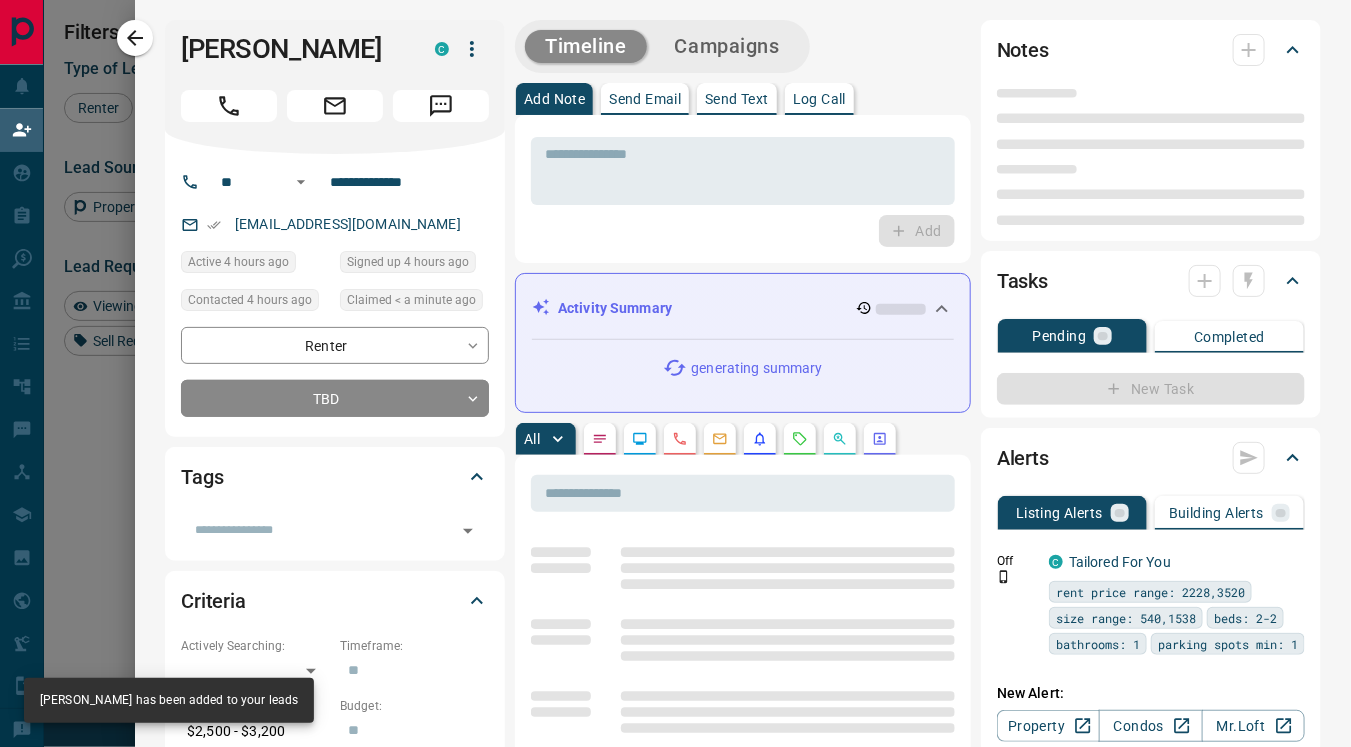 type on "**" 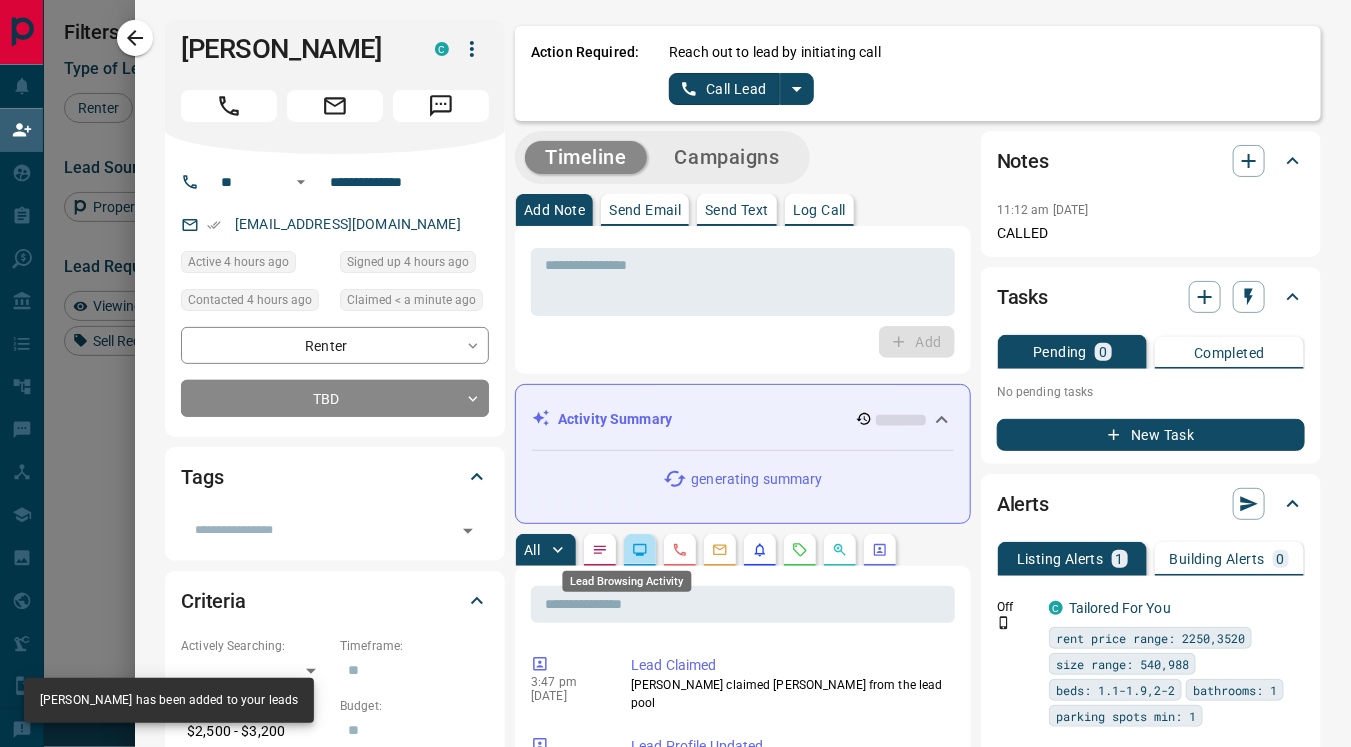 click 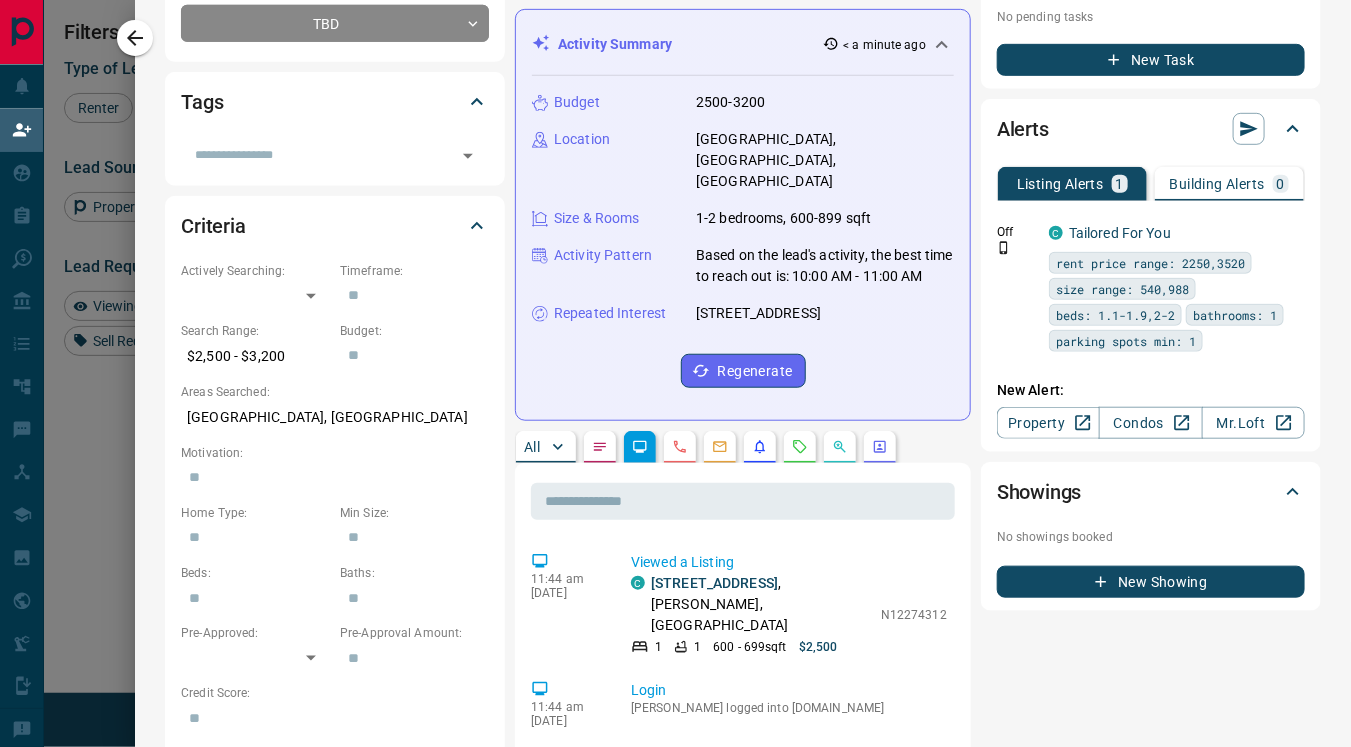 scroll, scrollTop: 375, scrollLeft: 0, axis: vertical 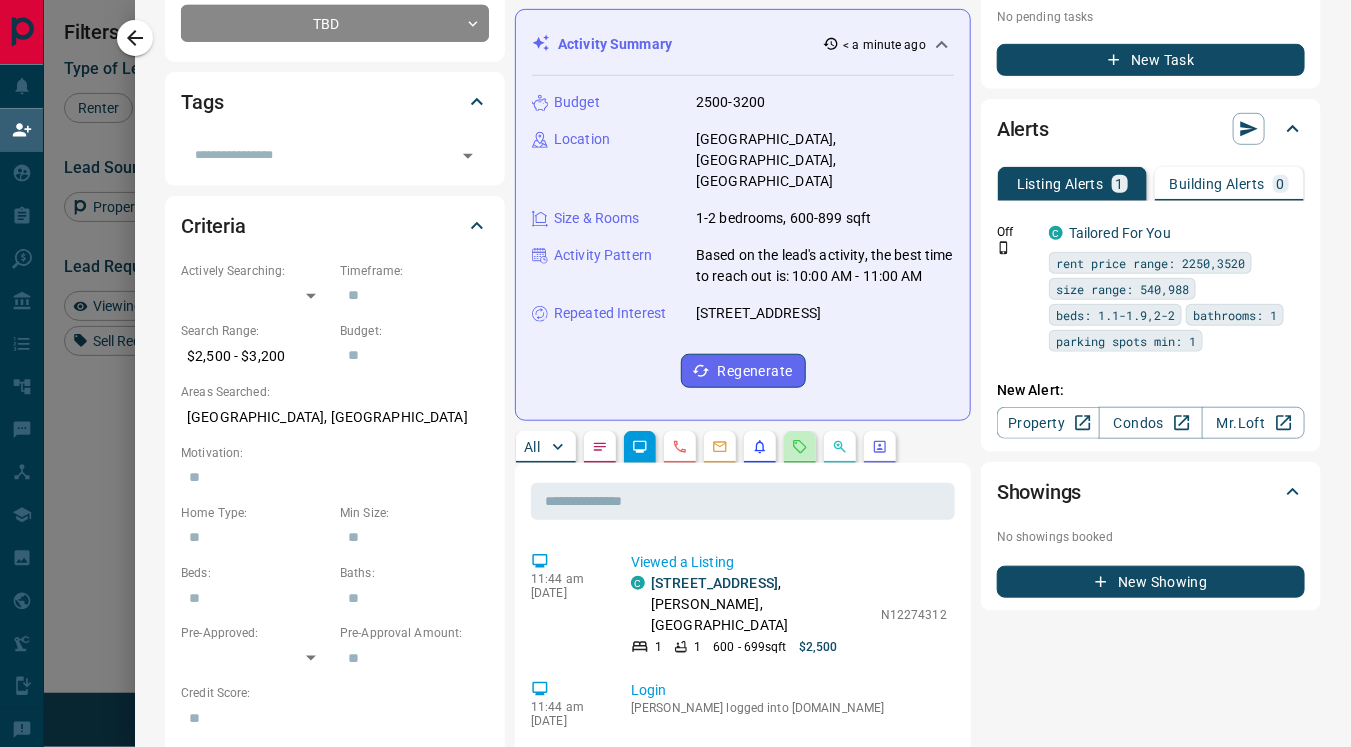 click 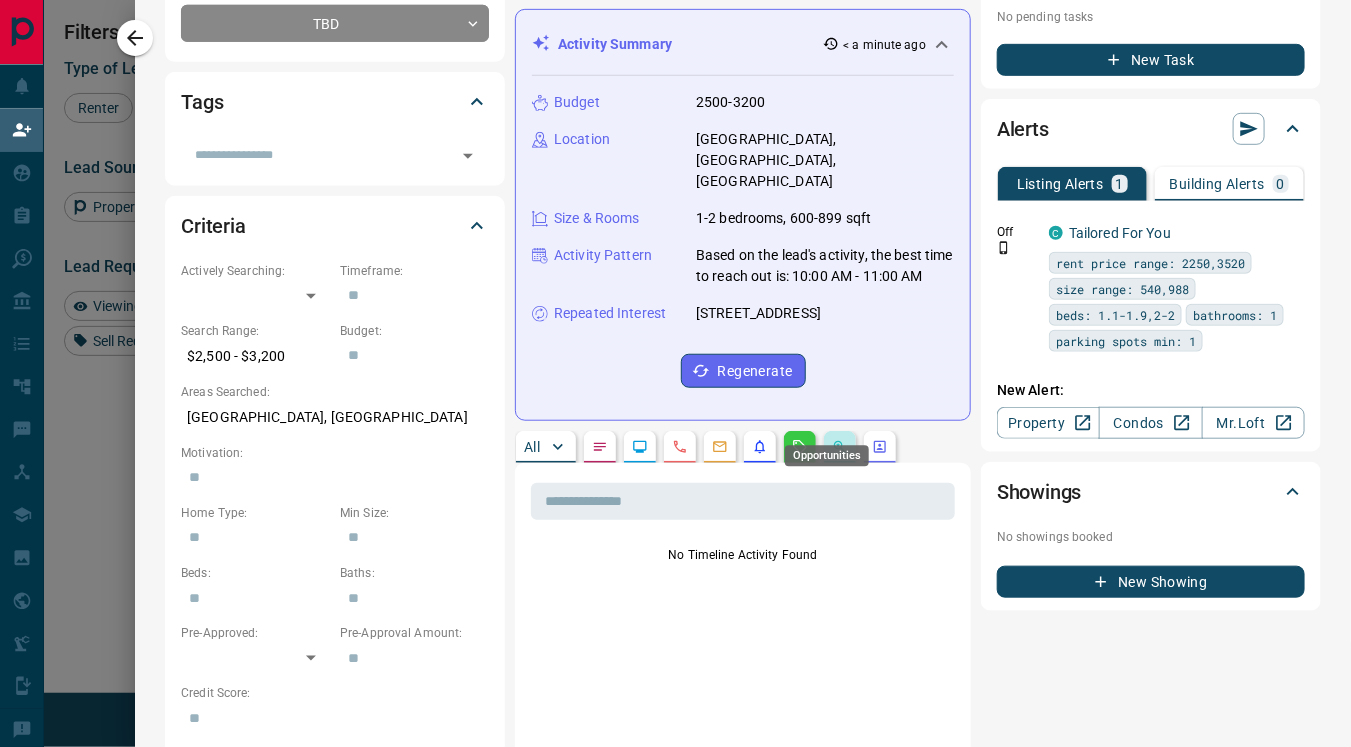 click 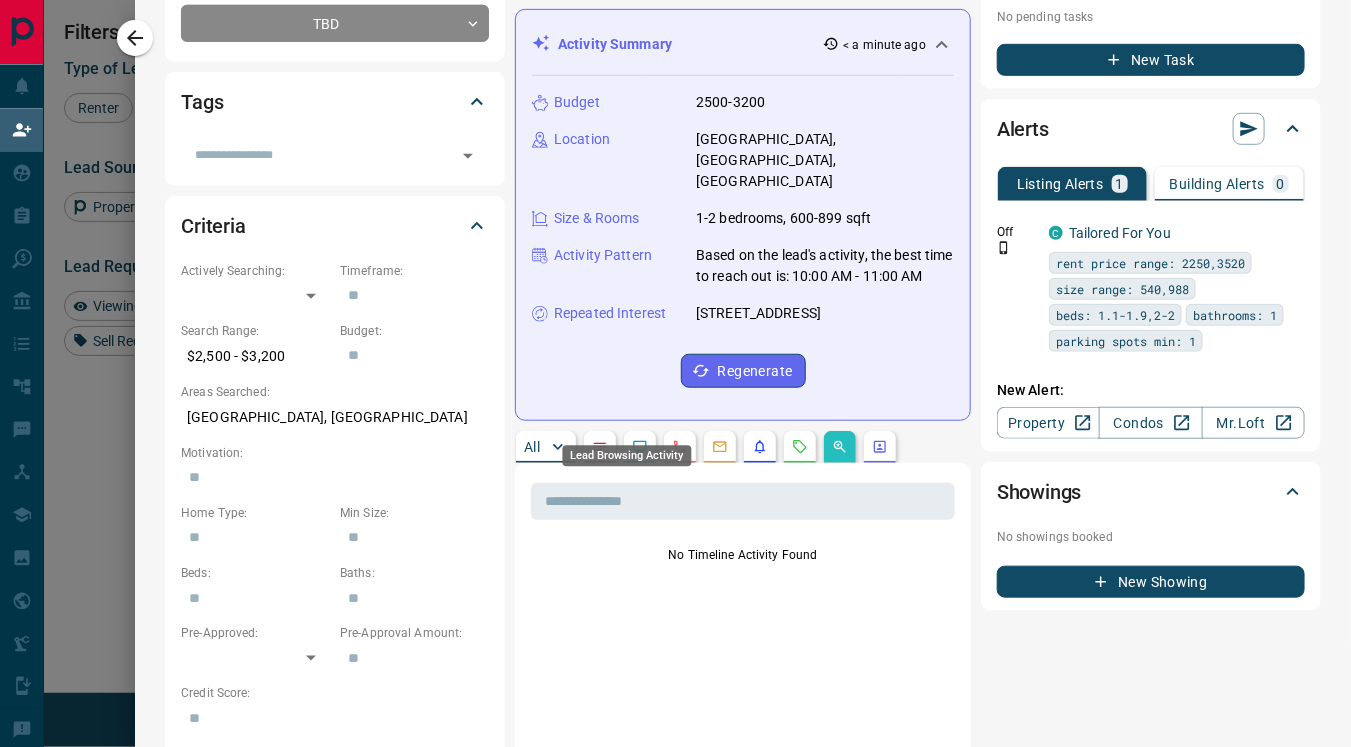 click 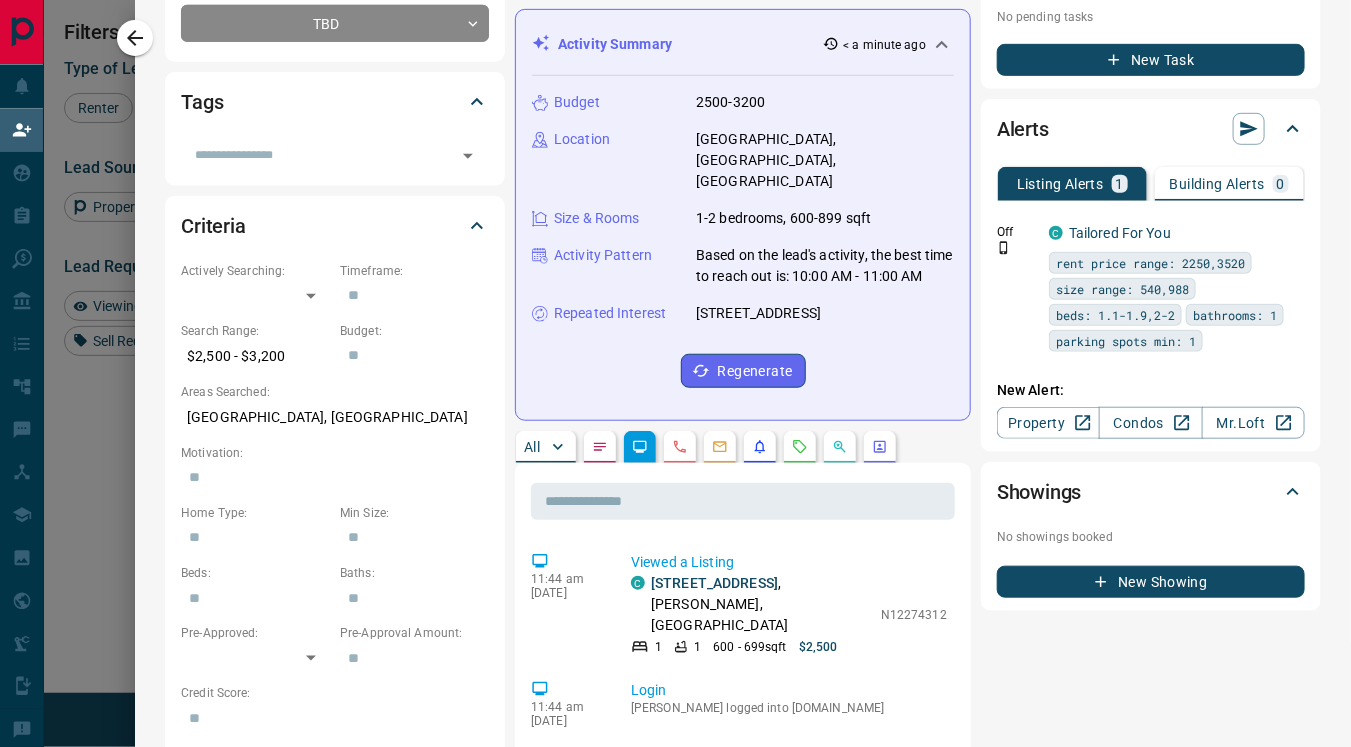 scroll, scrollTop: 0, scrollLeft: 0, axis: both 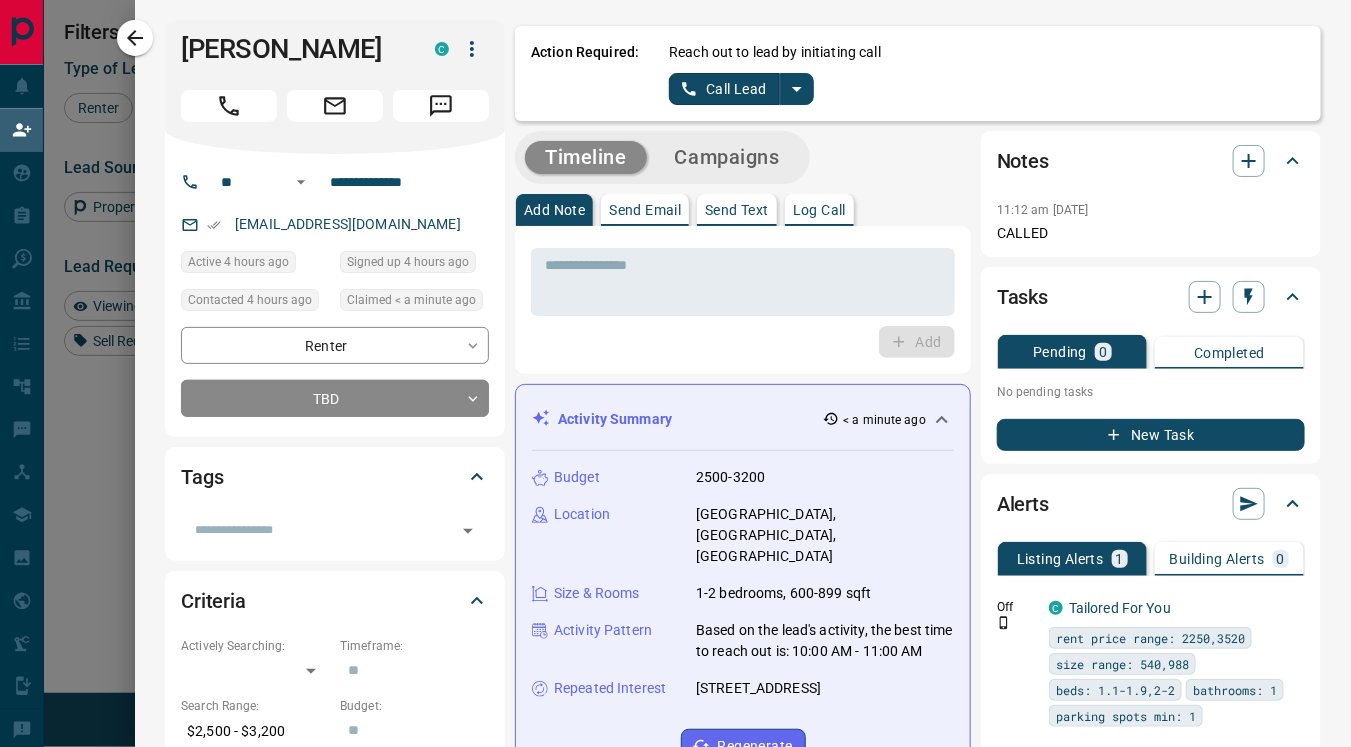 click 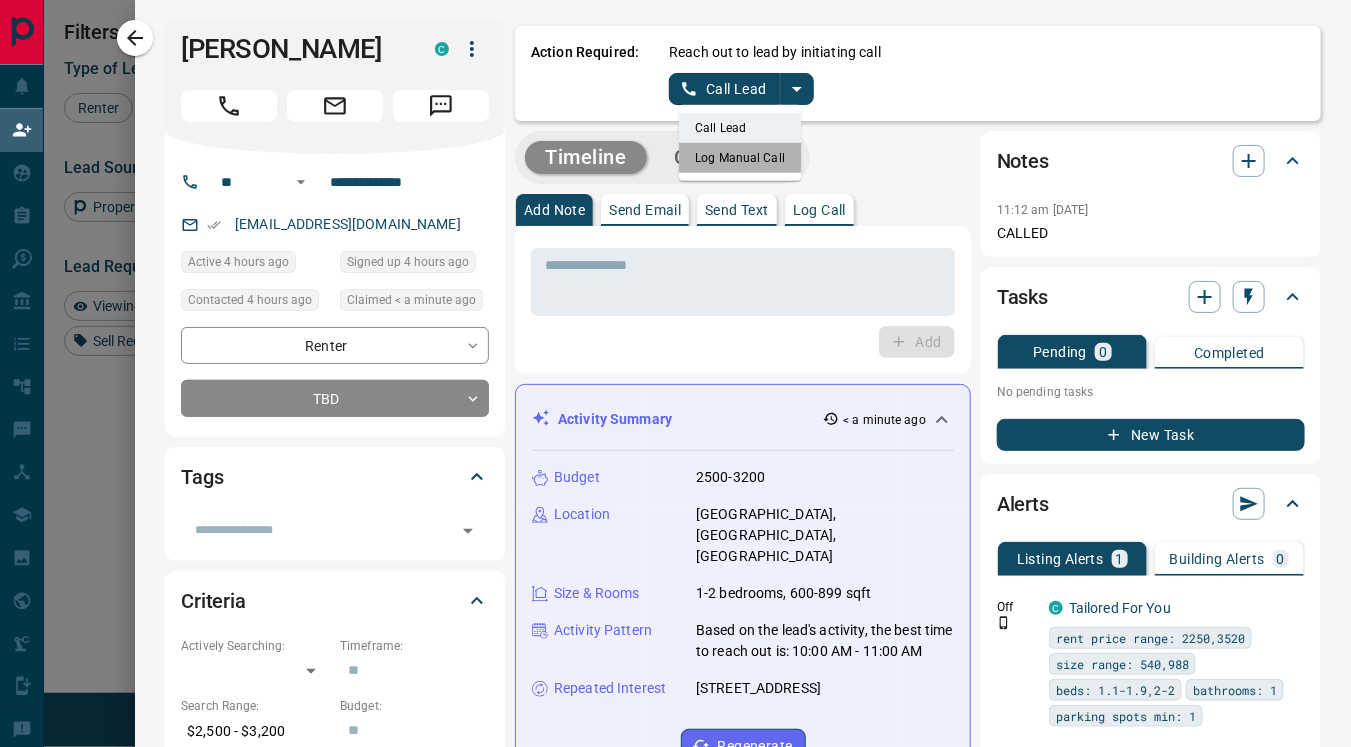 click on "Log Manual Call" at bounding box center (740, 158) 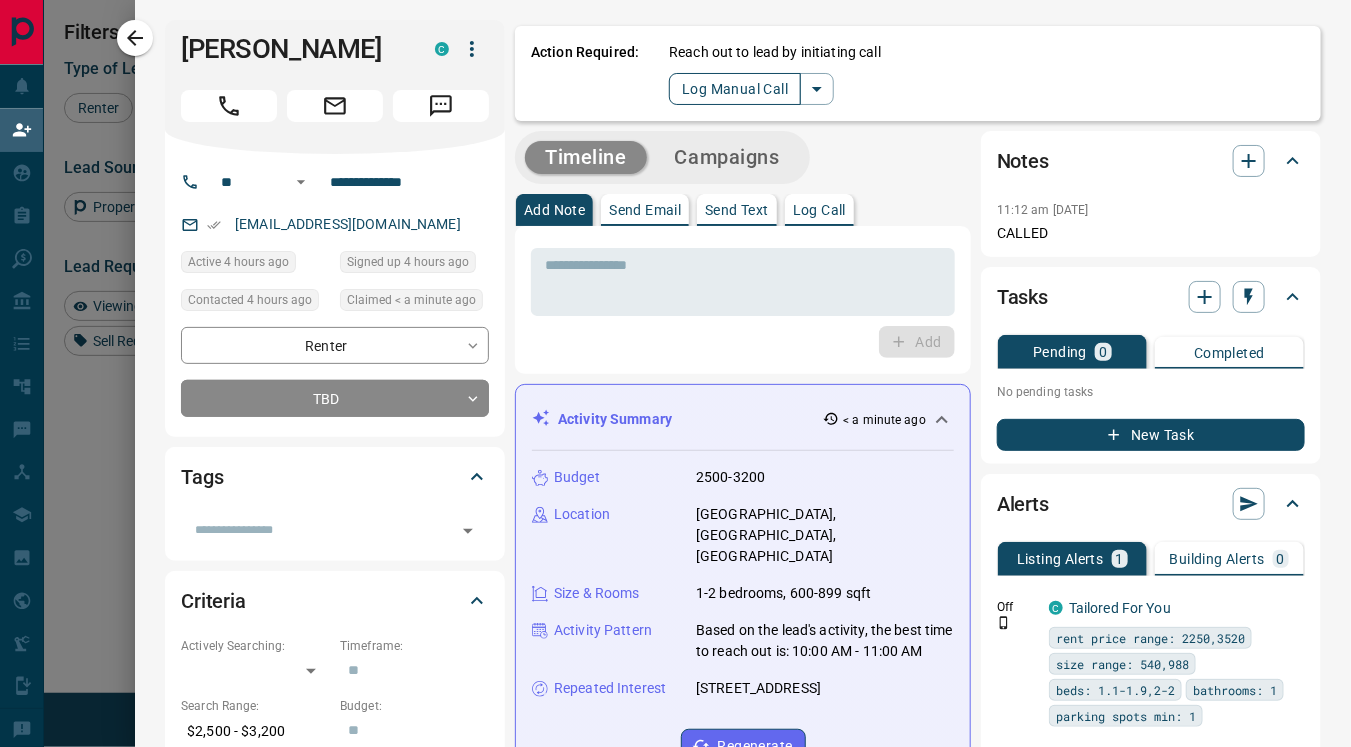 click on "Log Manual Call" at bounding box center [735, 89] 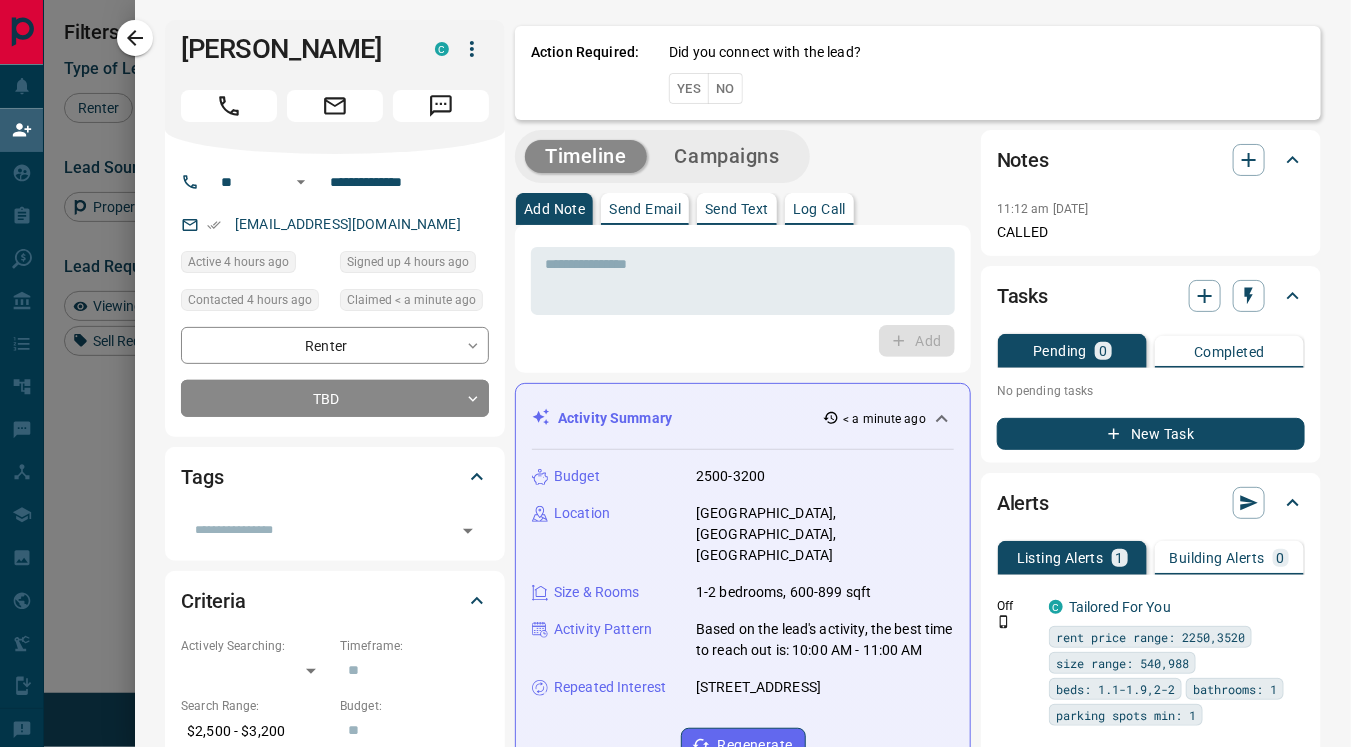 click on "Yes" at bounding box center (689, 88) 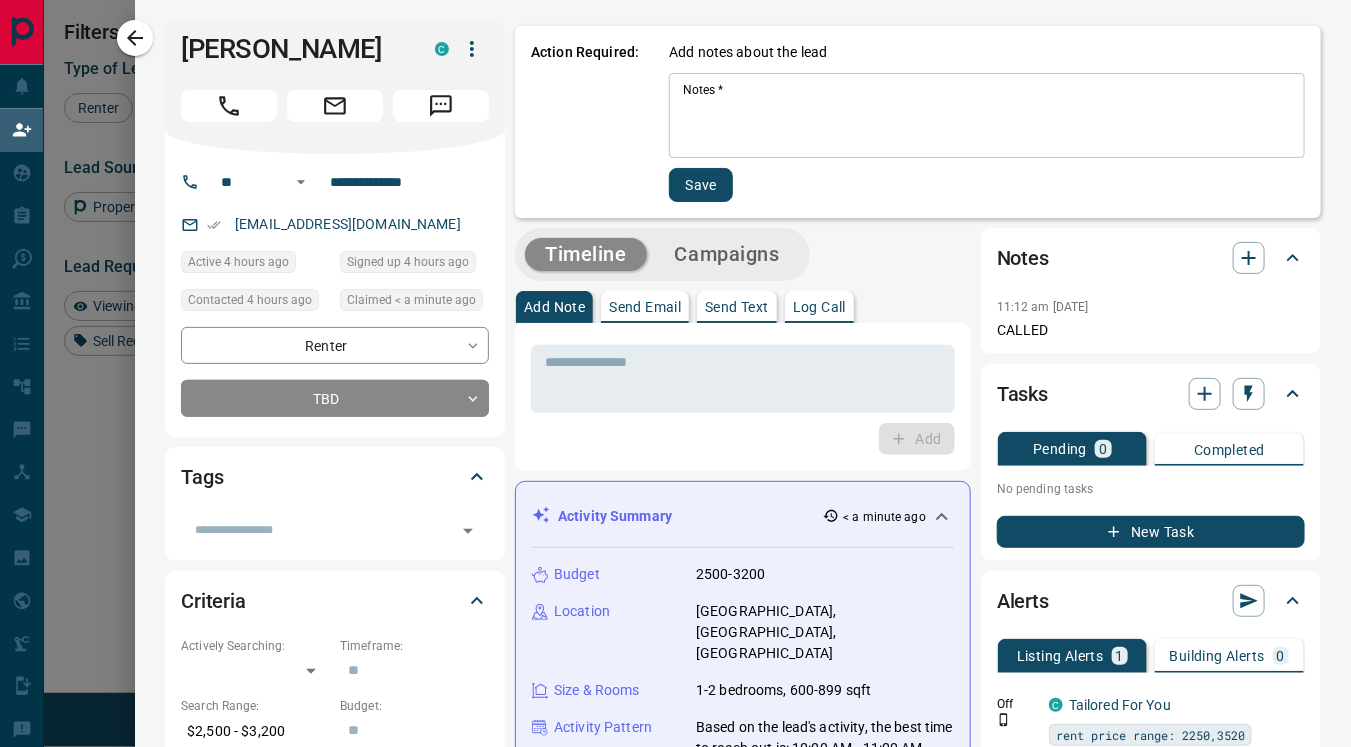 click on "Notes   *" at bounding box center [987, 116] 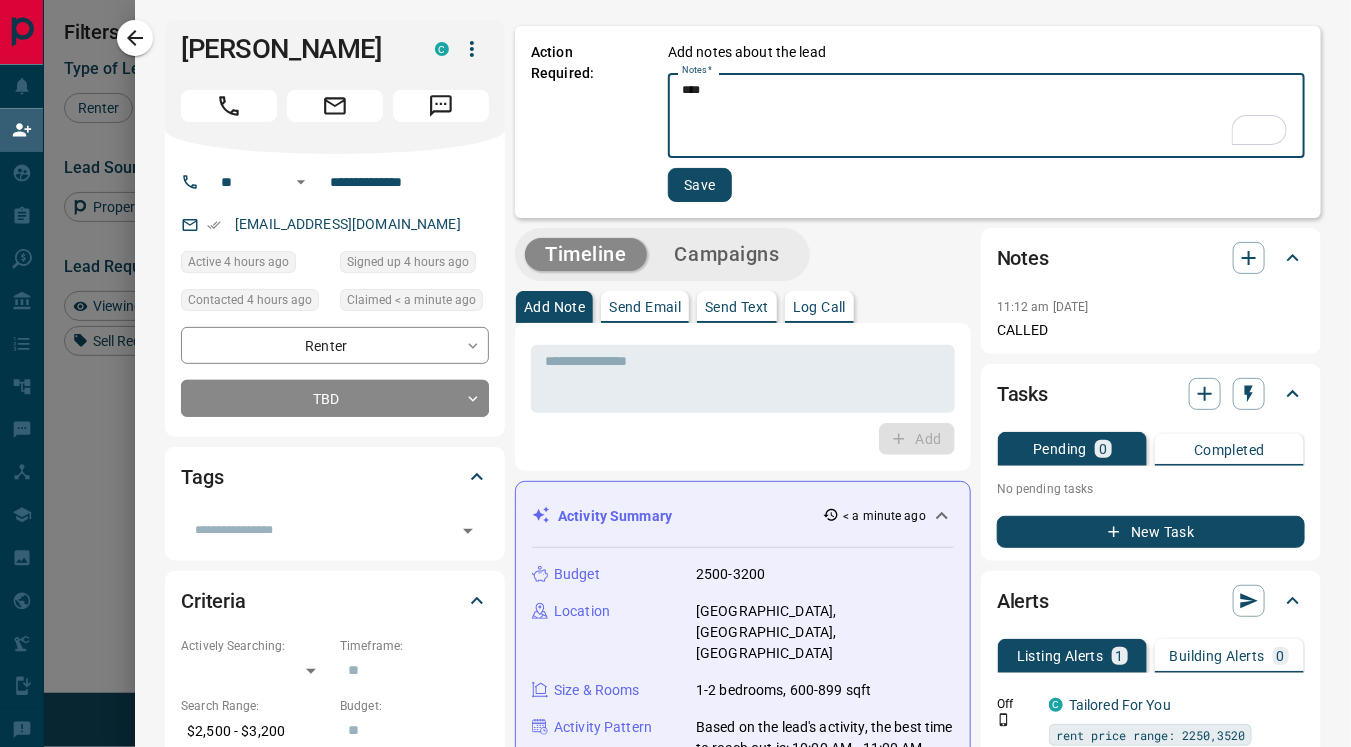 type on "****" 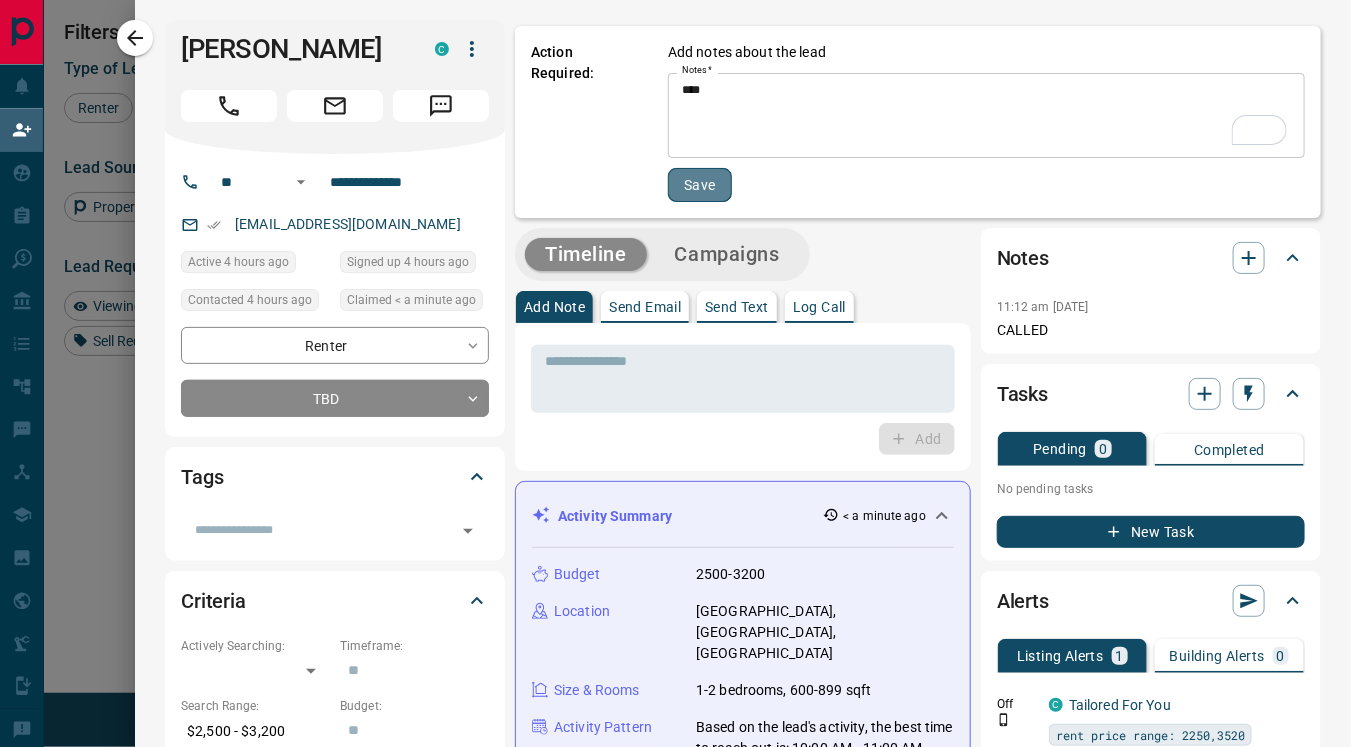click on "Save" at bounding box center (700, 185) 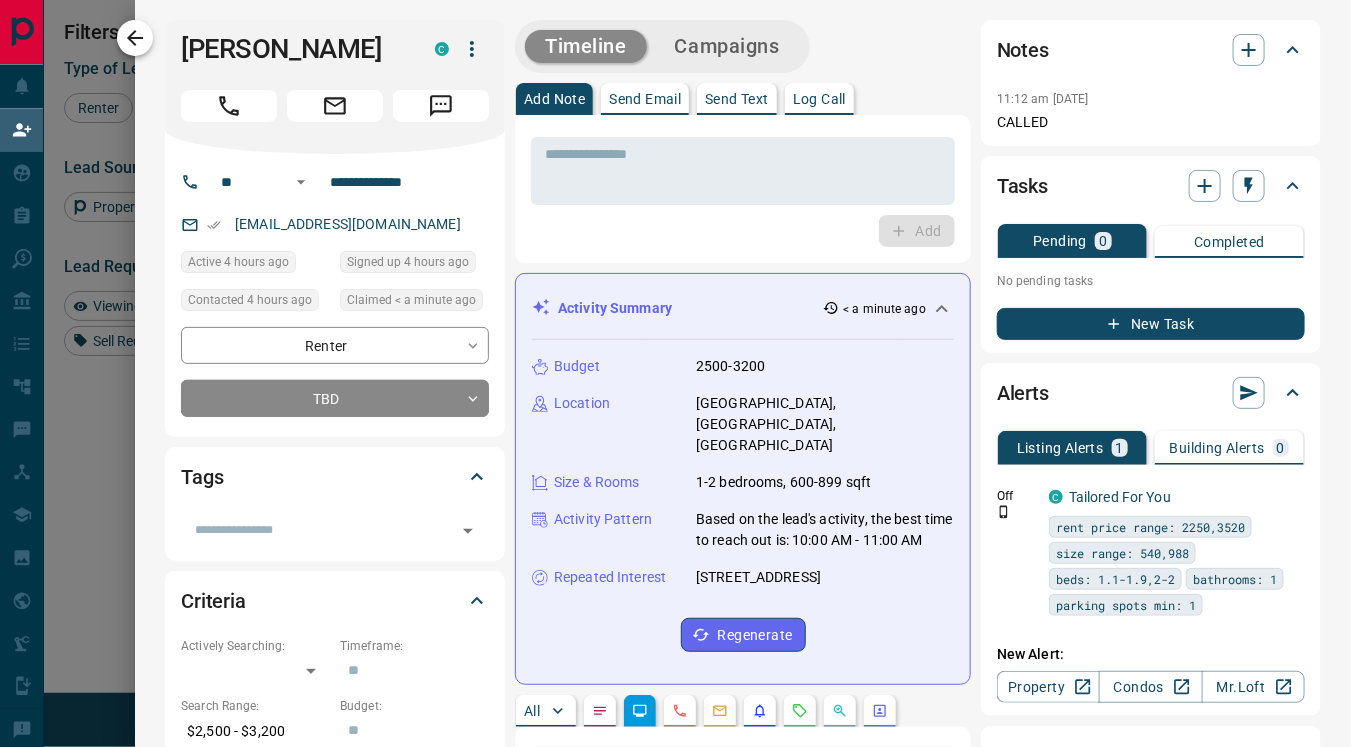 click 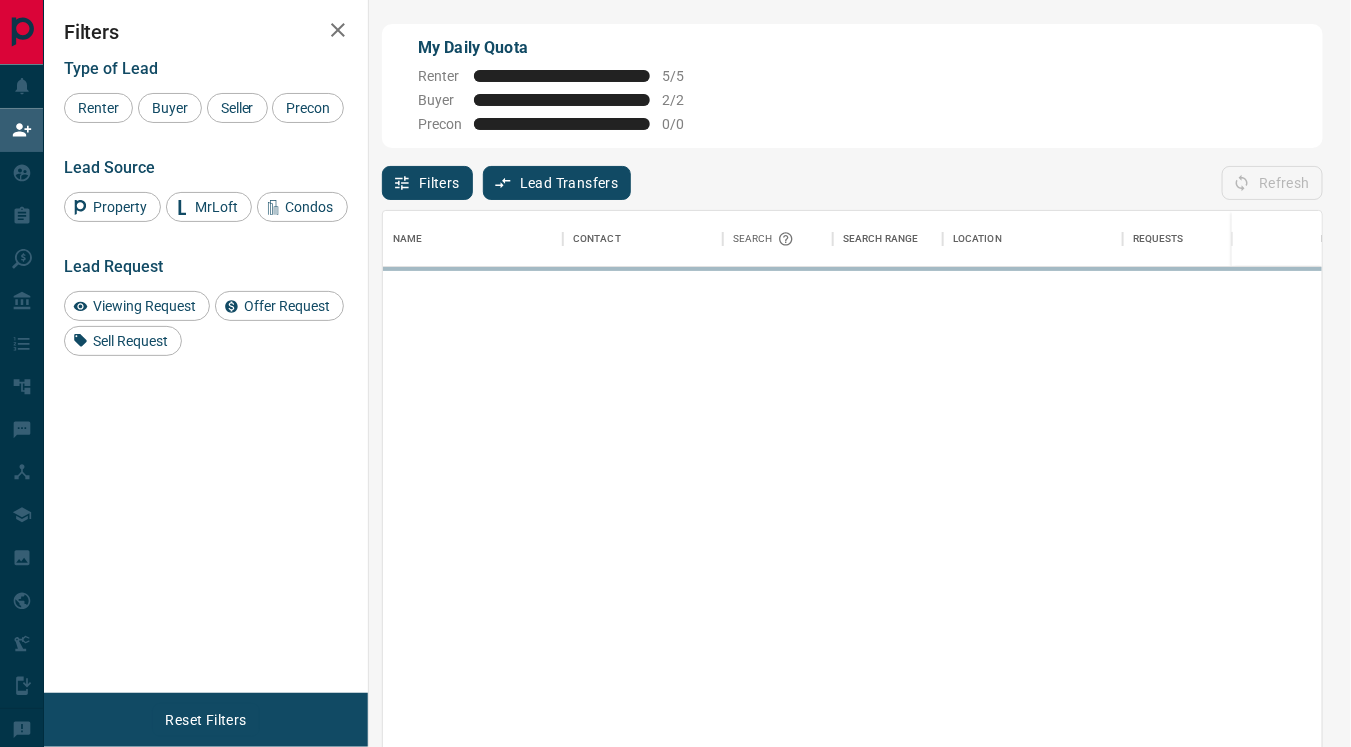 scroll, scrollTop: 18, scrollLeft: 17, axis: both 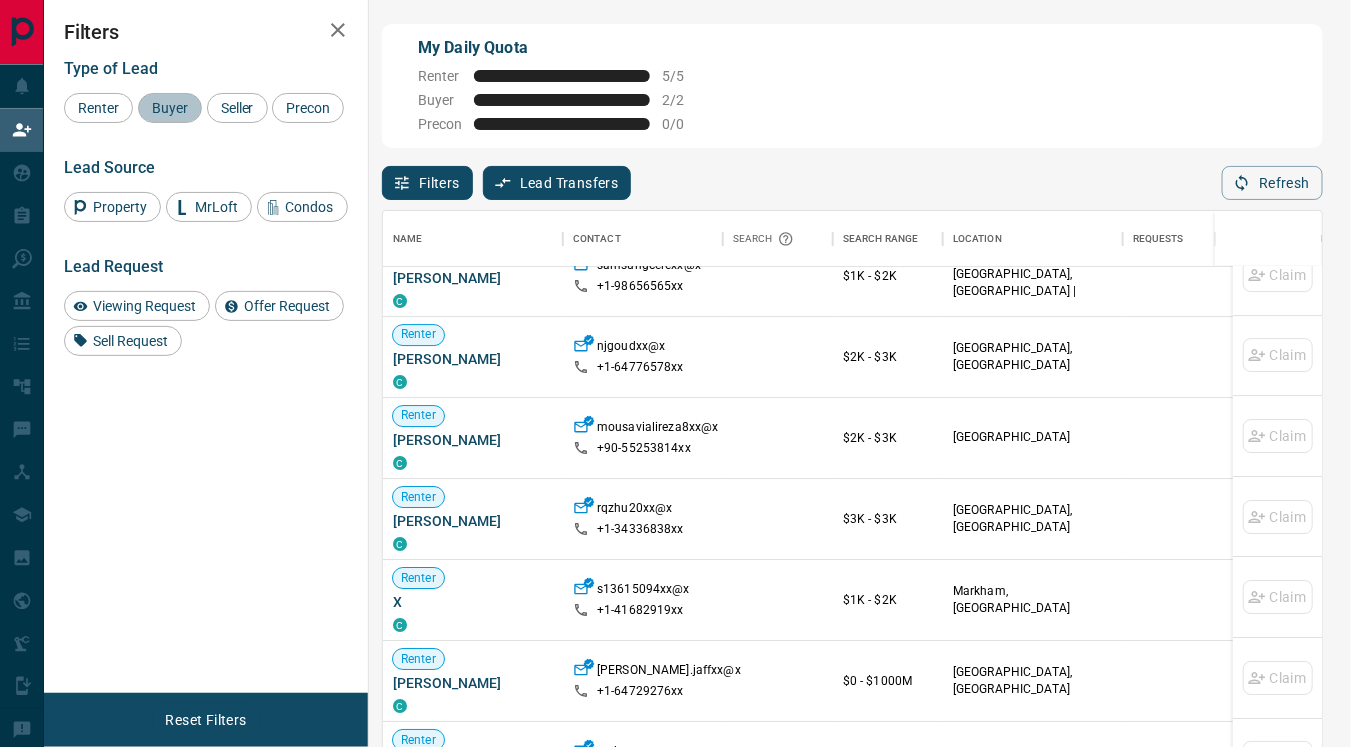 click on "Buyer" at bounding box center [170, 108] 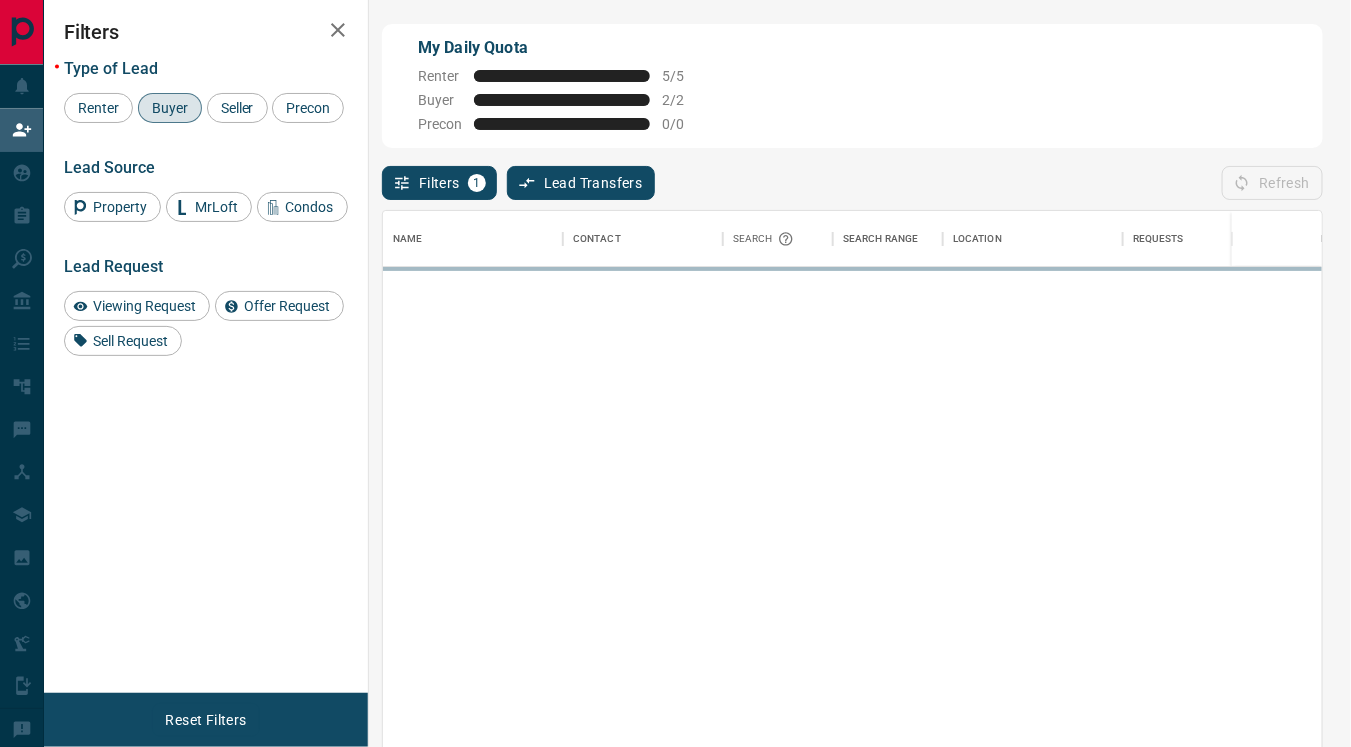 scroll, scrollTop: 0, scrollLeft: 0, axis: both 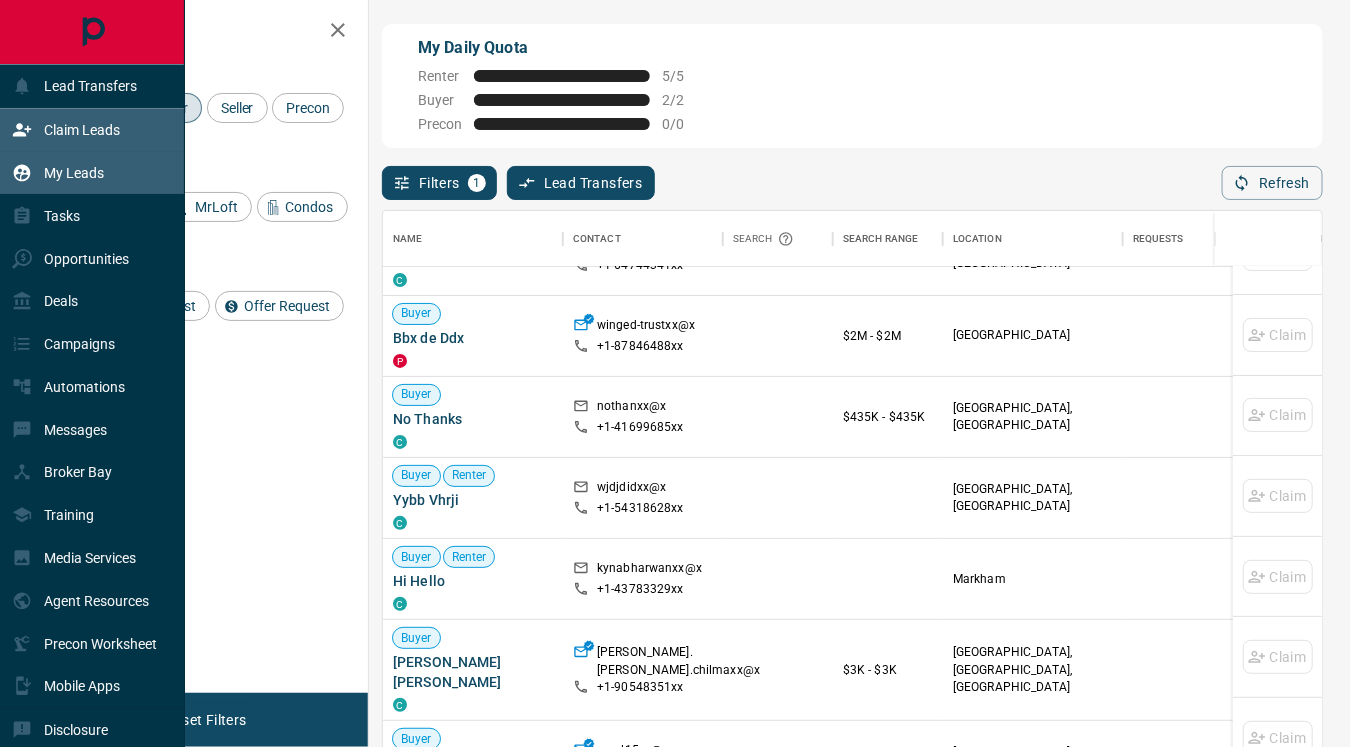 click on "My Leads" at bounding box center (74, 173) 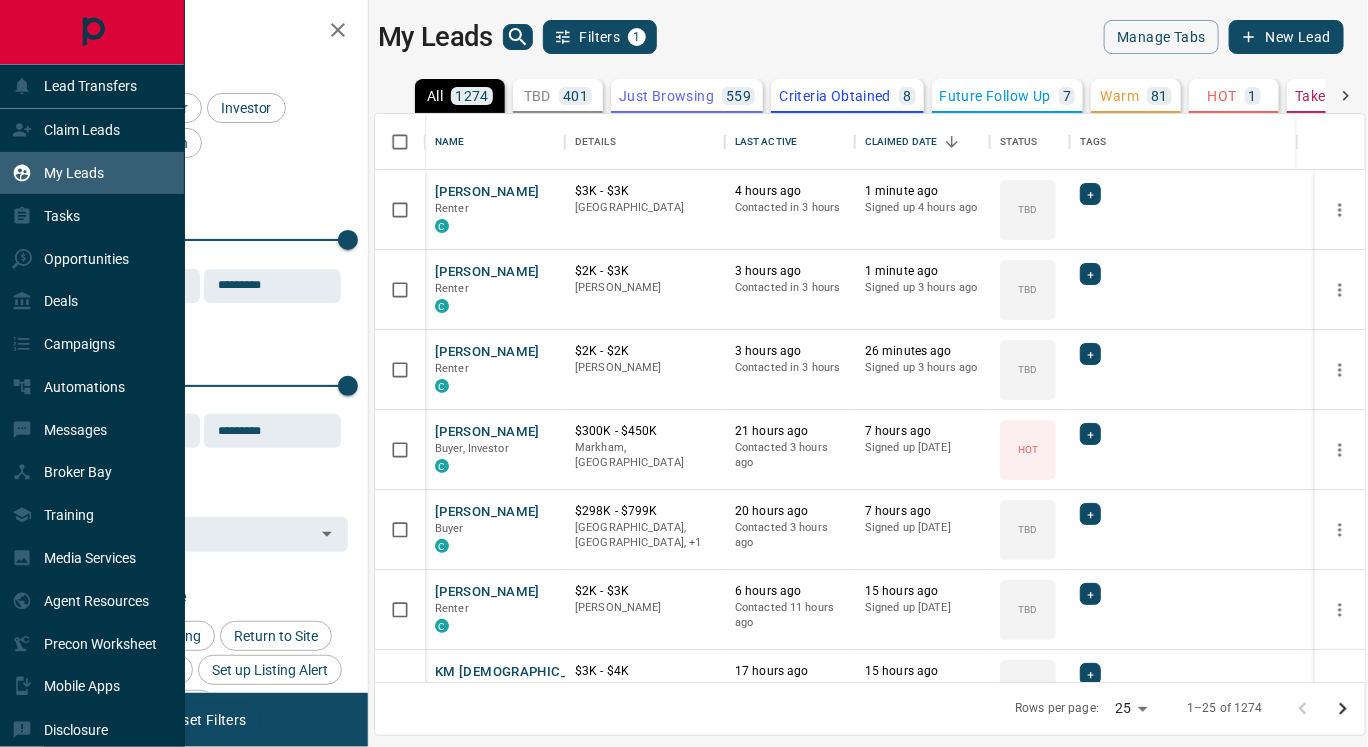 scroll, scrollTop: 17, scrollLeft: 17, axis: both 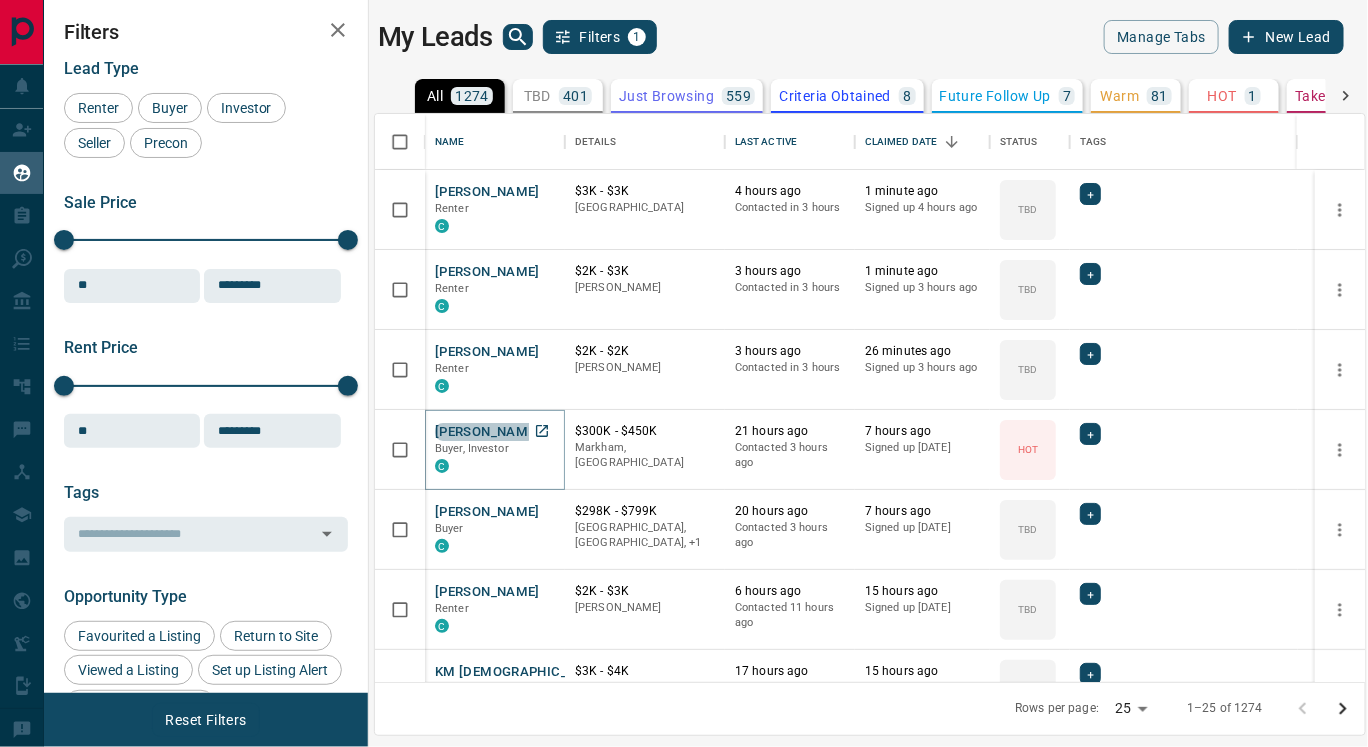 click on "[PERSON_NAME]" at bounding box center (487, 432) 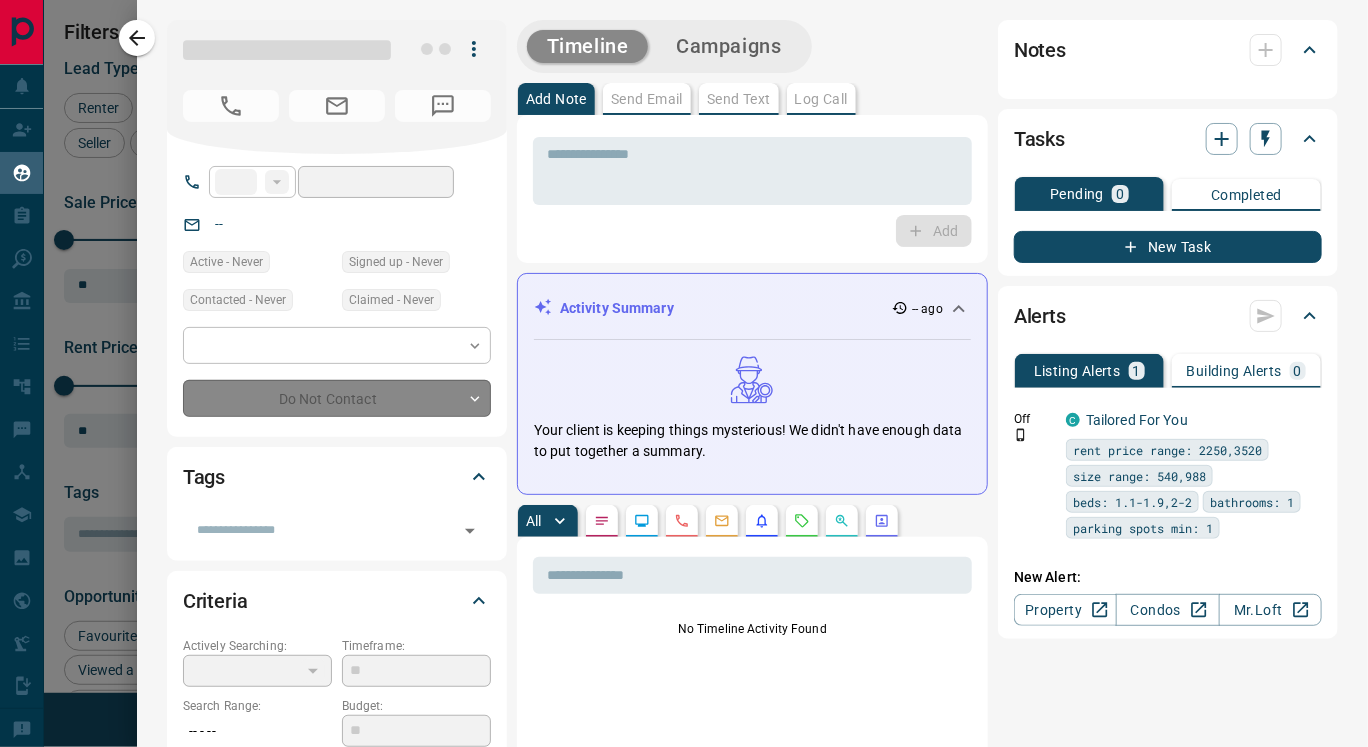 type on "**" 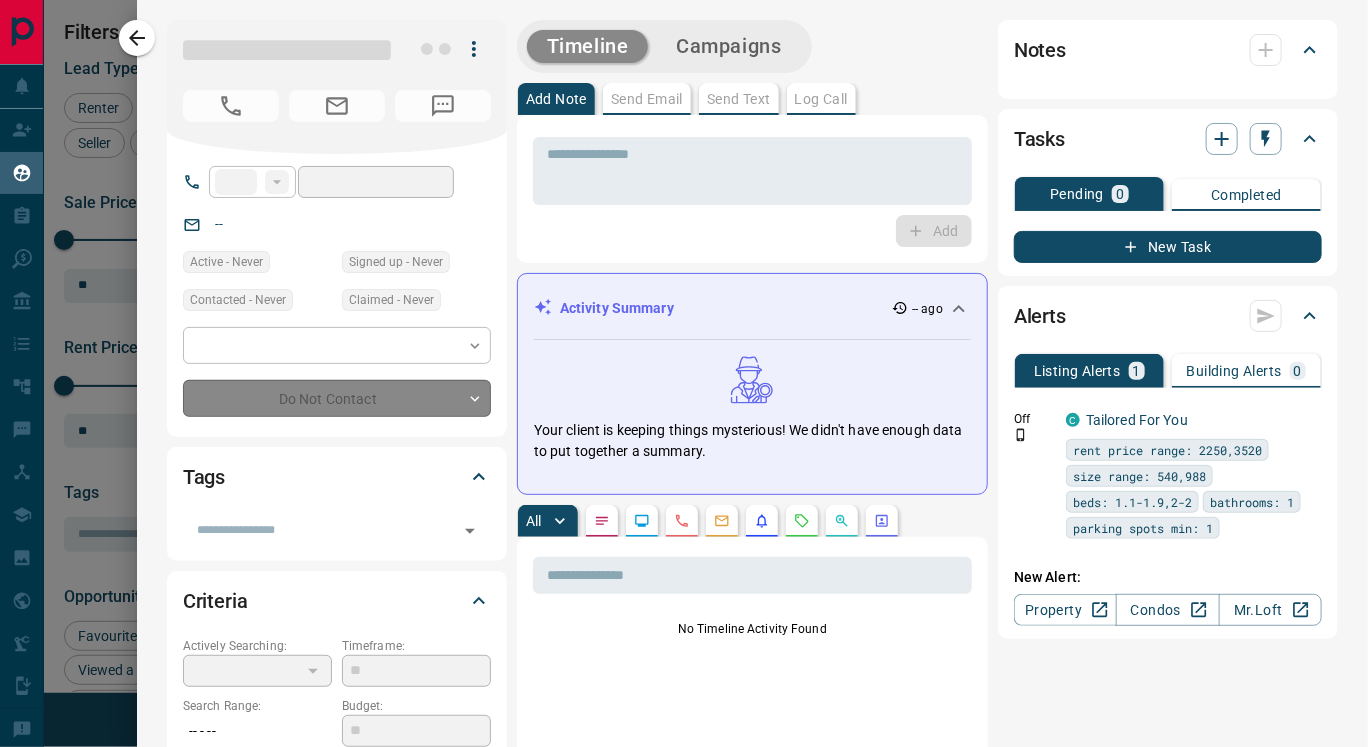 type on "**********" 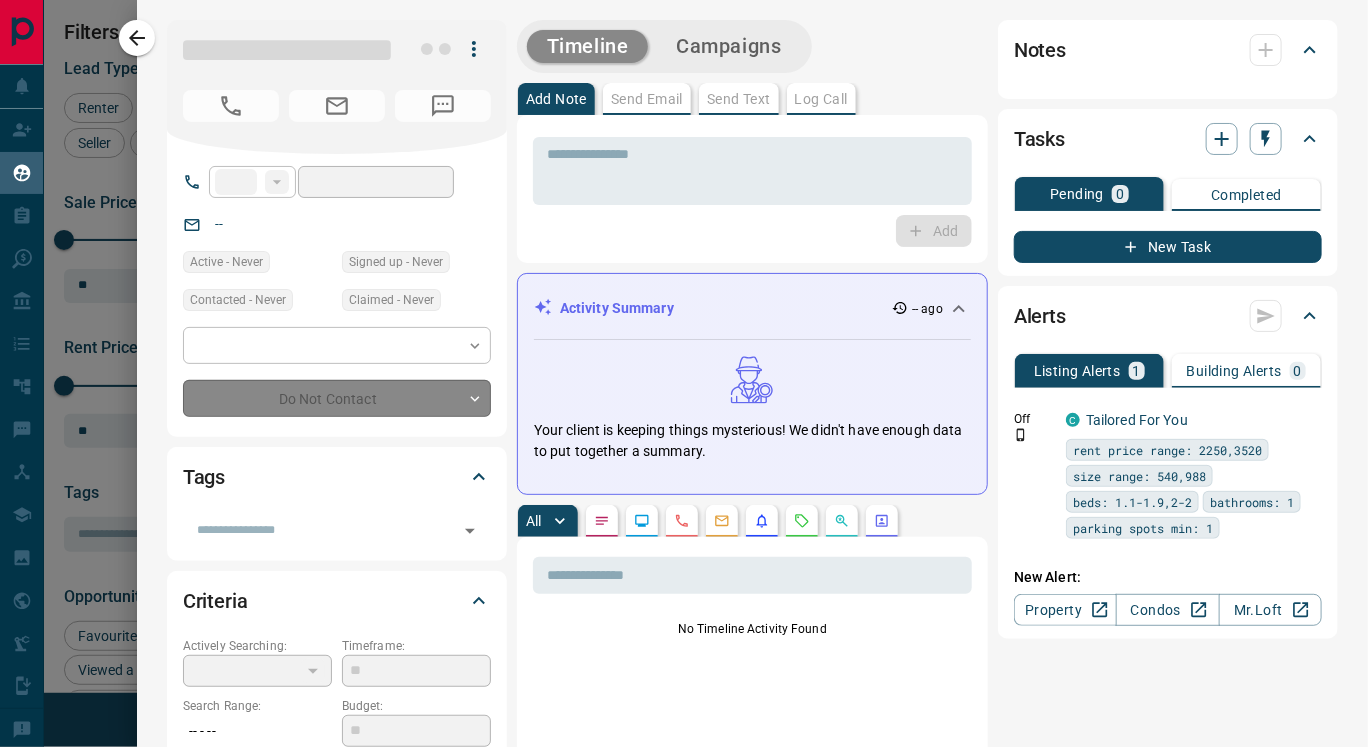 type on "**********" 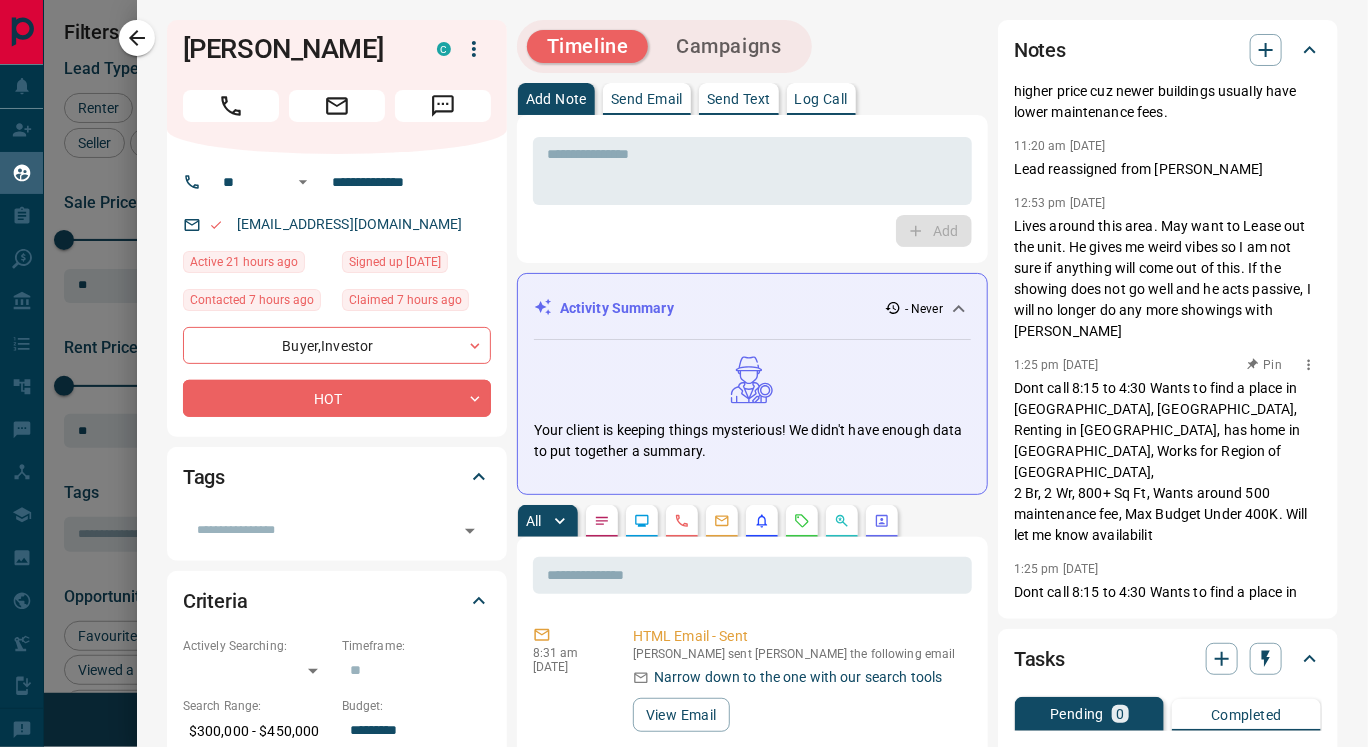 scroll, scrollTop: 107, scrollLeft: 0, axis: vertical 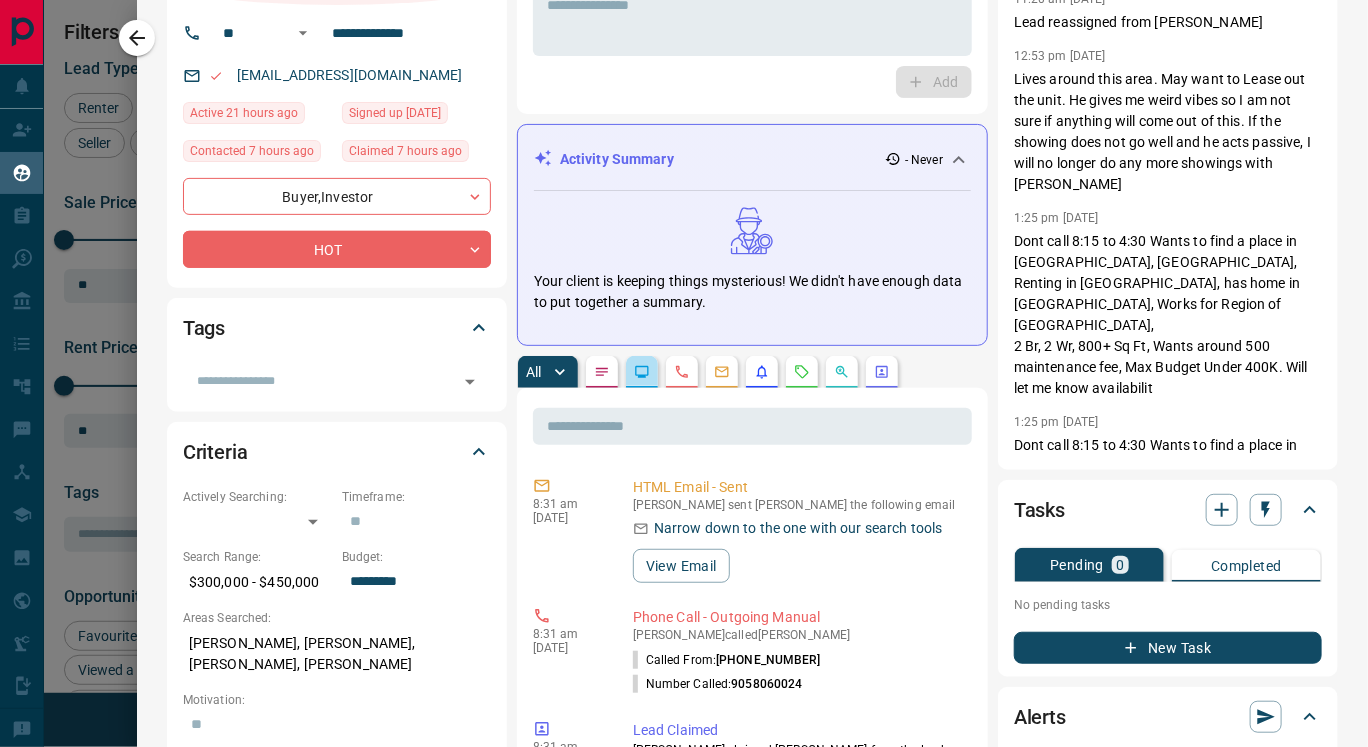 click at bounding box center (642, 372) 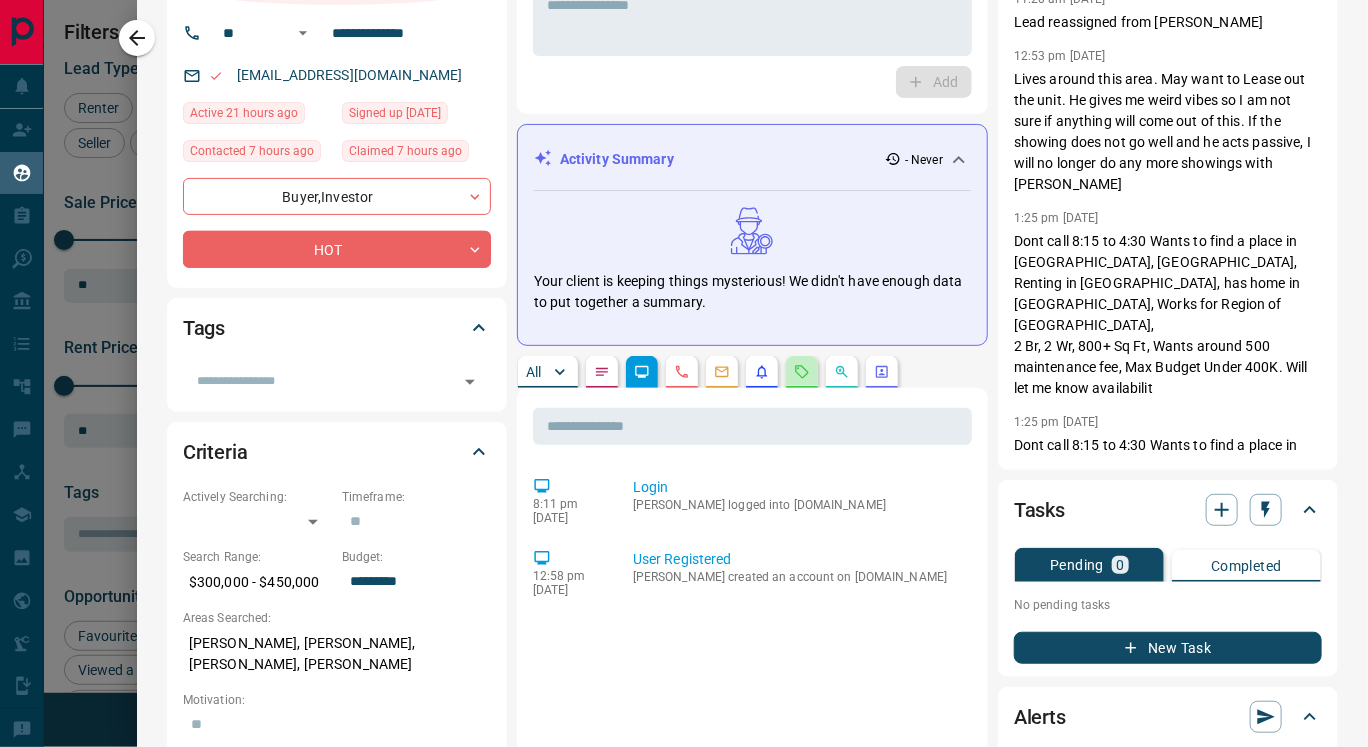 click at bounding box center (802, 372) 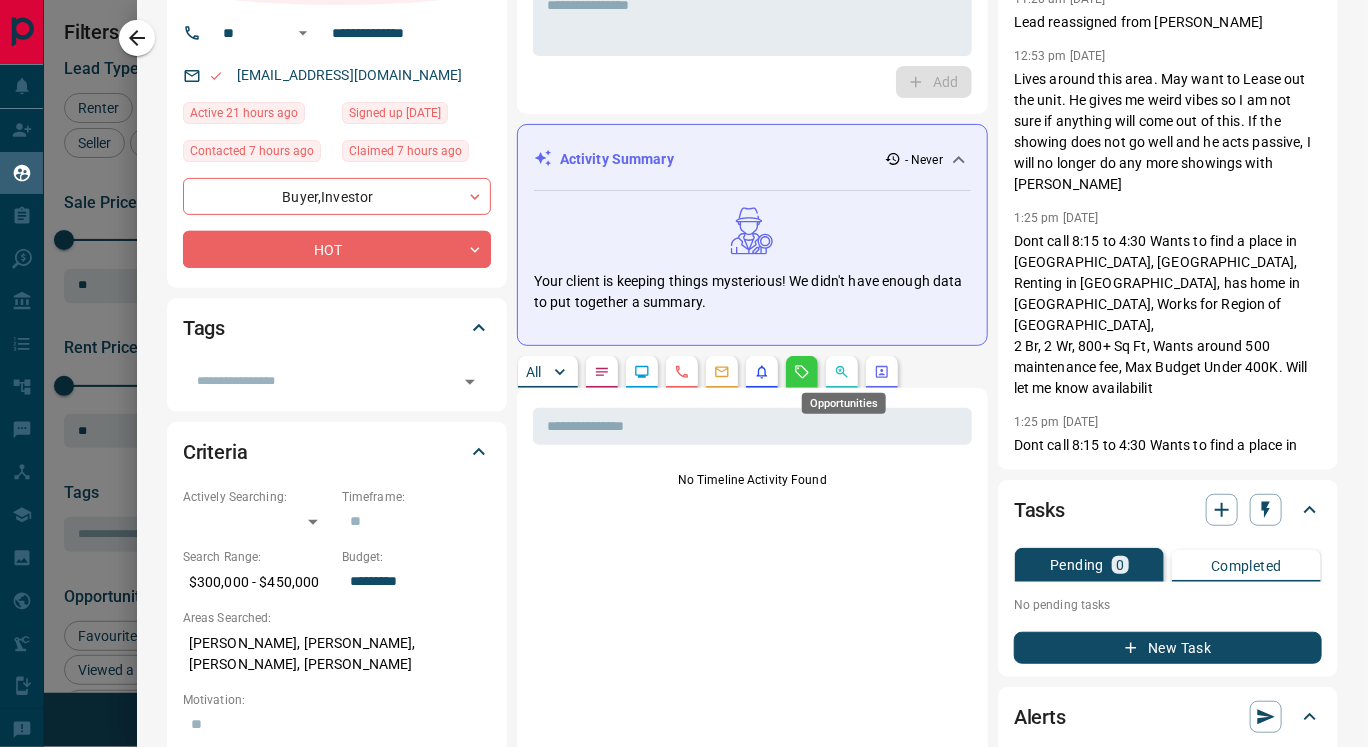click 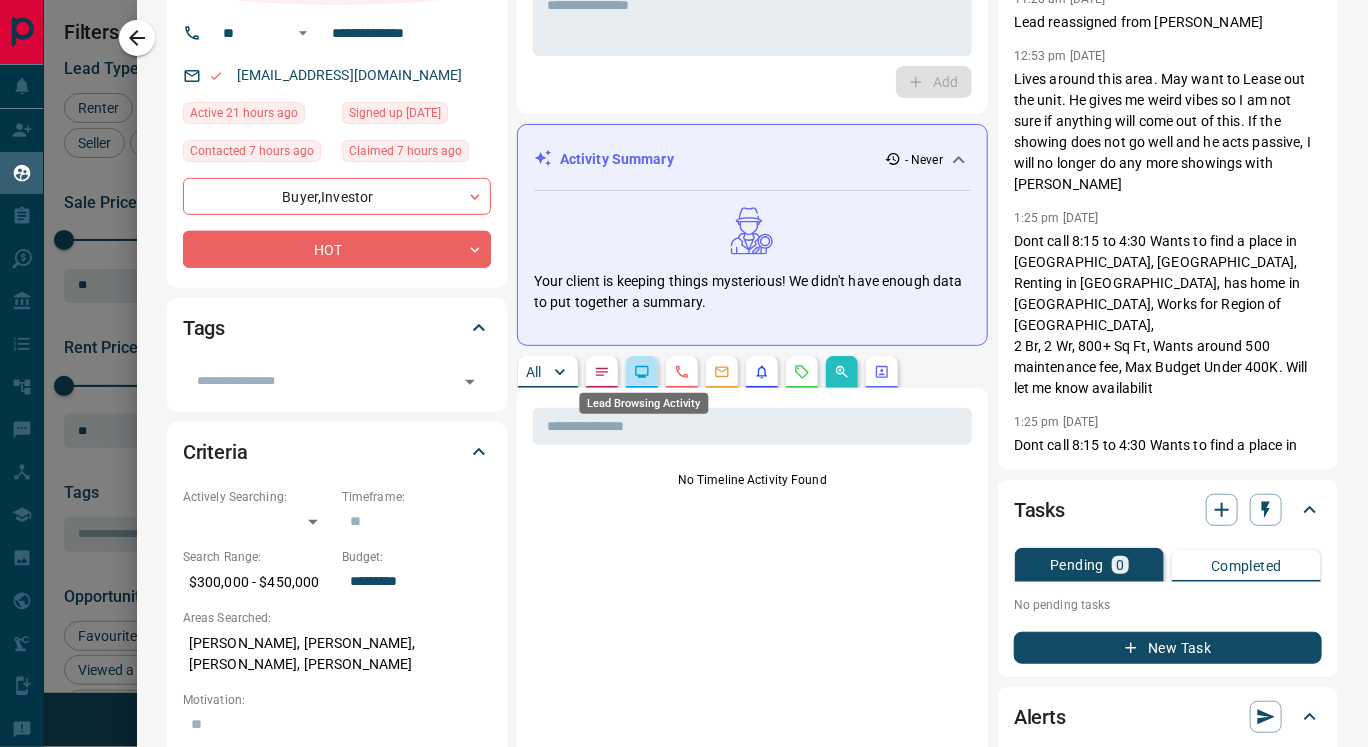 click 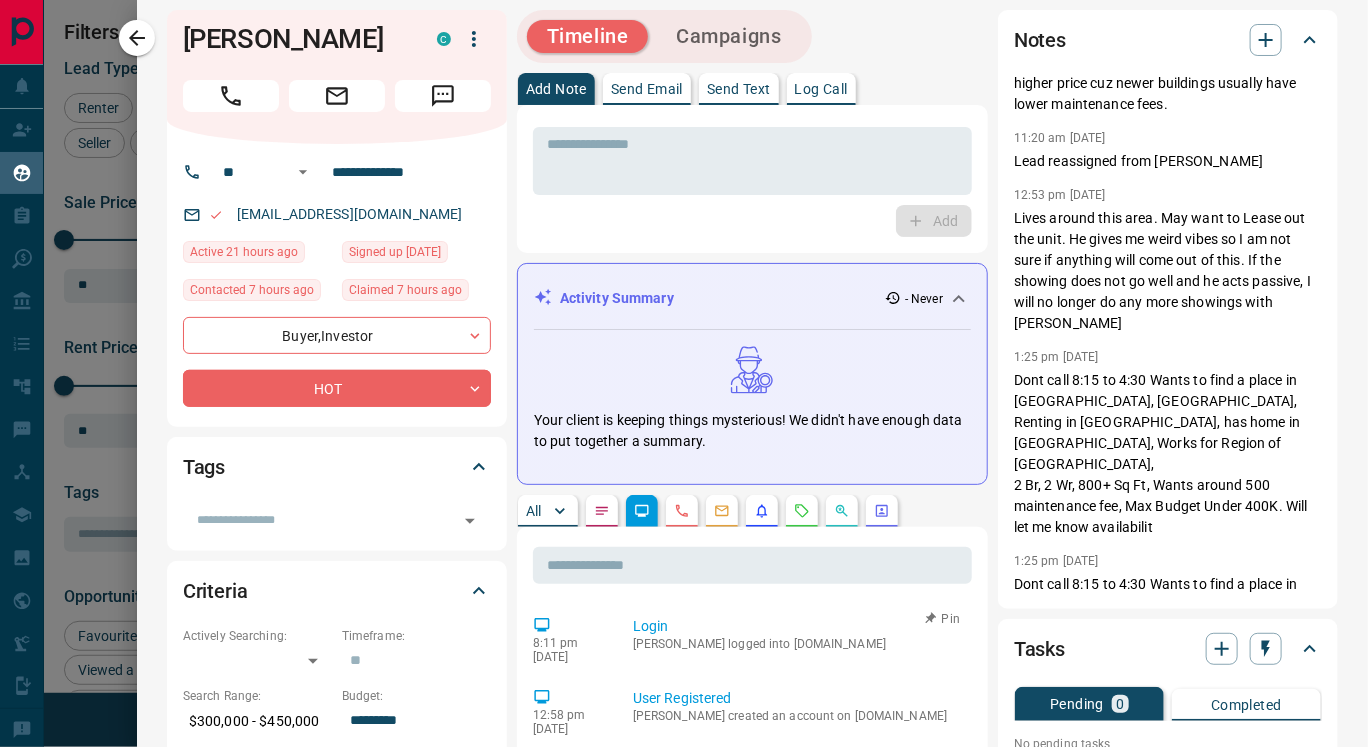 scroll, scrollTop: 0, scrollLeft: 0, axis: both 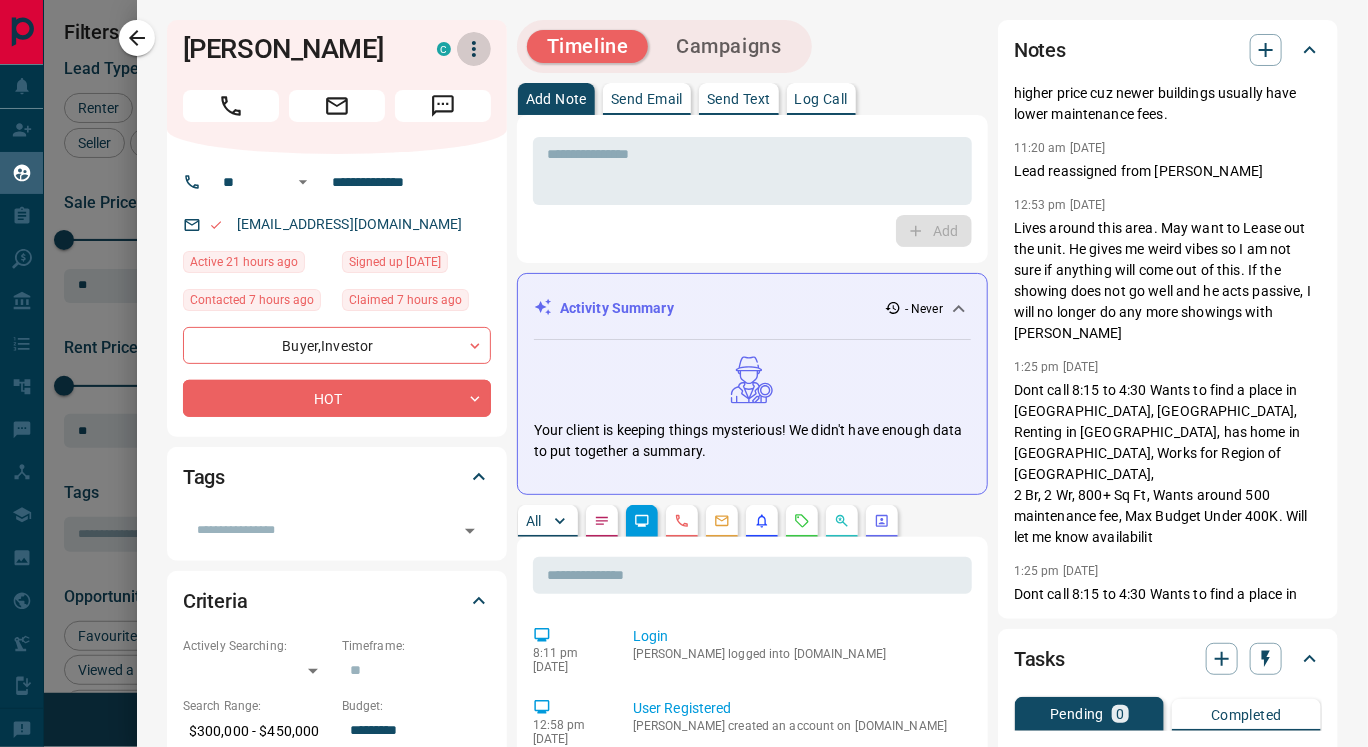 click 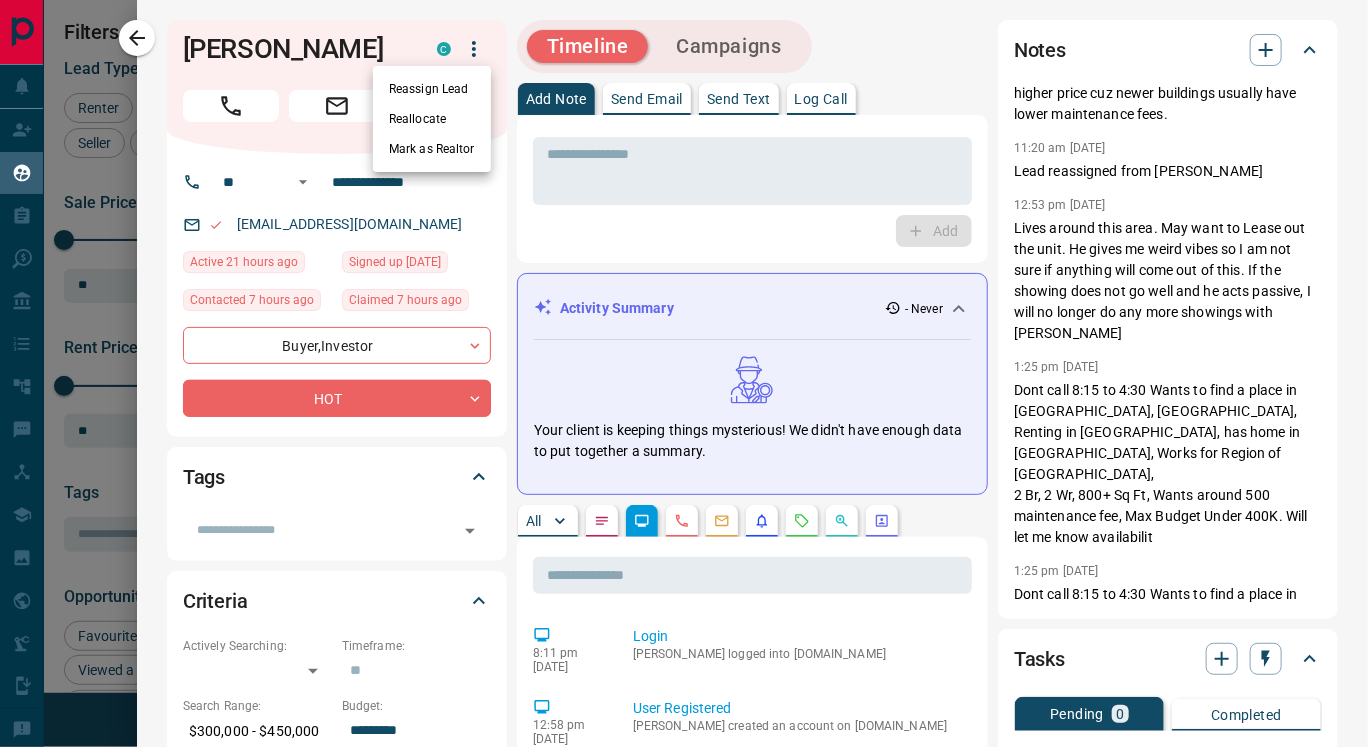 click on "Reallocate" at bounding box center [432, 119] 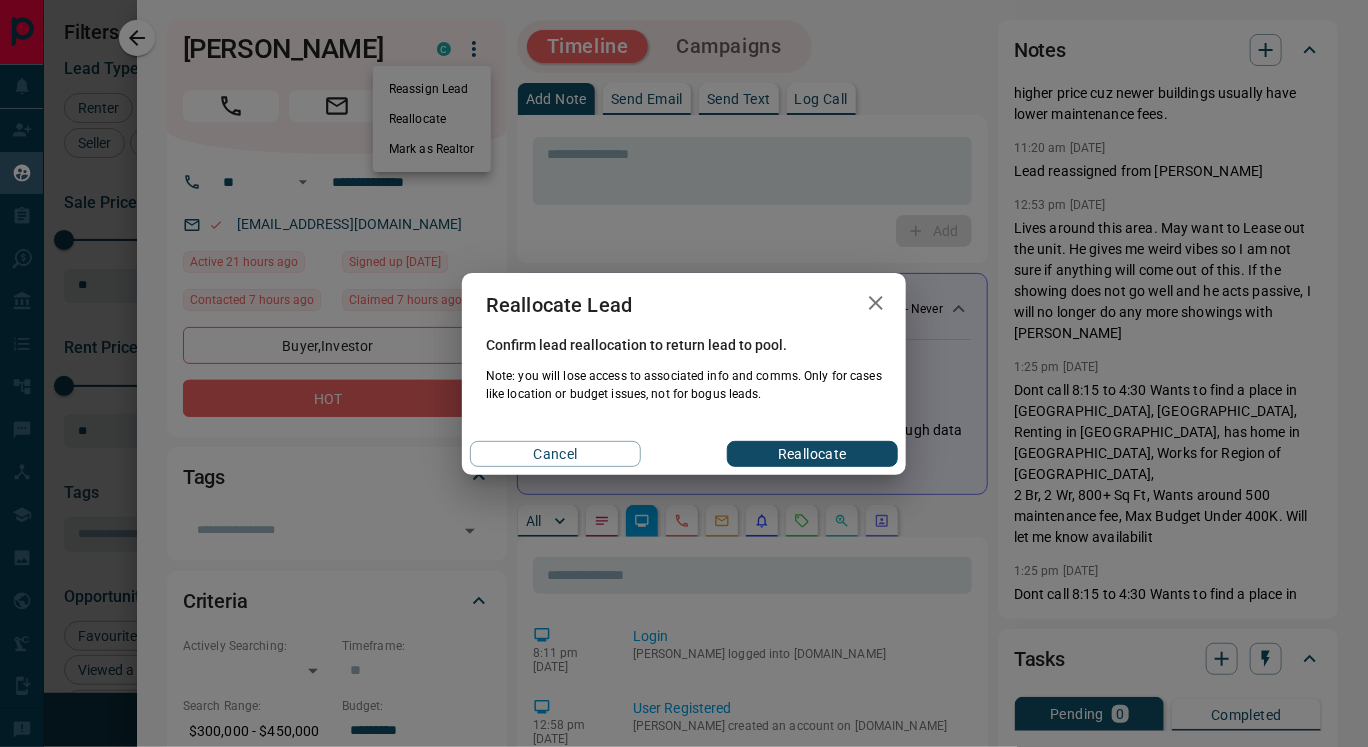 click on "Reallocate" at bounding box center [812, 454] 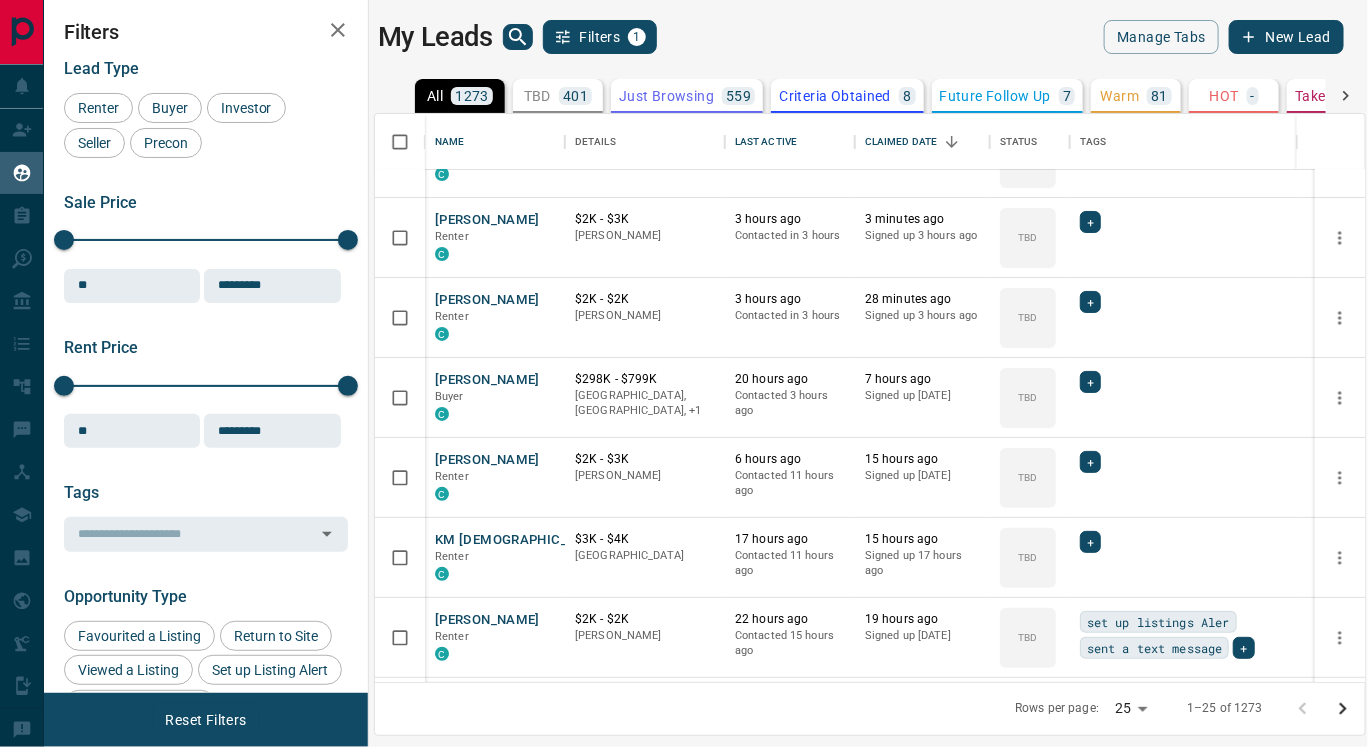 scroll, scrollTop: 0, scrollLeft: 0, axis: both 